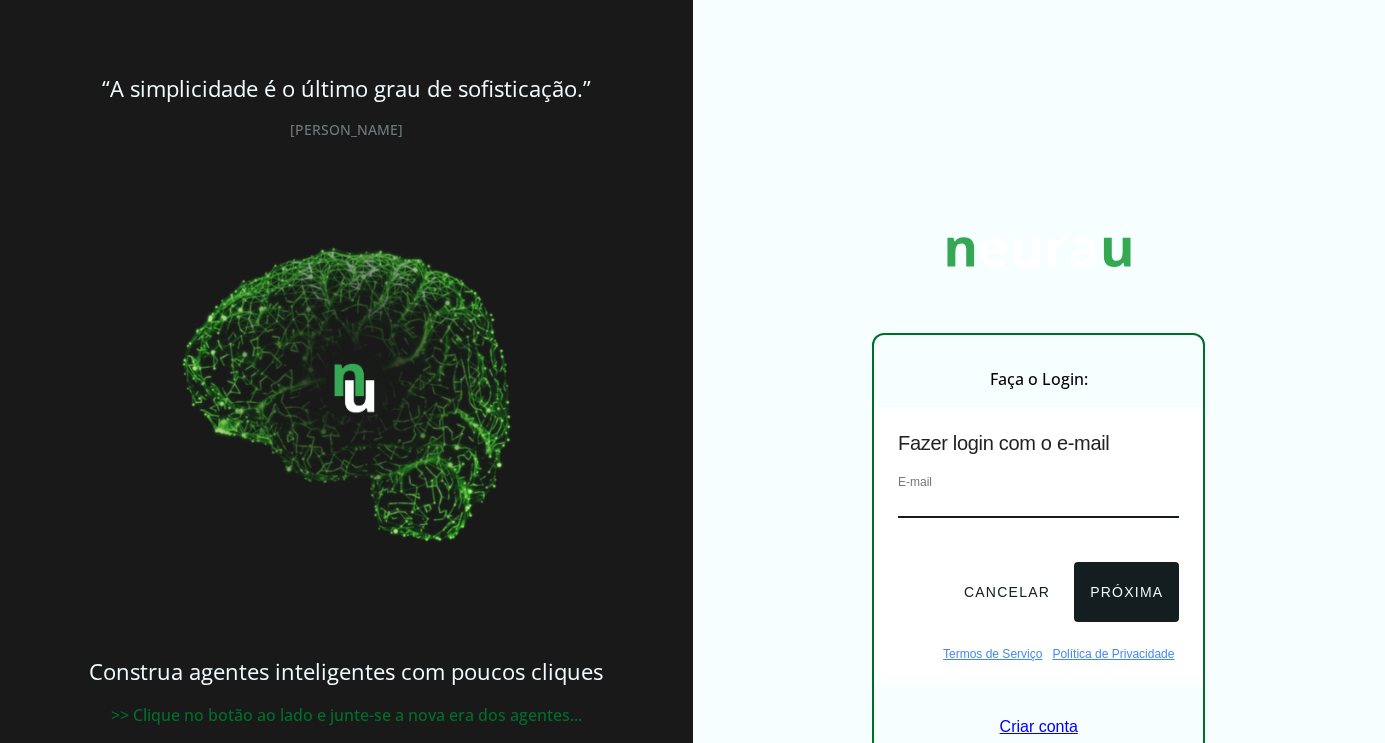 scroll, scrollTop: 0, scrollLeft: 0, axis: both 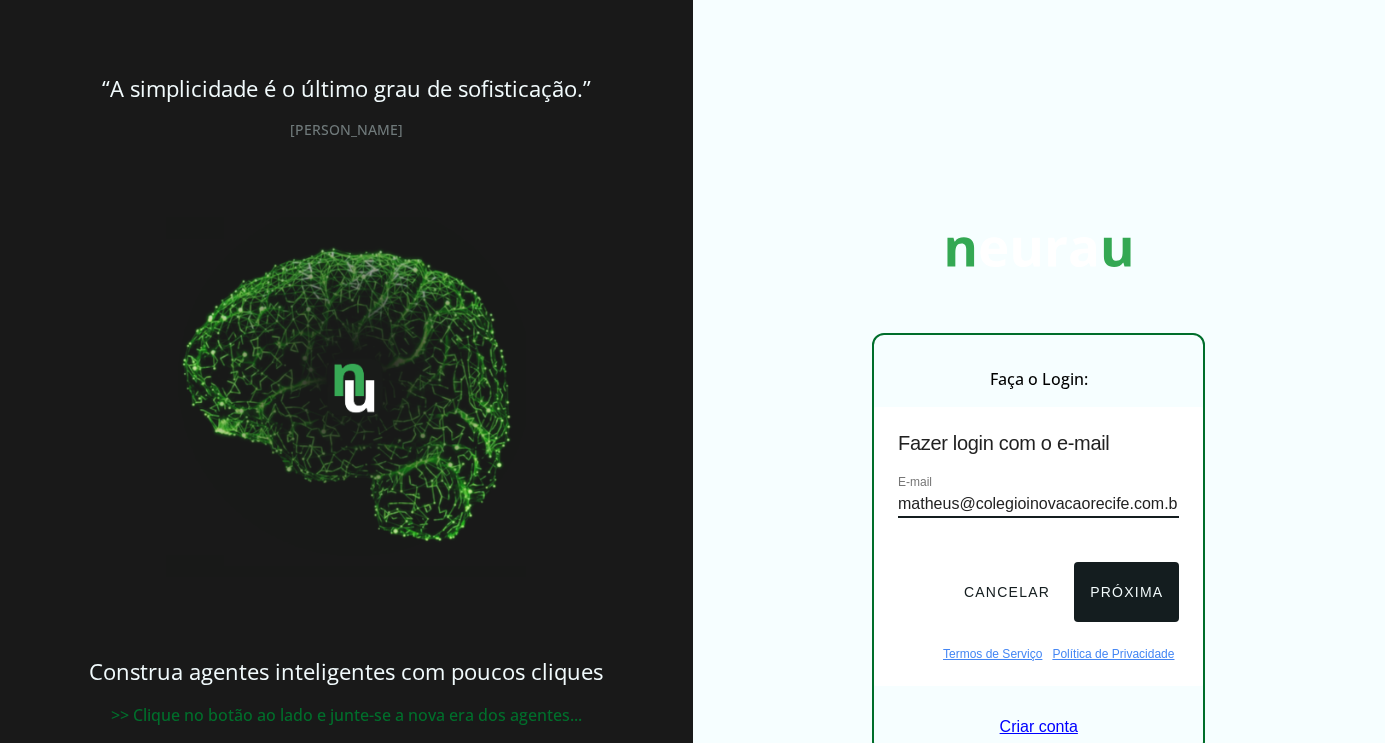 type on "[EMAIL_ADDRESS][DOMAIN_NAME]" 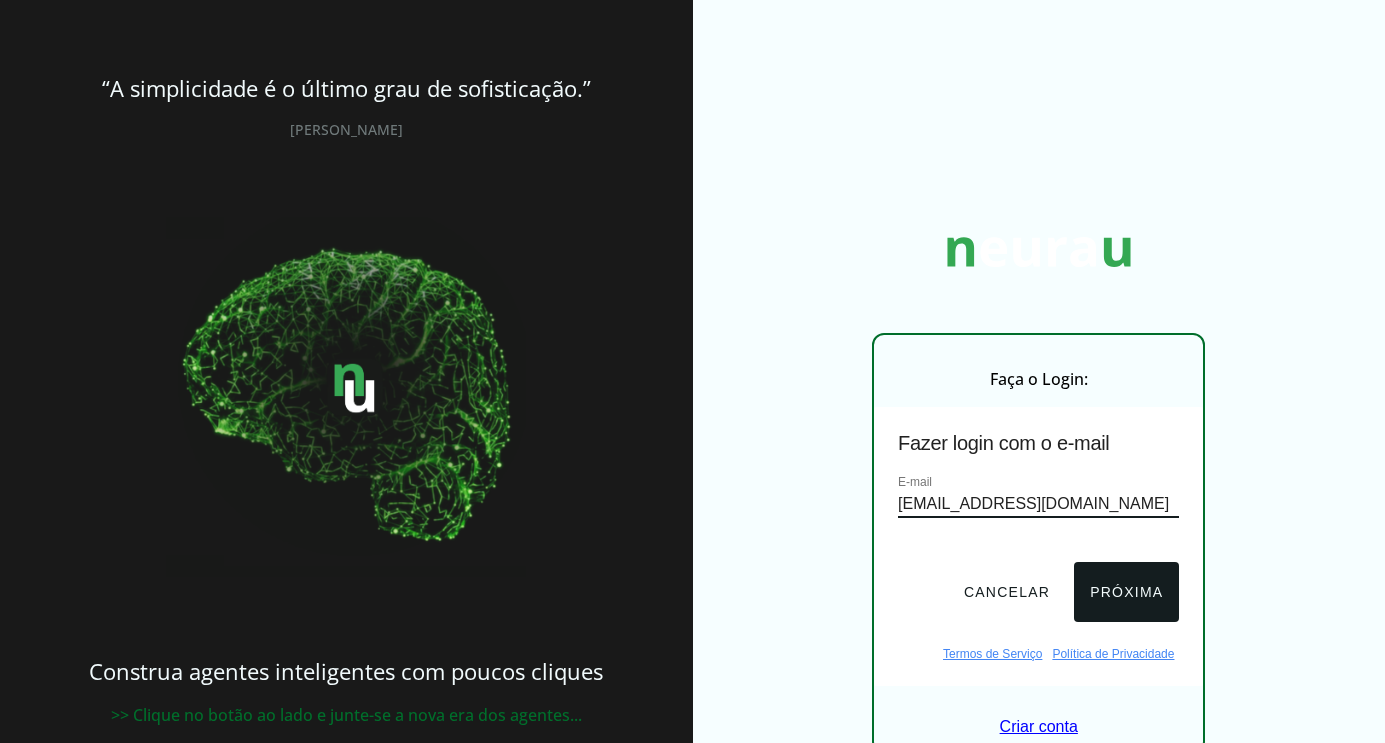 scroll, scrollTop: 0, scrollLeft: 4, axis: horizontal 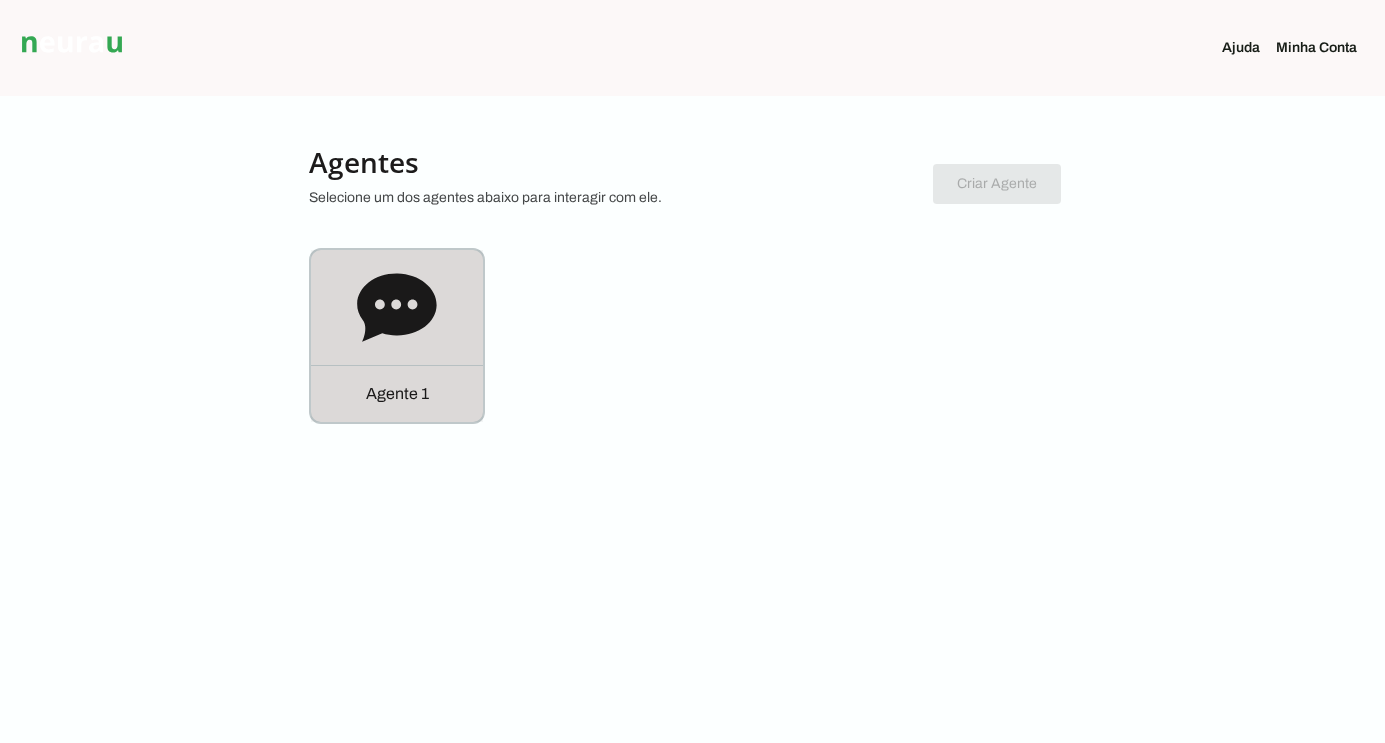 click on "Agente 1" 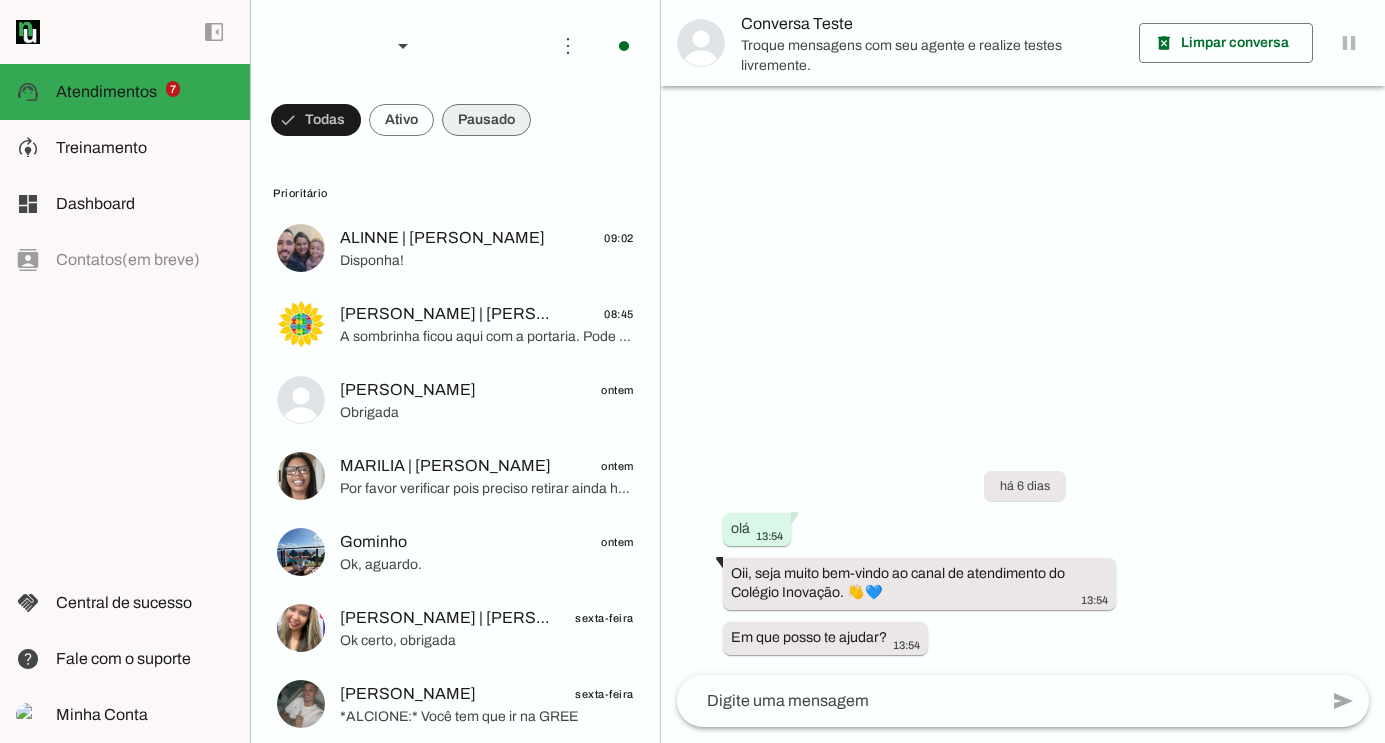 click at bounding box center [316, 120] 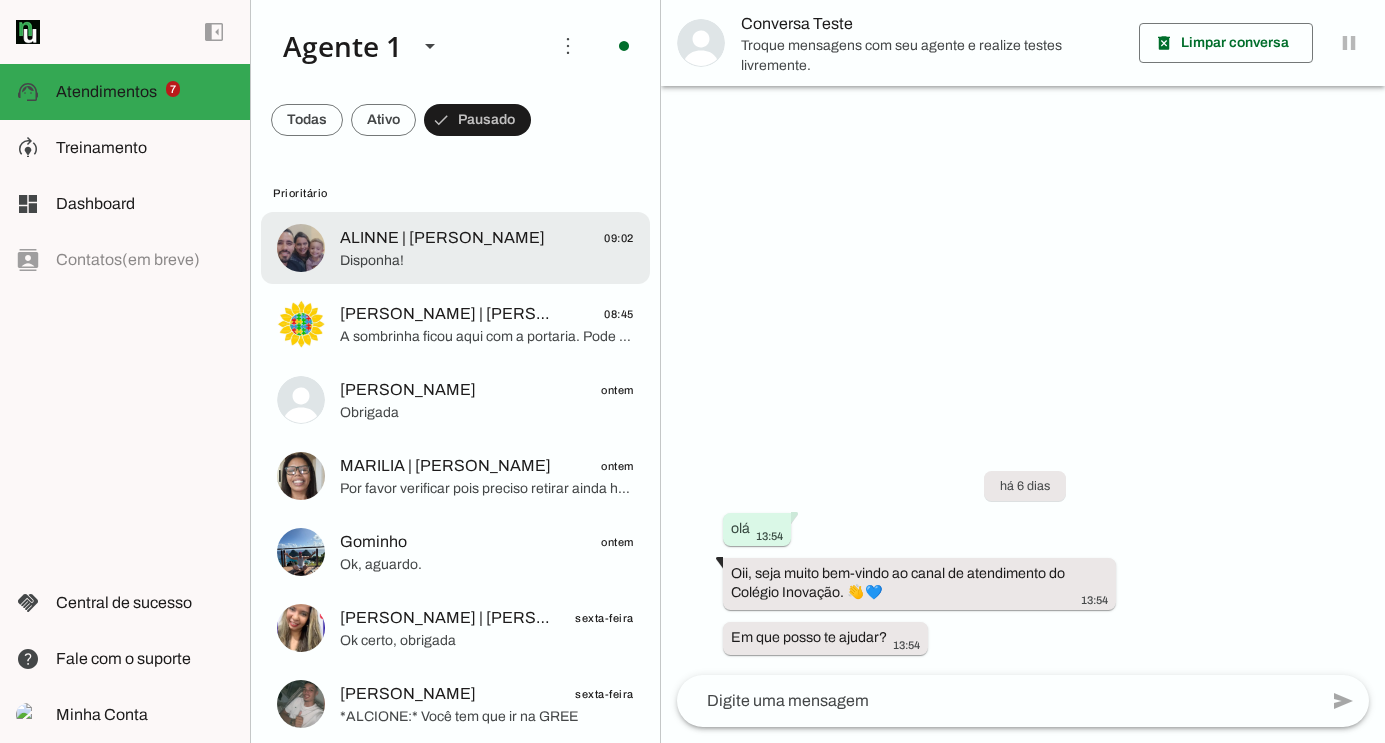 click on "ALINNE | [PERSON_NAME]
09:02
Disponha!" at bounding box center [455, 248] 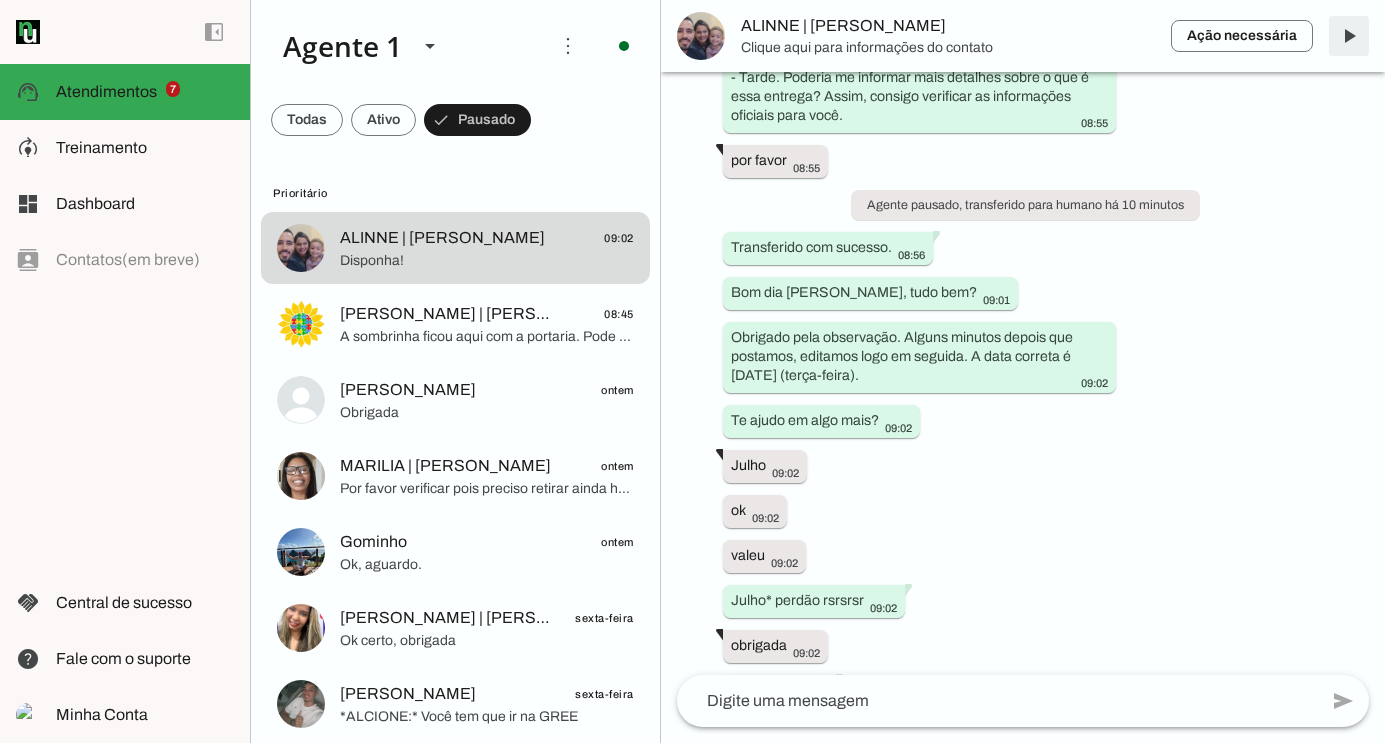click at bounding box center [1349, 36] 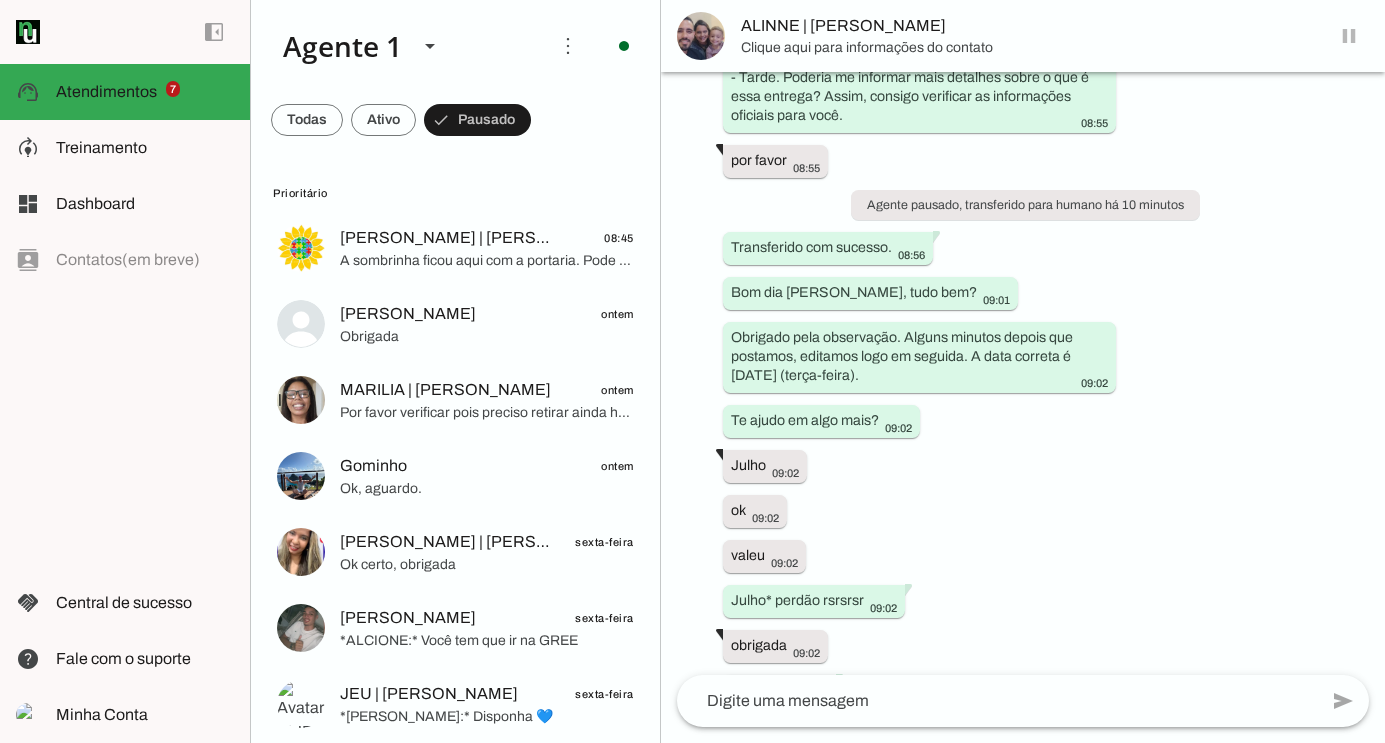 scroll, scrollTop: 12956, scrollLeft: 0, axis: vertical 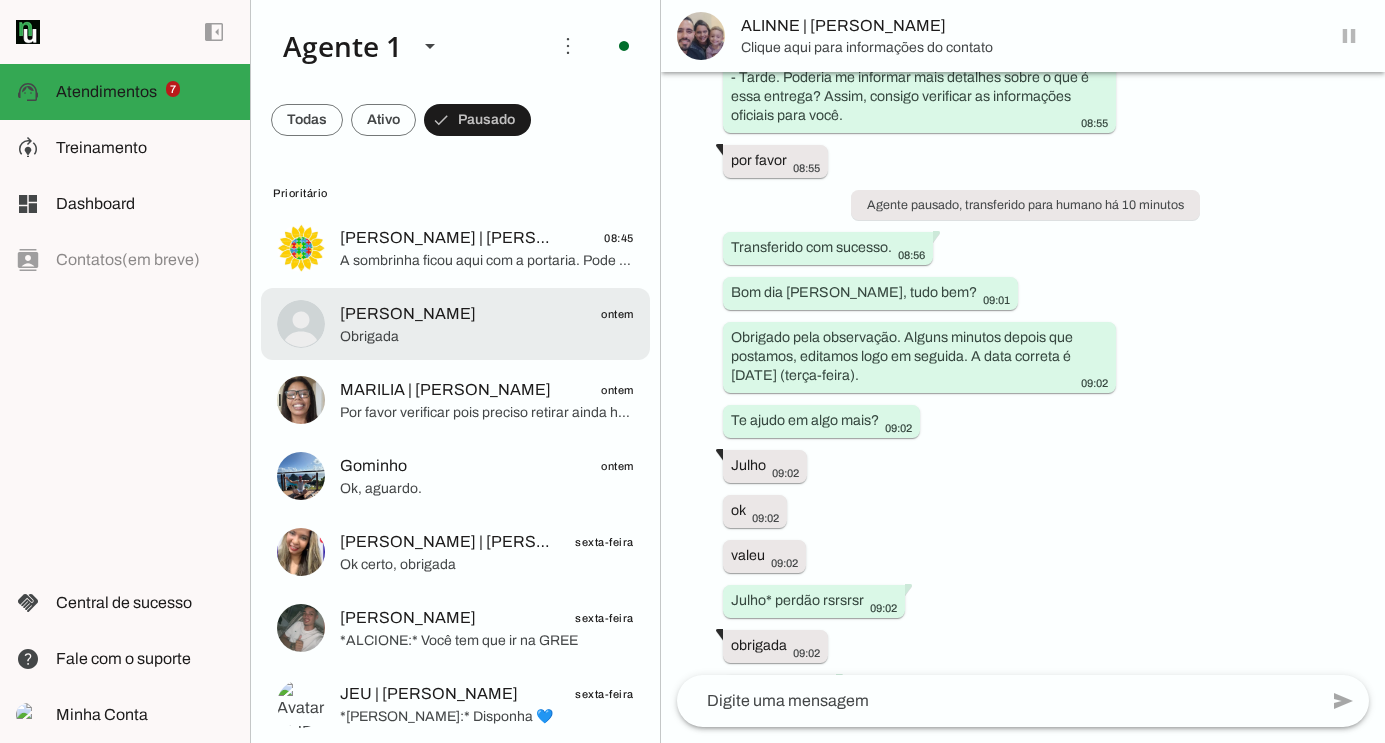 click on "[PERSON_NAME]
ontem
Obrigada" at bounding box center [455, 248] 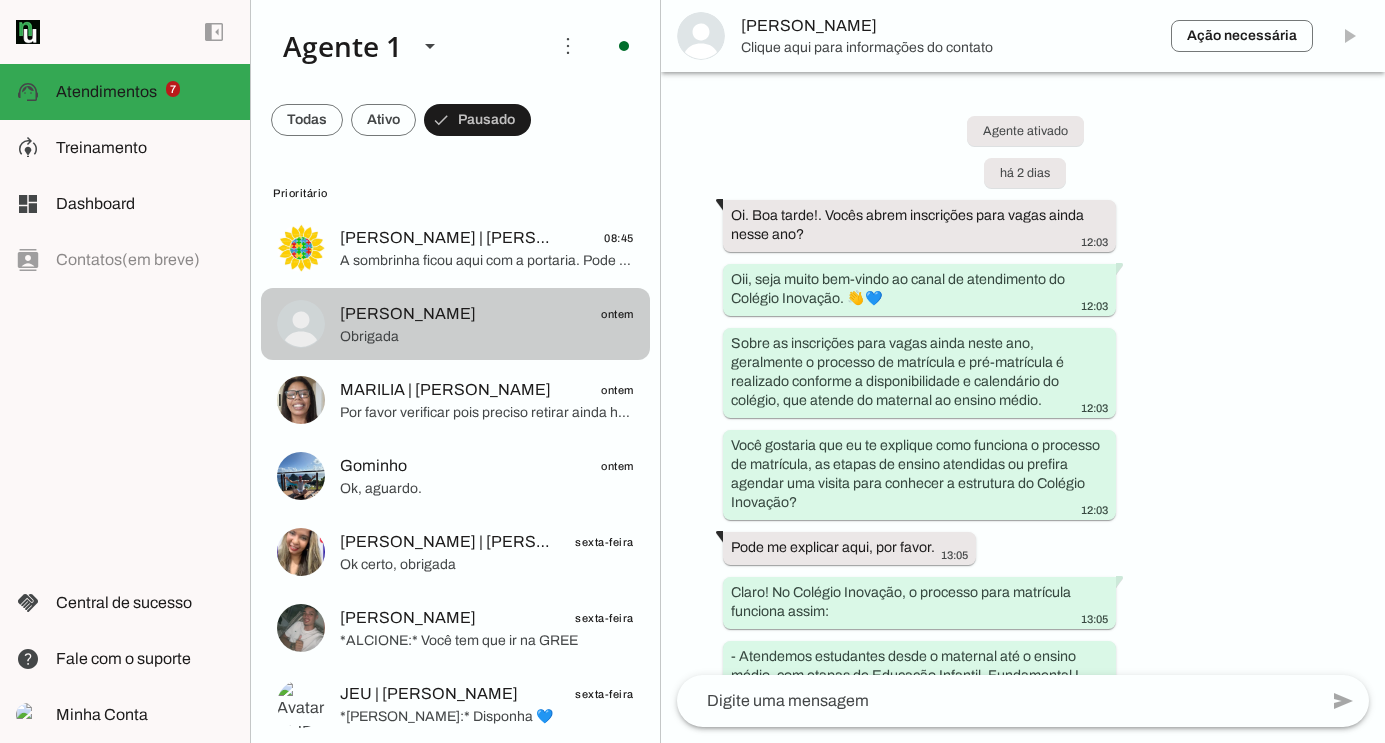 scroll, scrollTop: 2528, scrollLeft: 0, axis: vertical 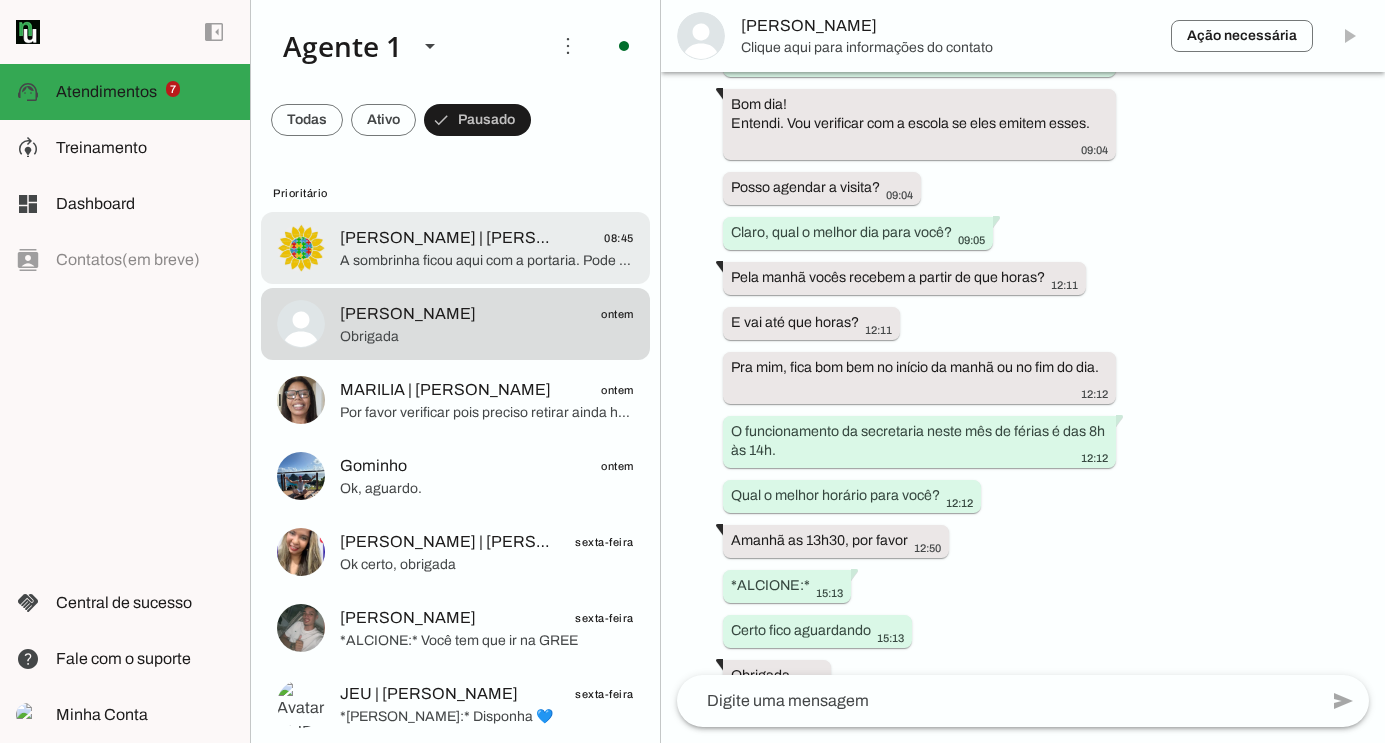 click on "A sombrinha ficou aqui com a portaria. Pode passar e pegar com o [PERSON_NAME], combinado?" 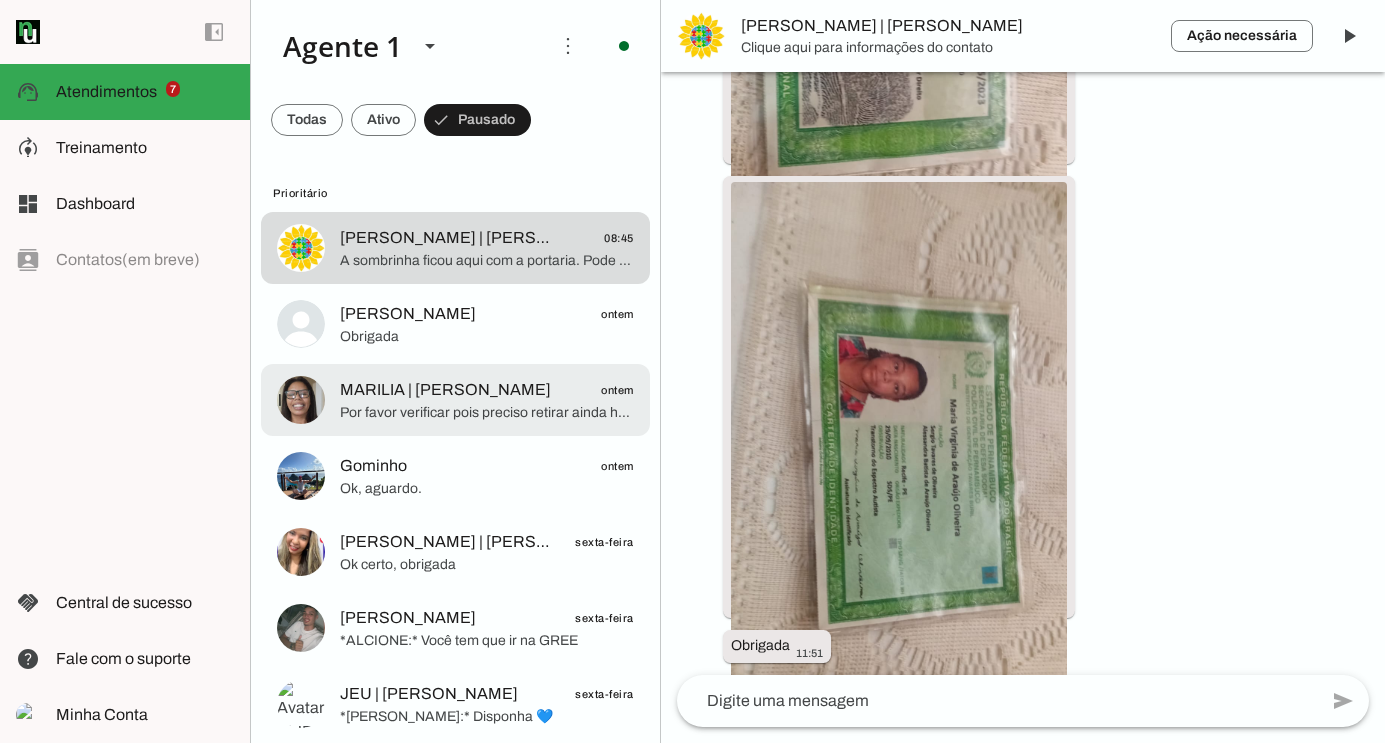 scroll, scrollTop: 8964, scrollLeft: 0, axis: vertical 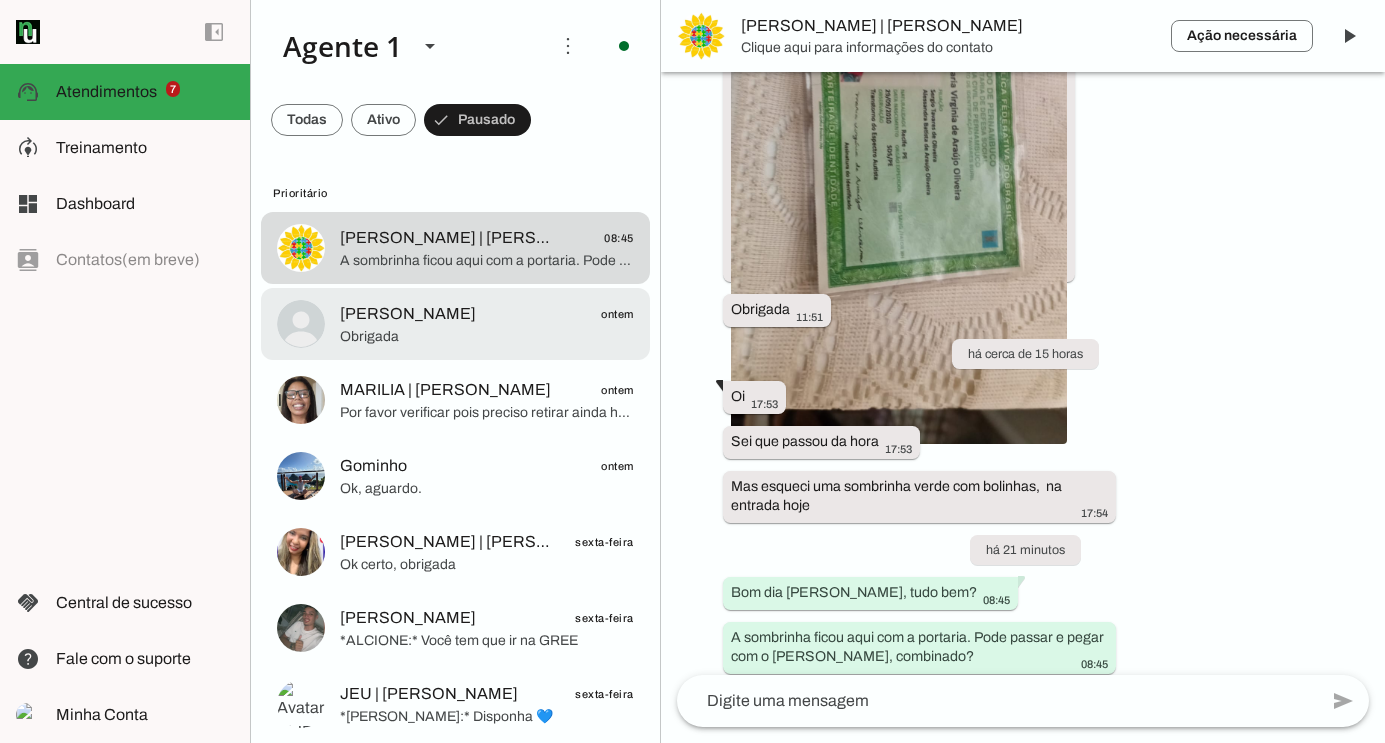 click on "Obrigada" 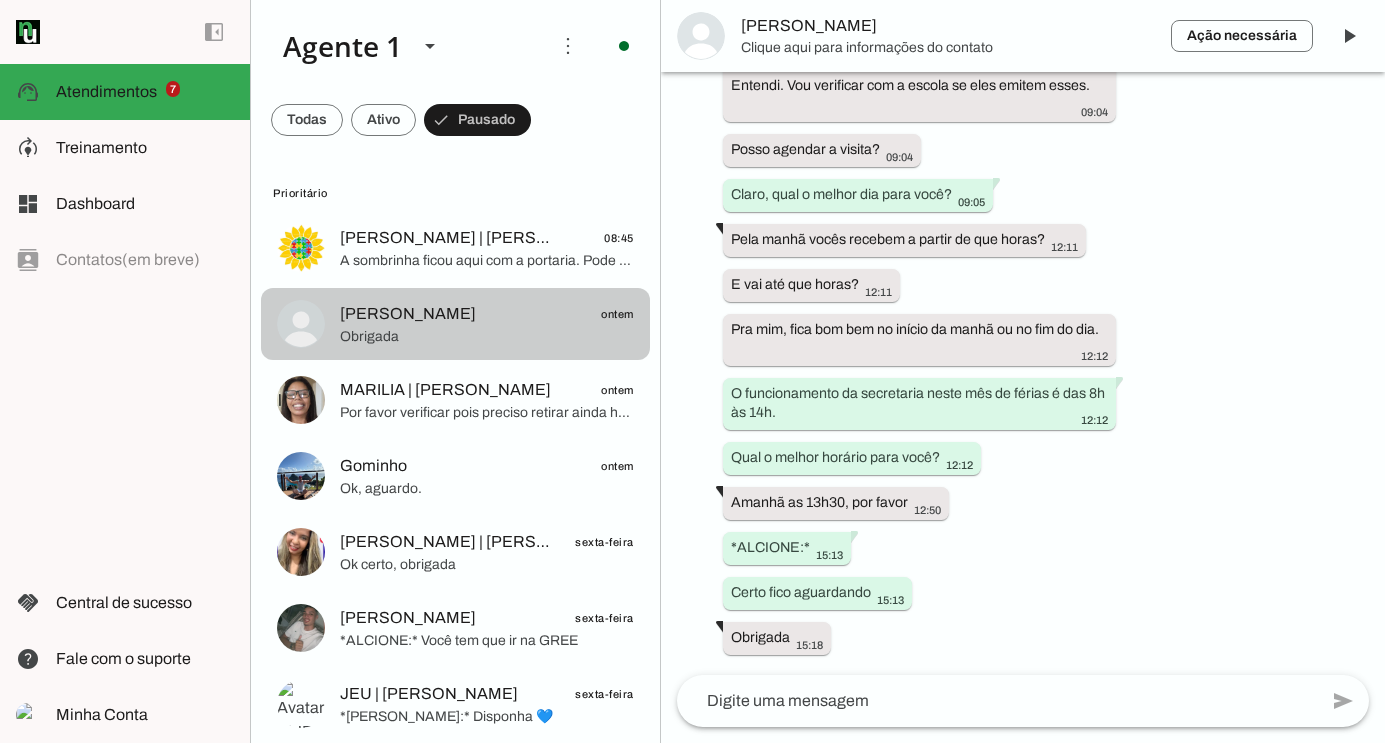 scroll, scrollTop: 2528, scrollLeft: 0, axis: vertical 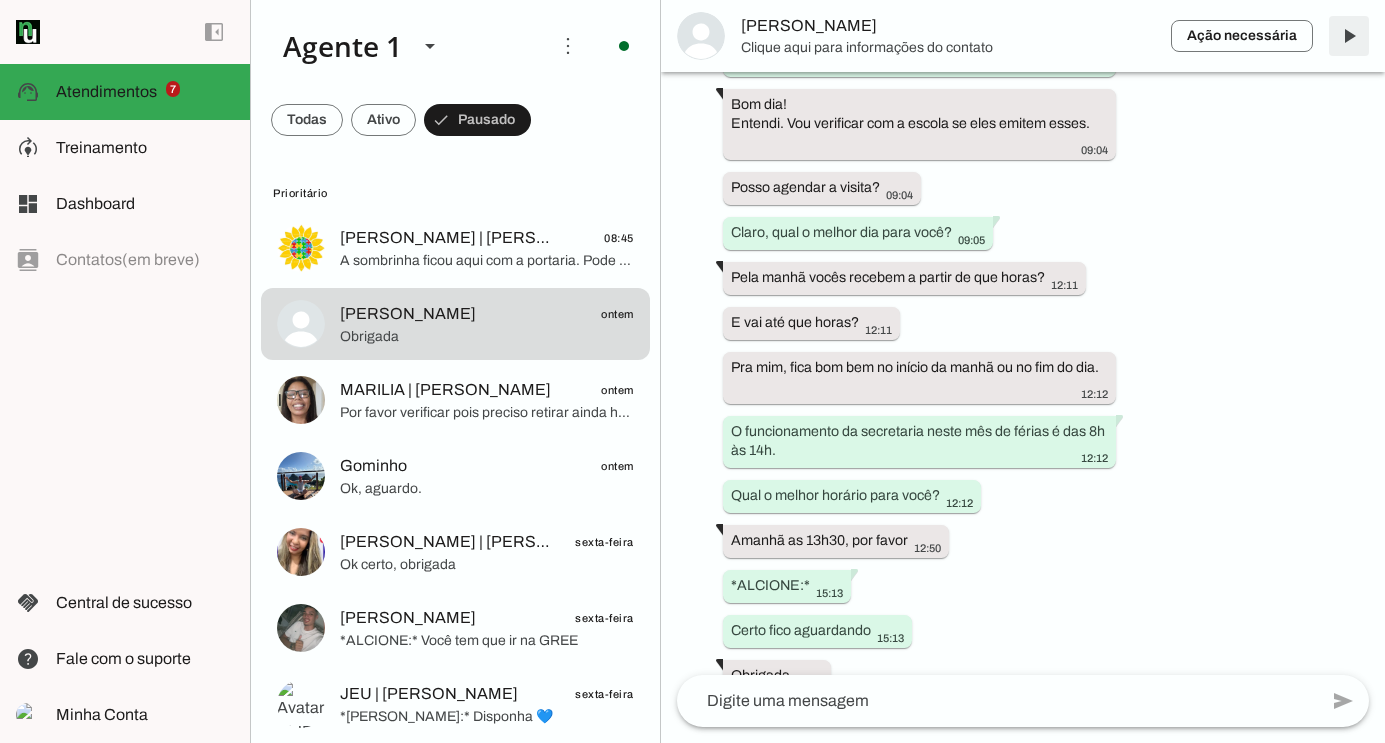click at bounding box center [1349, 36] 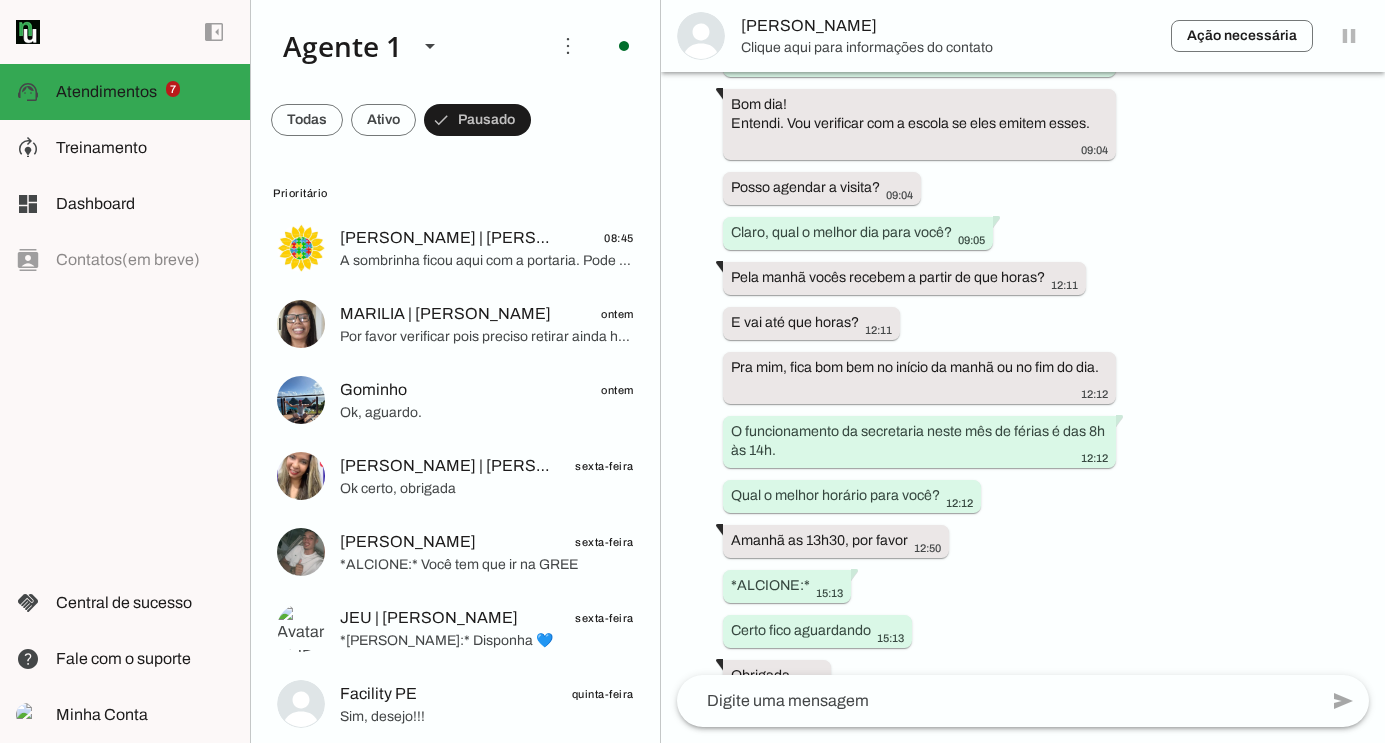 scroll, scrollTop: 0, scrollLeft: 0, axis: both 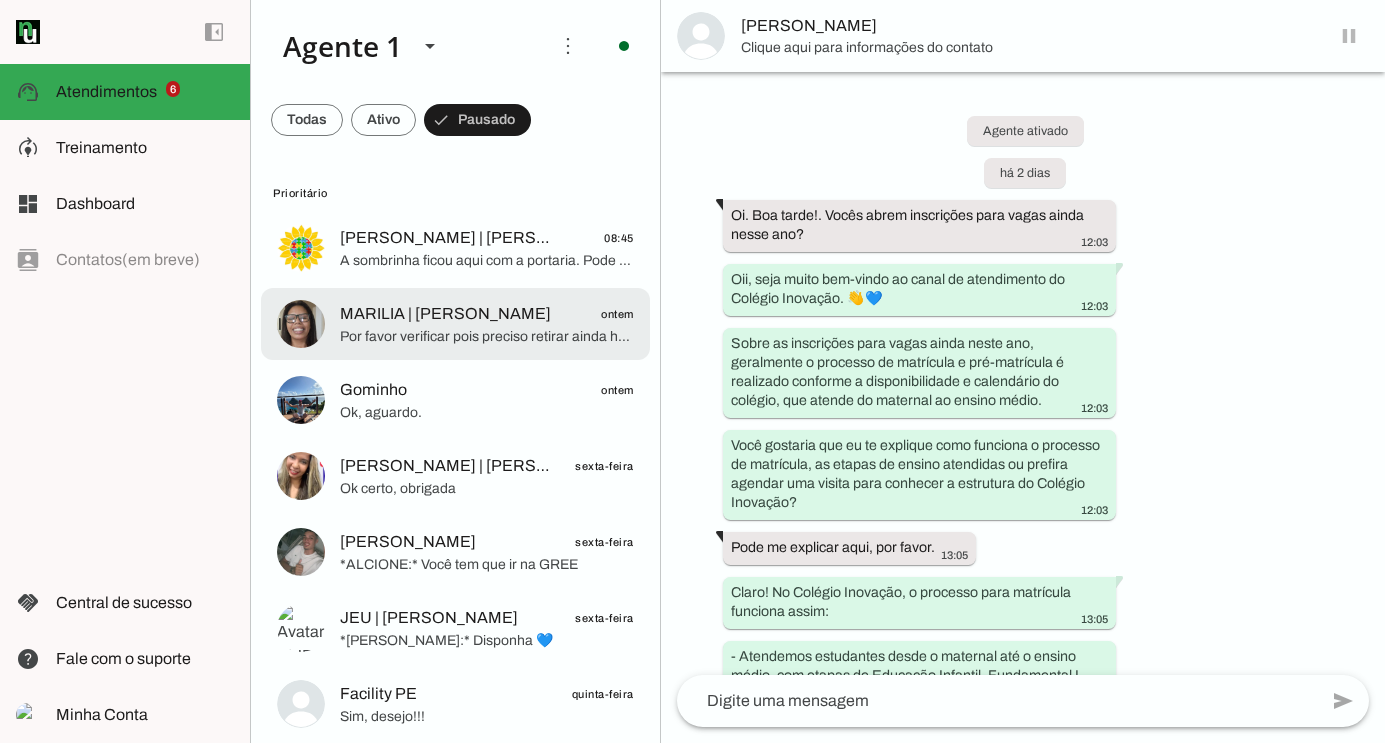 click on "Por favor verificar pois preciso retirar ainda hoje estes documentos" 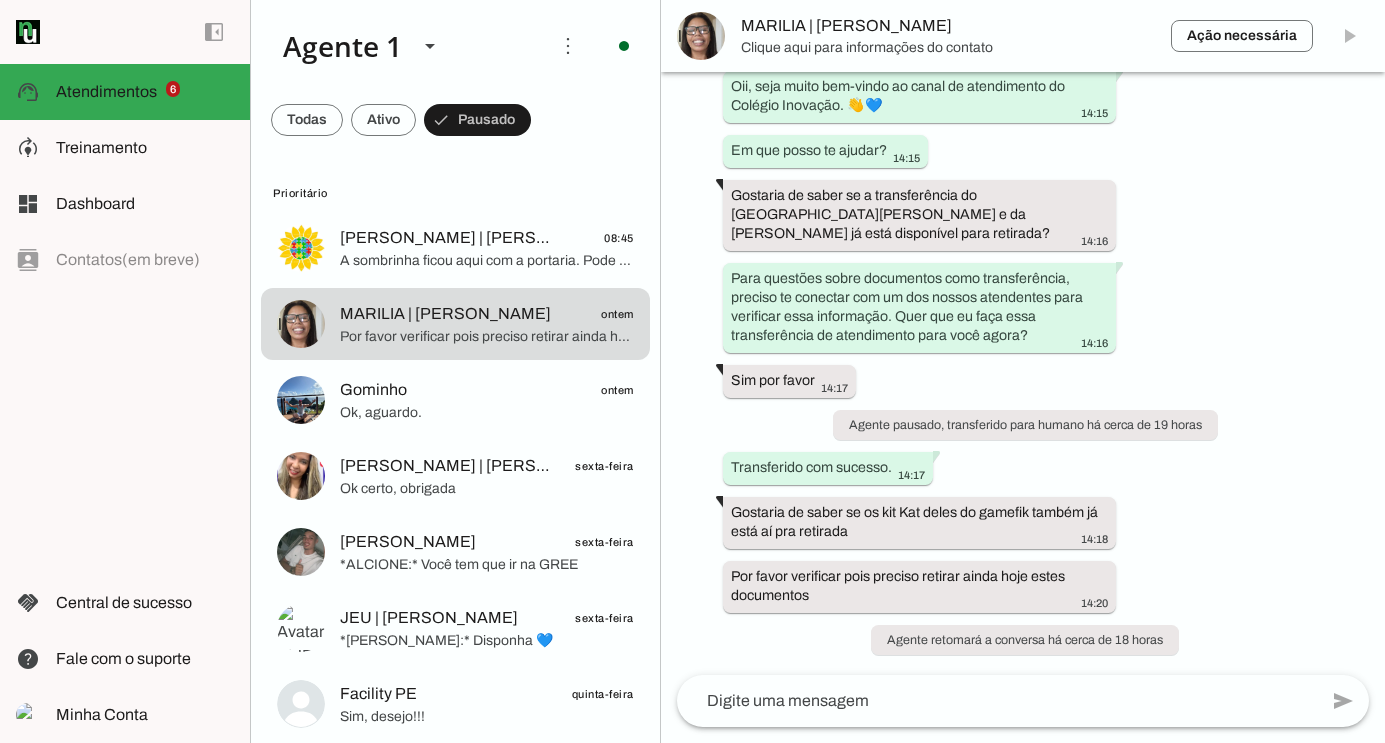 click on "Ação necessária
O Agente detectou que uma ação humana é necessária, resolva a
questão com o seu cliente nesta conversa.
Após resolver, clique no botão com o ícone "Play" ao lado, para o
Agente retomar as atividades na conversa.
MARILIA | [PERSON_NAME]" at bounding box center [1023, 36] 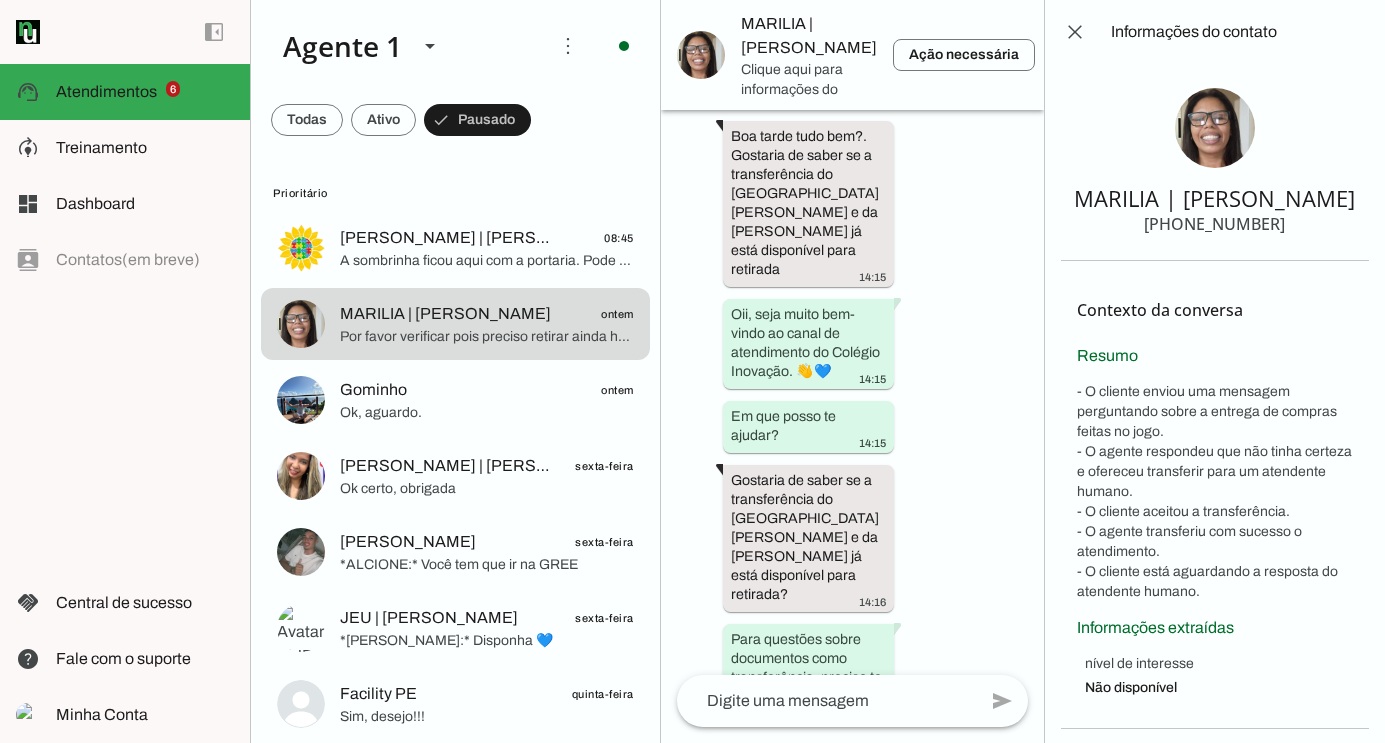 scroll, scrollTop: 24467, scrollLeft: 0, axis: vertical 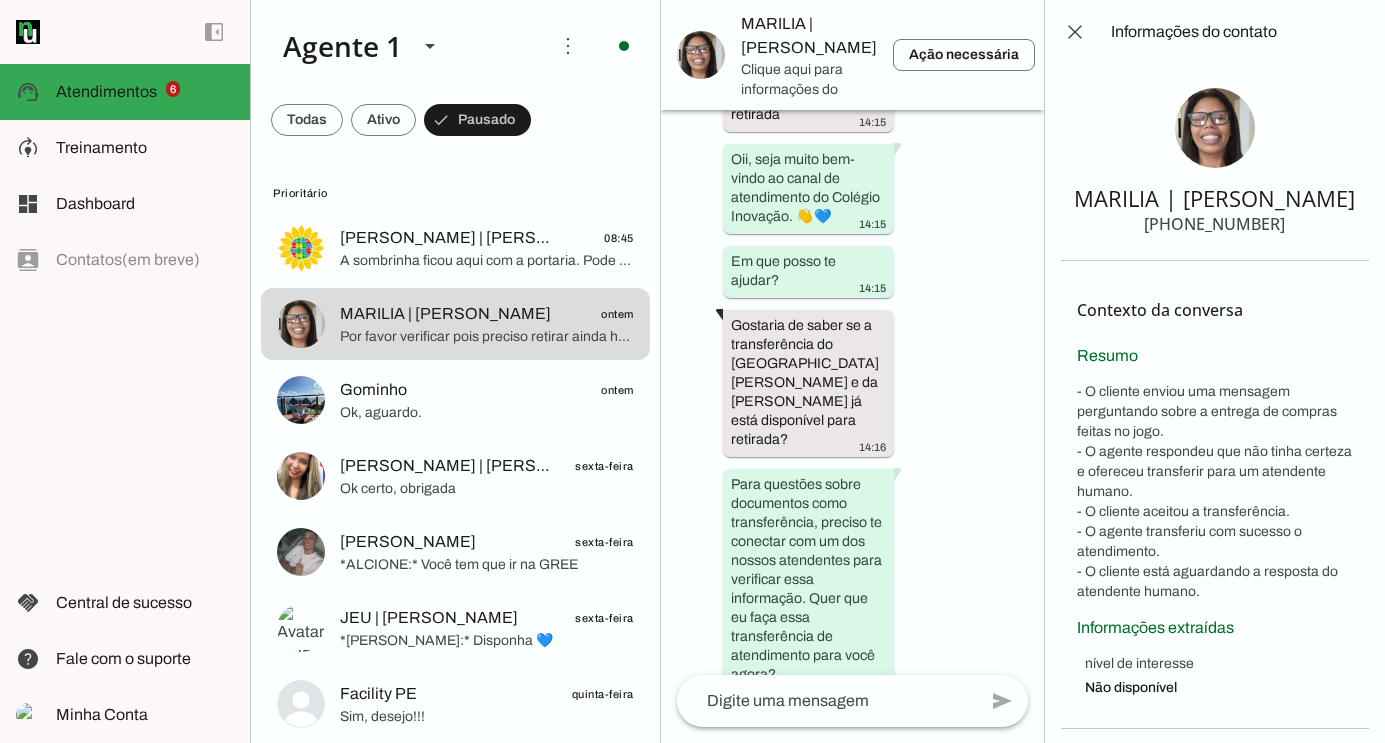 click at bounding box center [1071, 55] 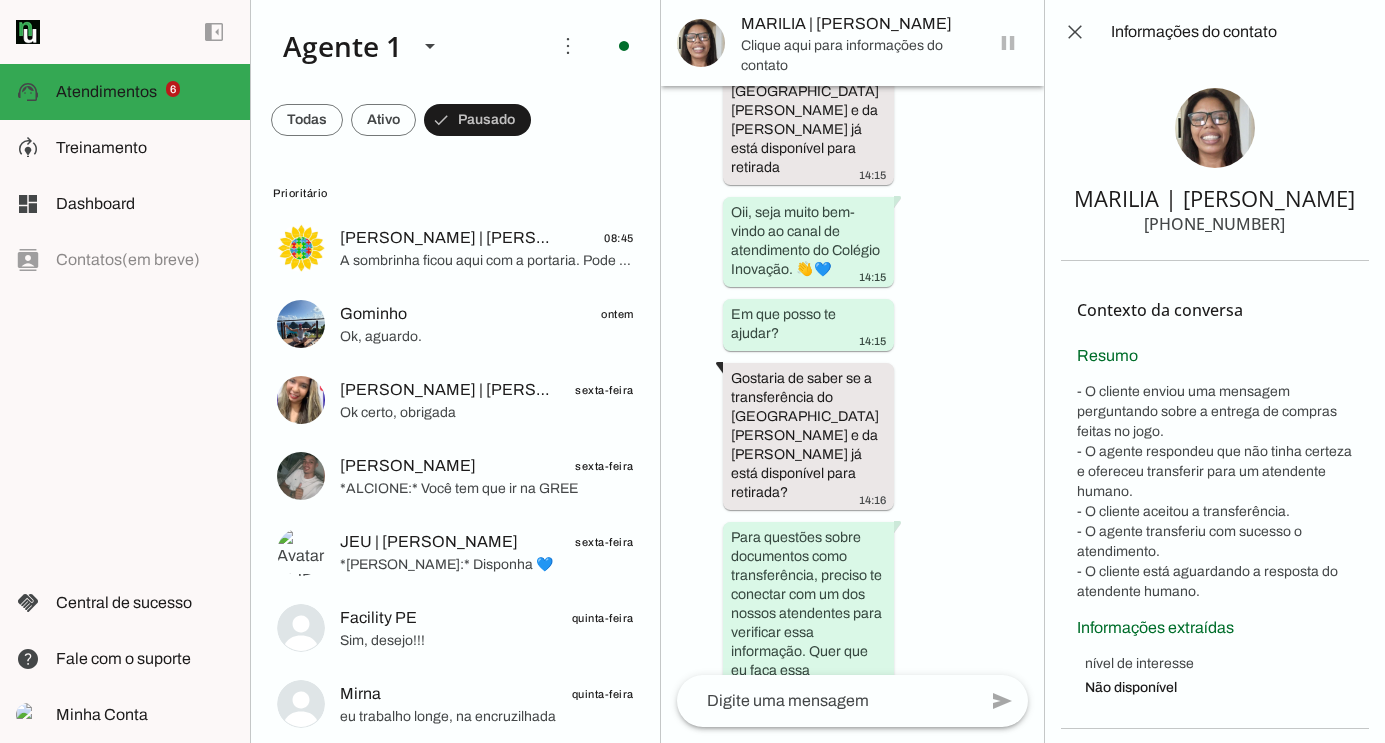click on "close
Informações do contato" at bounding box center (1215, 32) 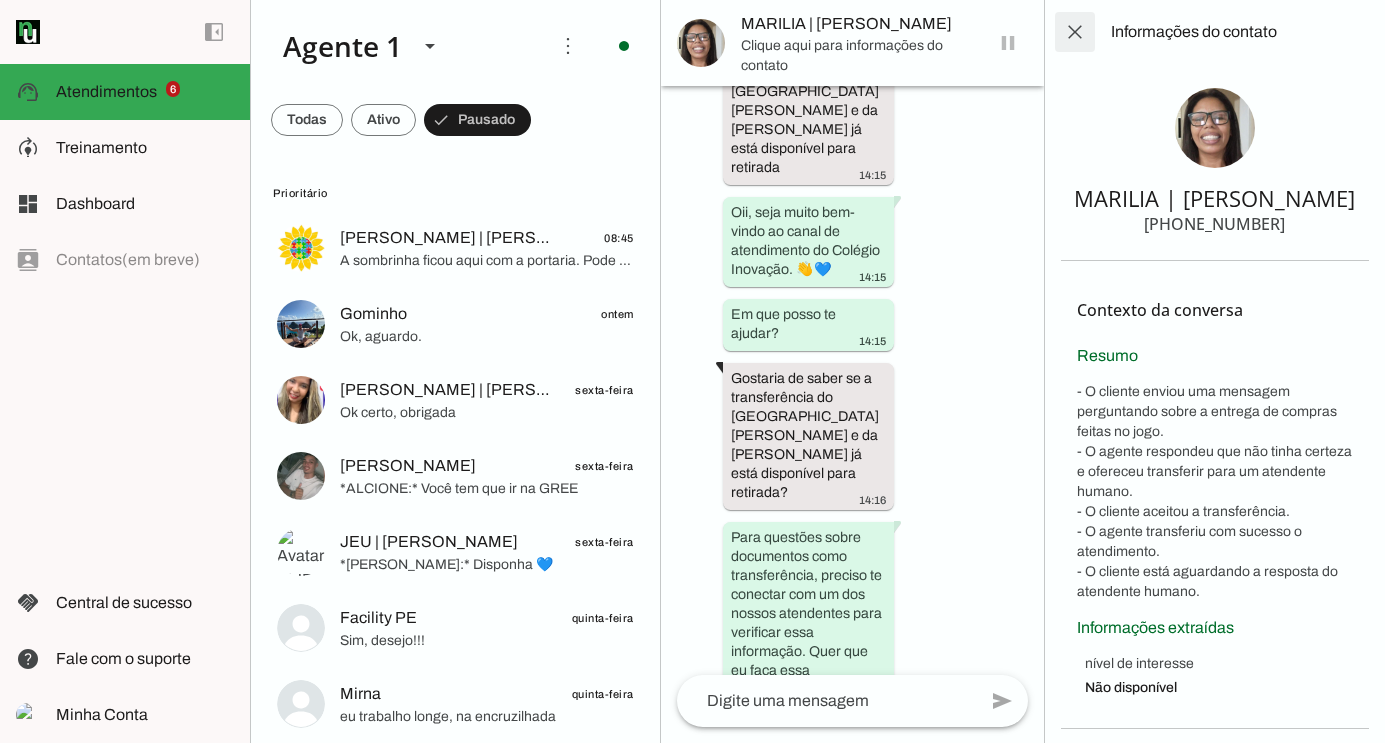click at bounding box center (1075, 32) 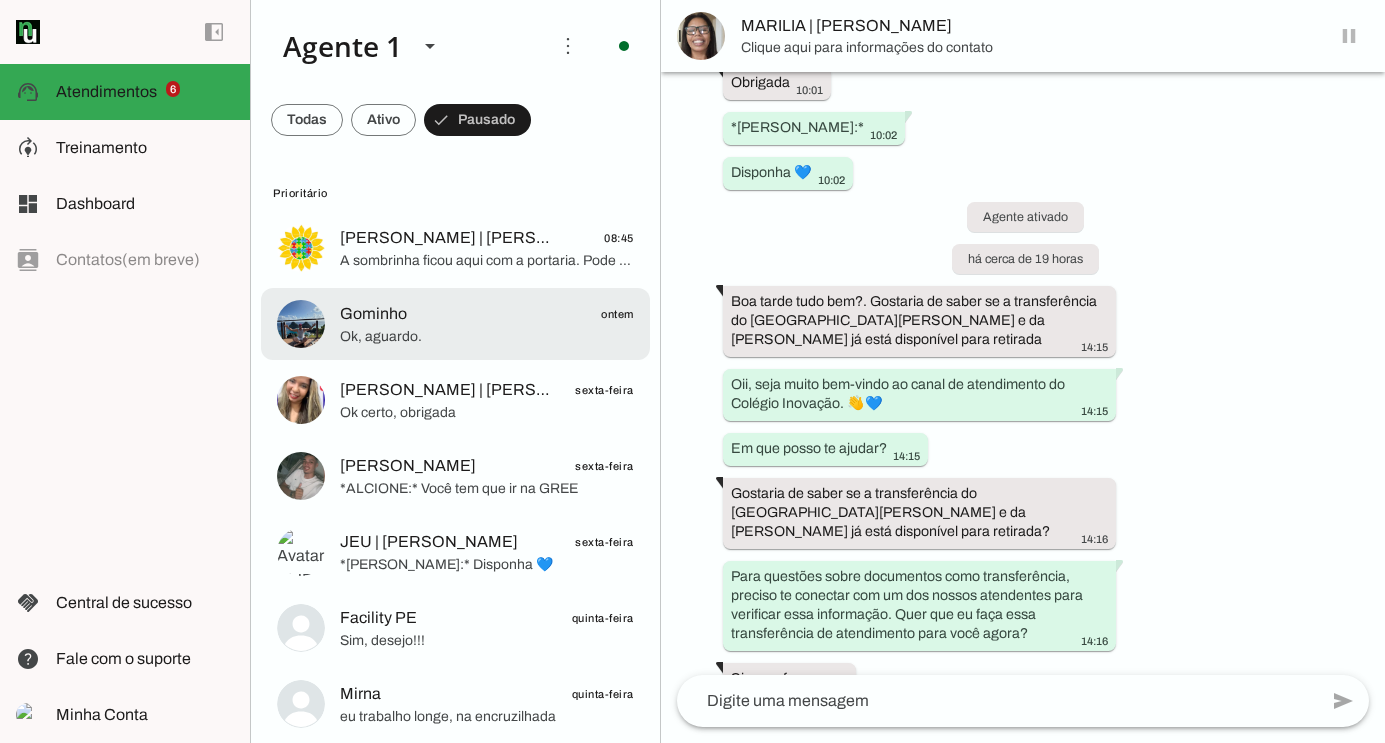 scroll, scrollTop: 16112, scrollLeft: 0, axis: vertical 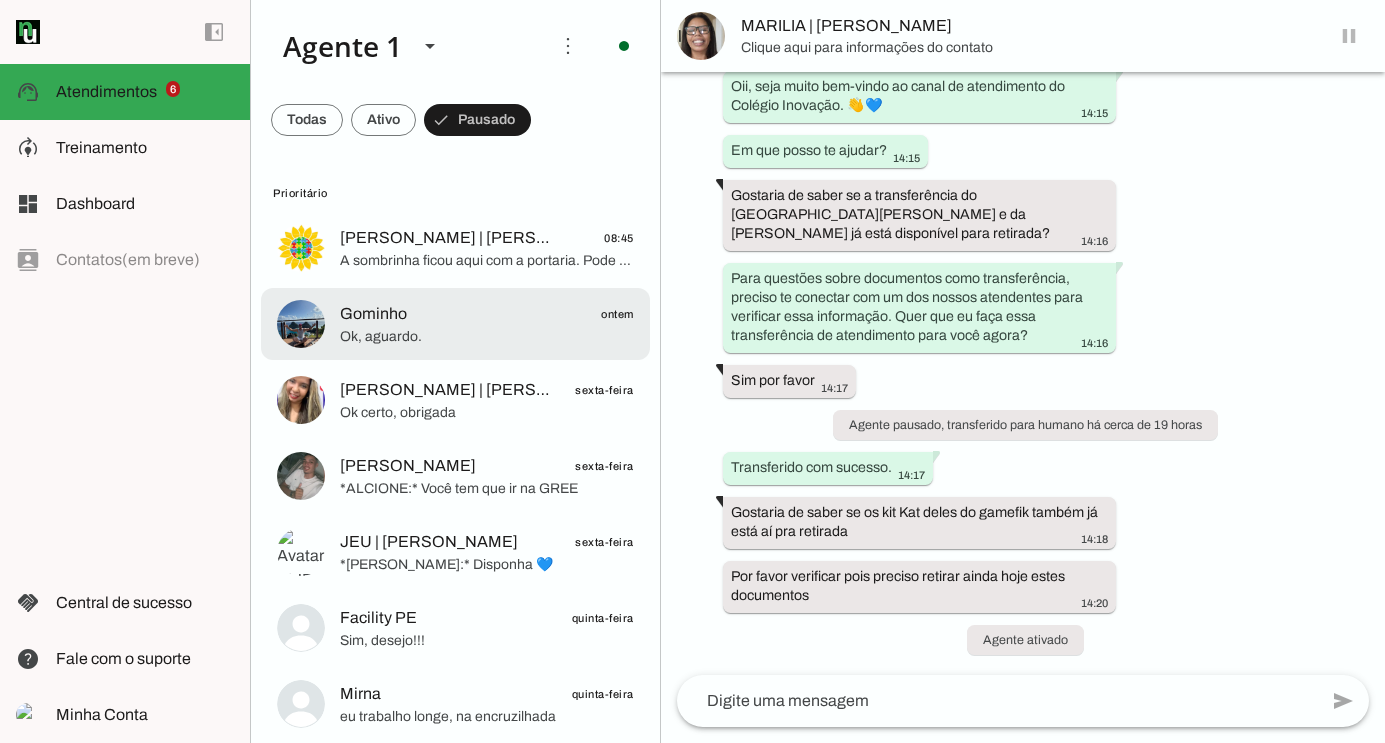 click on "Gominho
ontem" 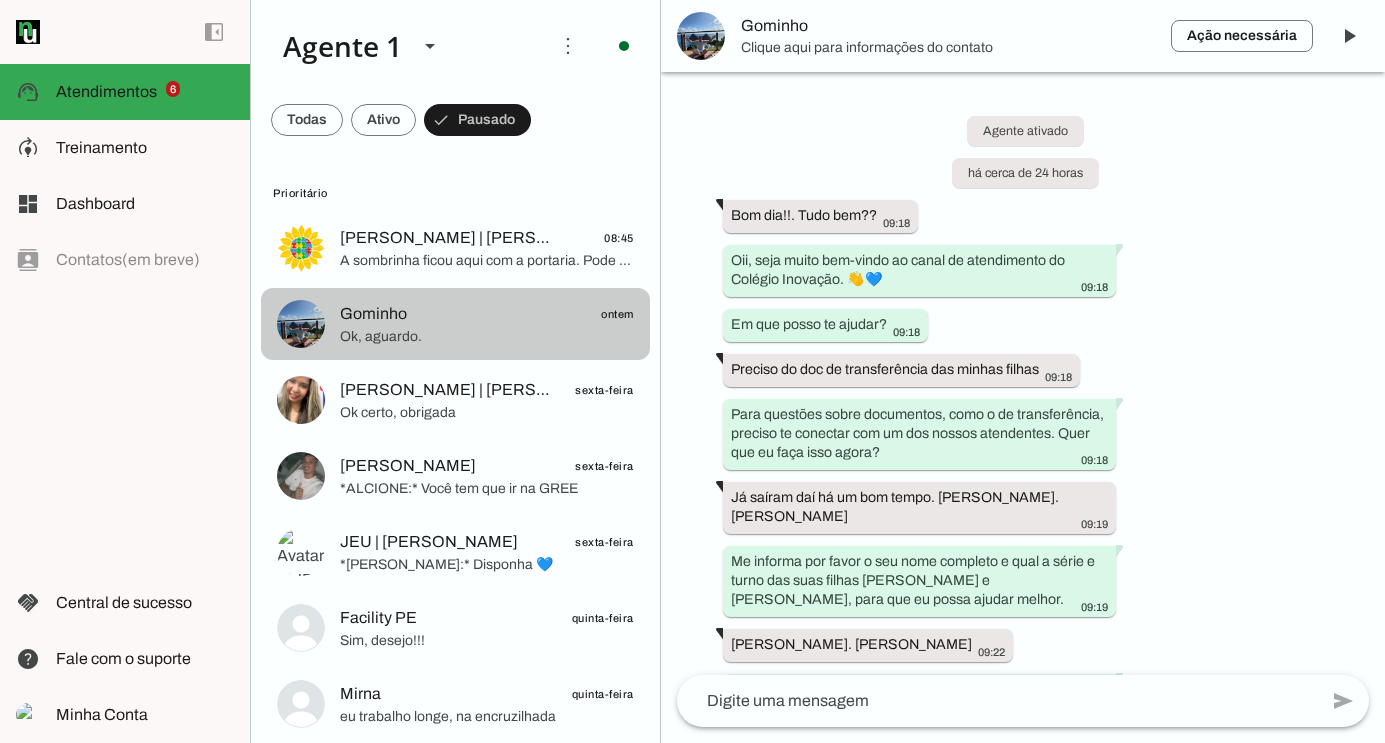 scroll, scrollTop: 1156, scrollLeft: 0, axis: vertical 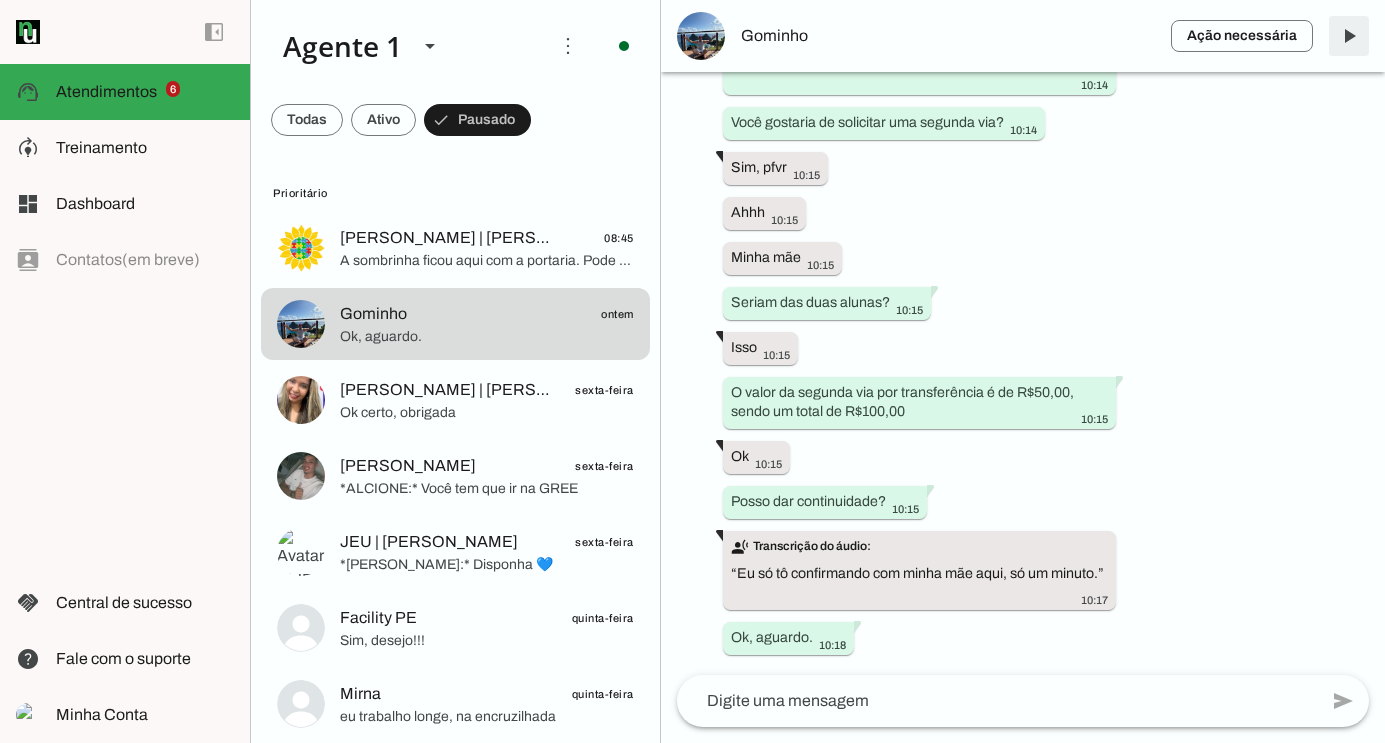 click at bounding box center (1349, 36) 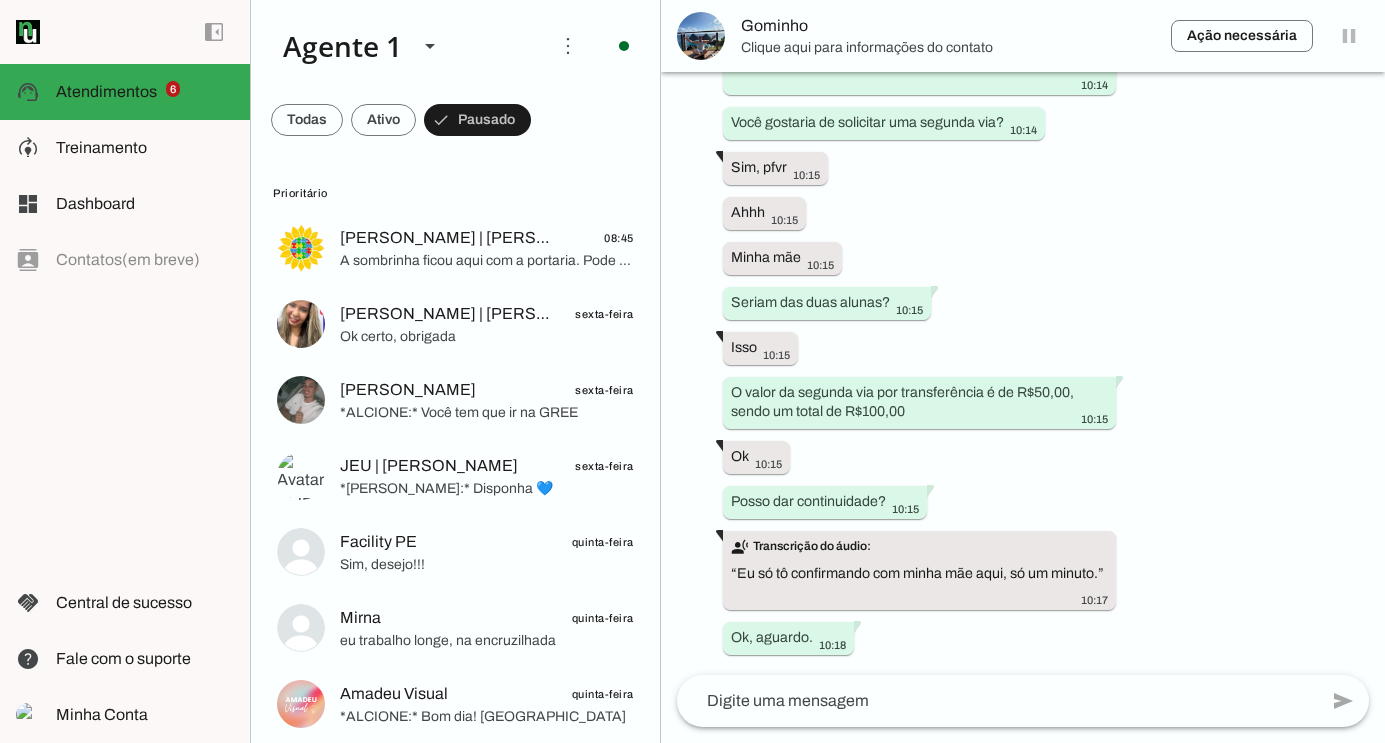 scroll, scrollTop: 0, scrollLeft: 0, axis: both 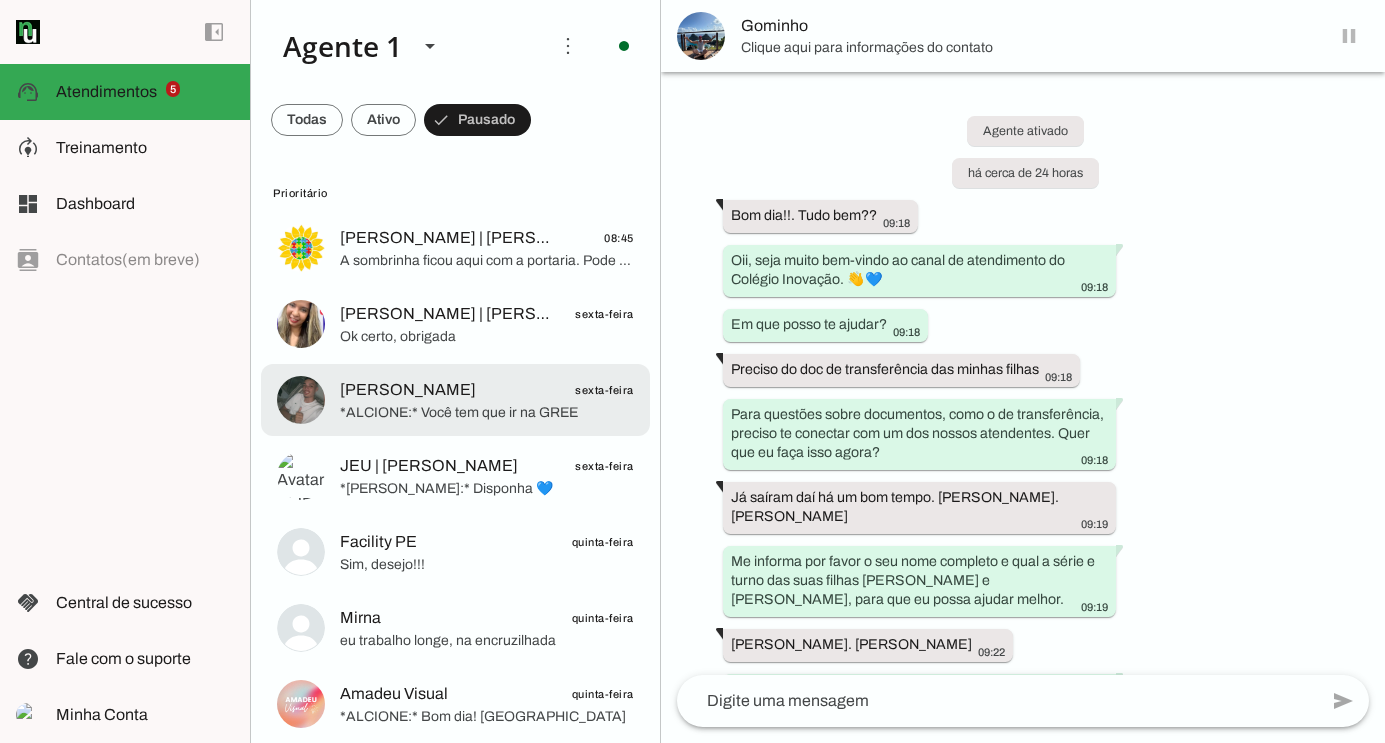 click on "[PERSON_NAME]
sexta-feira
*ALCIONE:*
Você tem que ir na GREE" at bounding box center [455, 248] 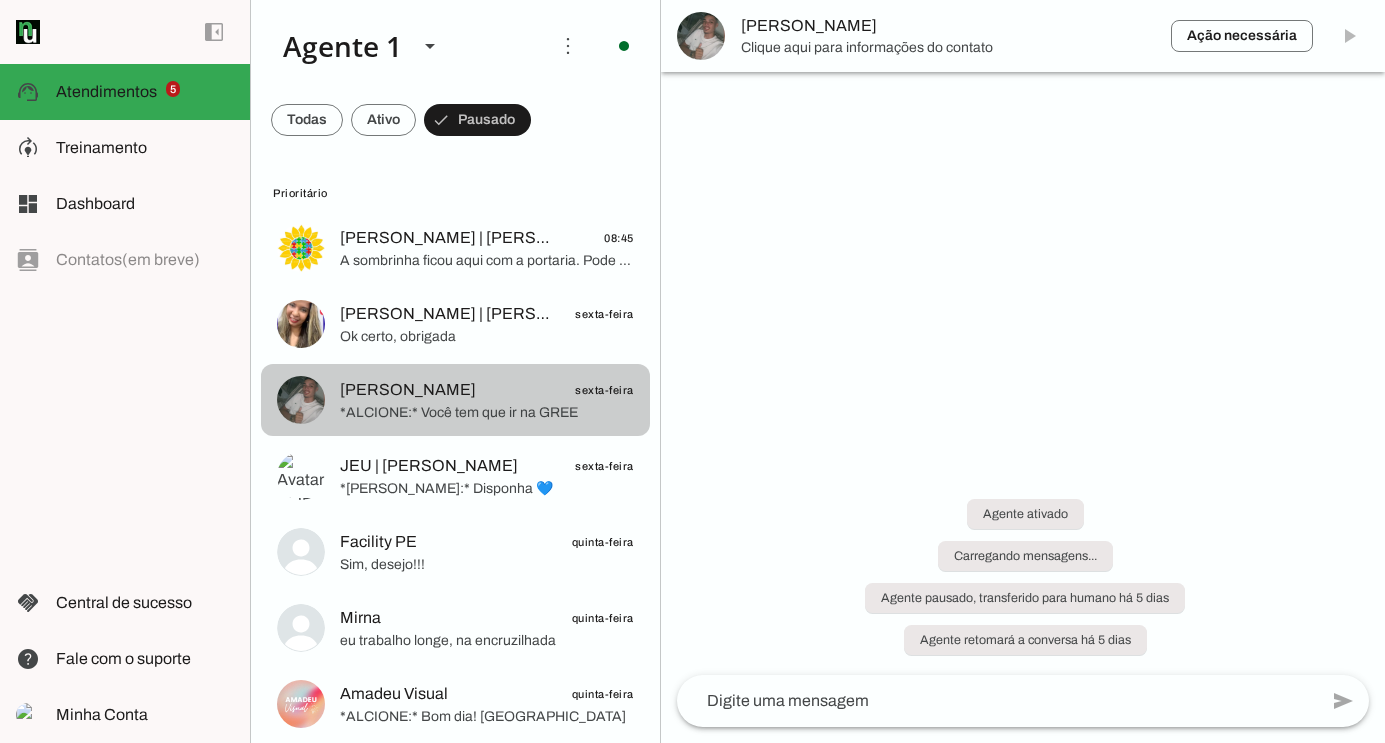 scroll, scrollTop: 1166, scrollLeft: 0, axis: vertical 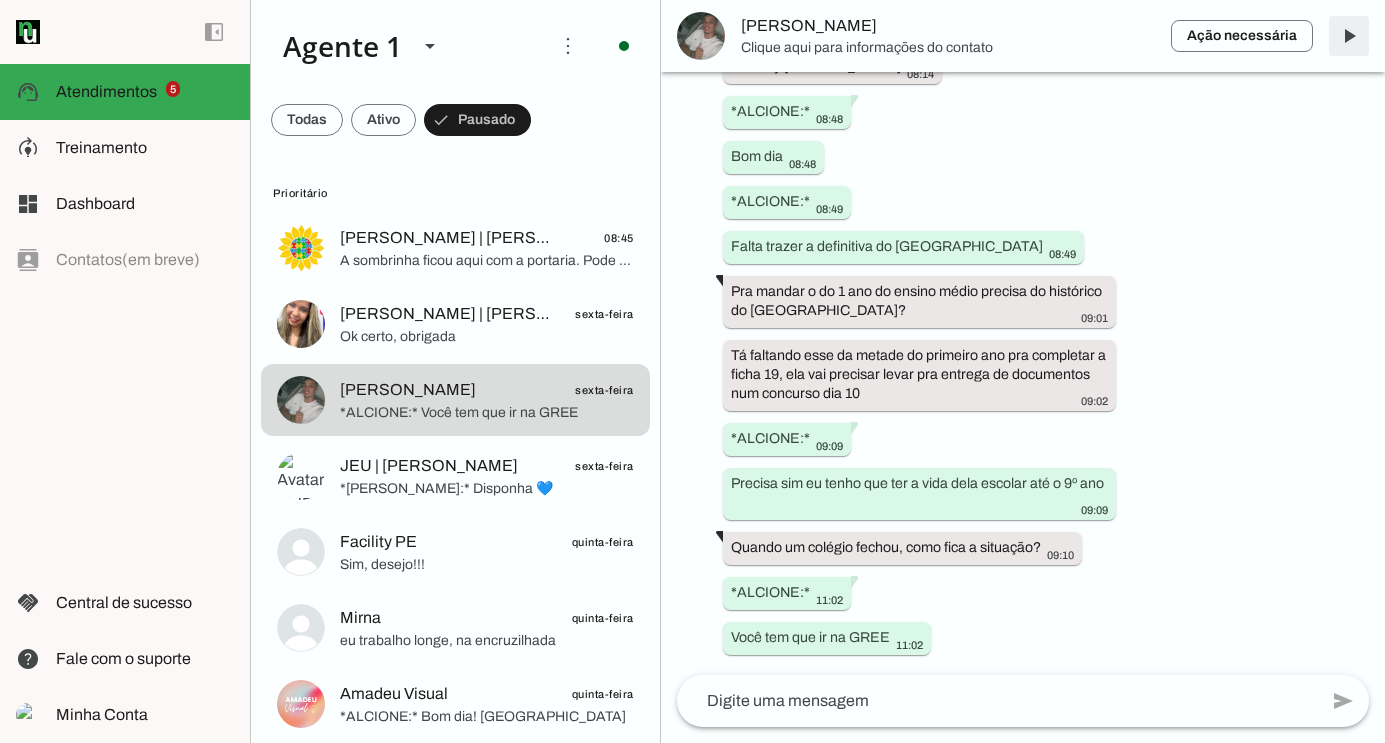 click at bounding box center (1349, 36) 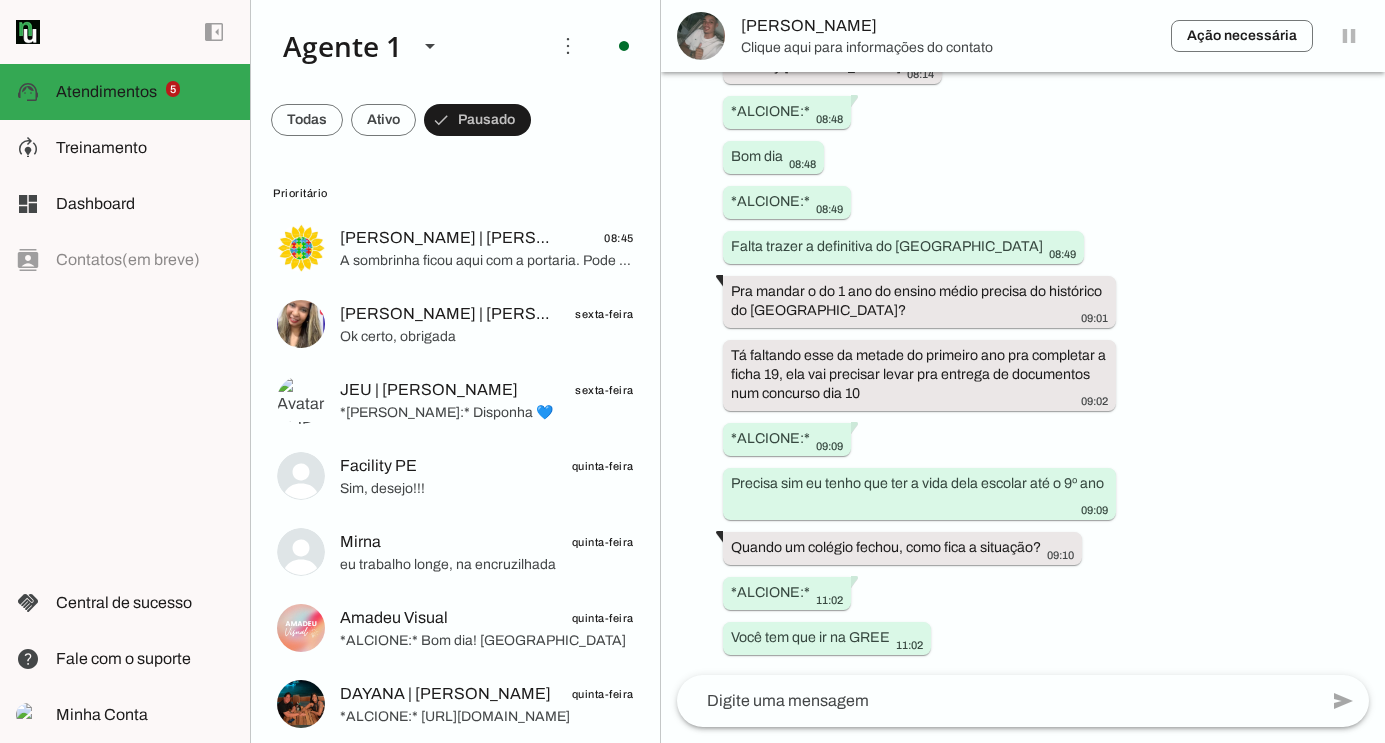 scroll, scrollTop: 0, scrollLeft: 0, axis: both 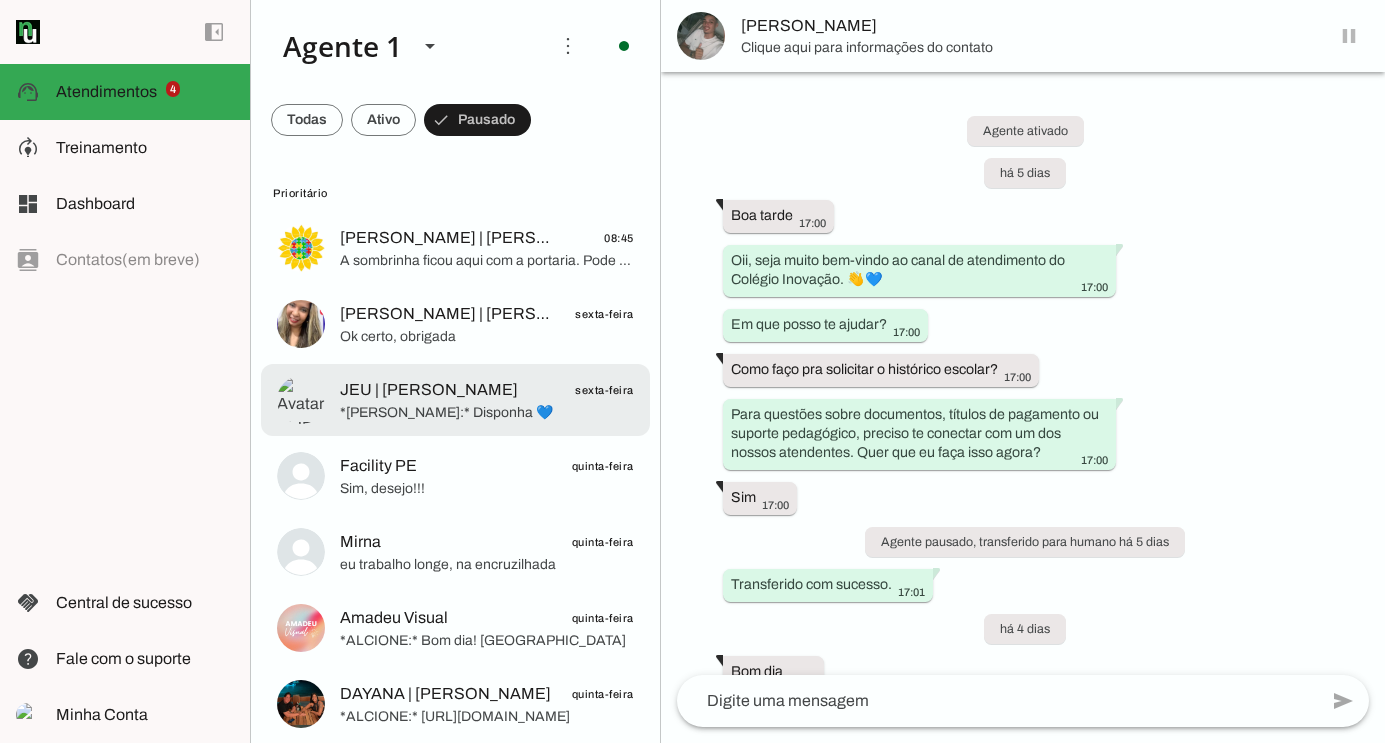 click on "JEU | [PERSON_NAME]" 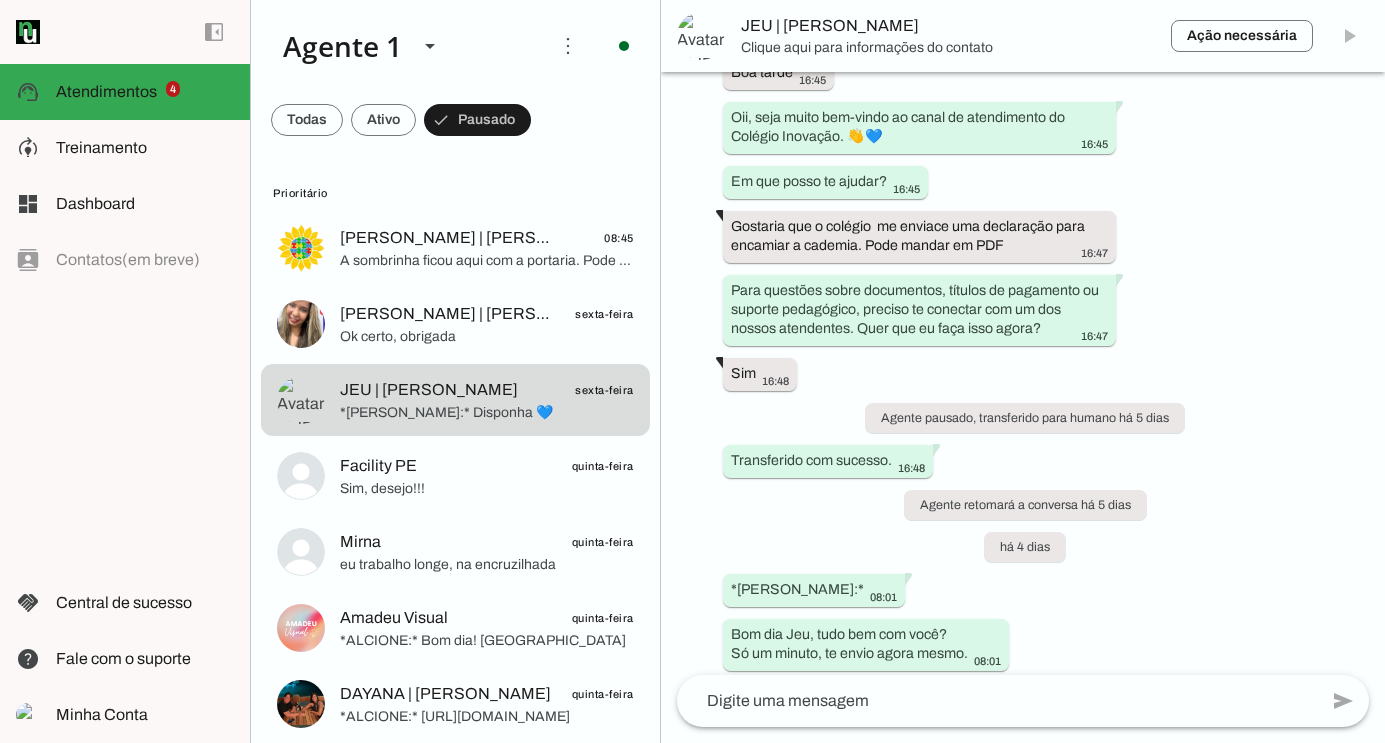 scroll, scrollTop: 16978, scrollLeft: 0, axis: vertical 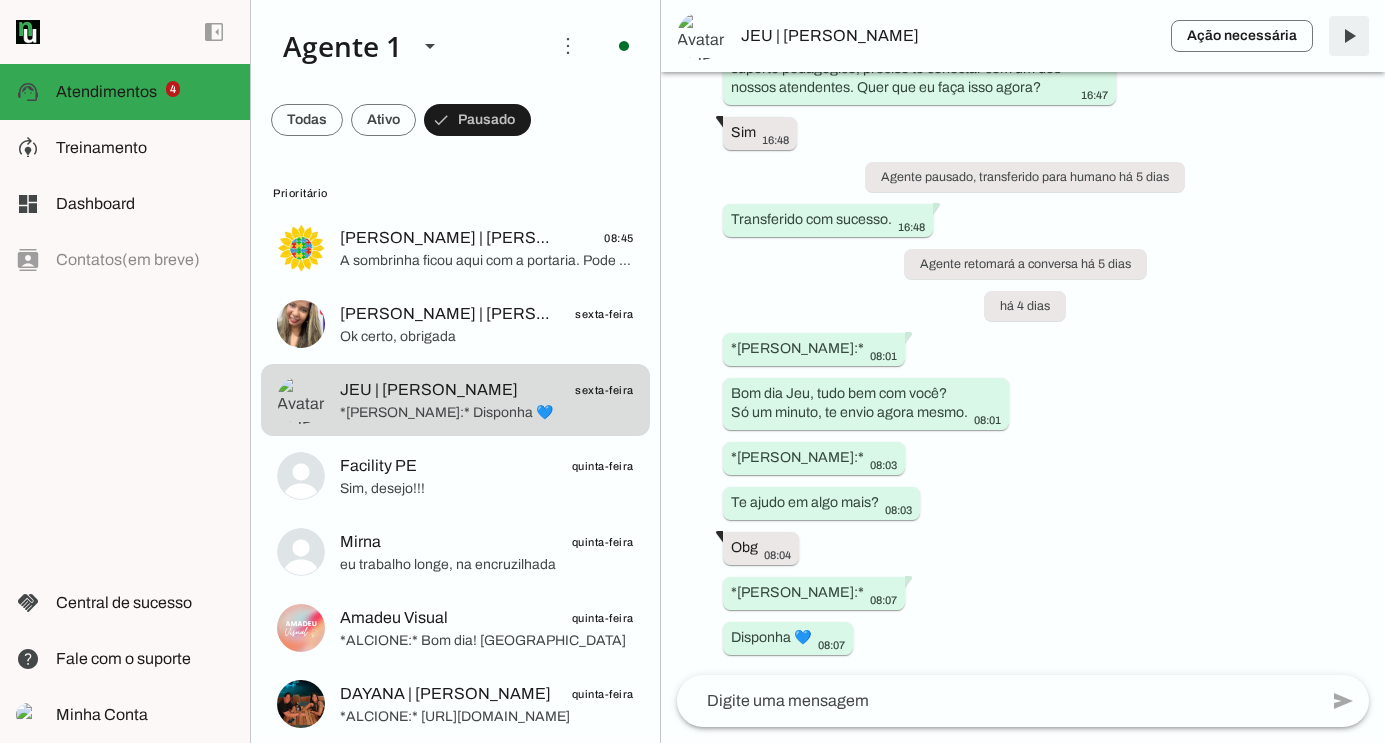 click at bounding box center [1349, 36] 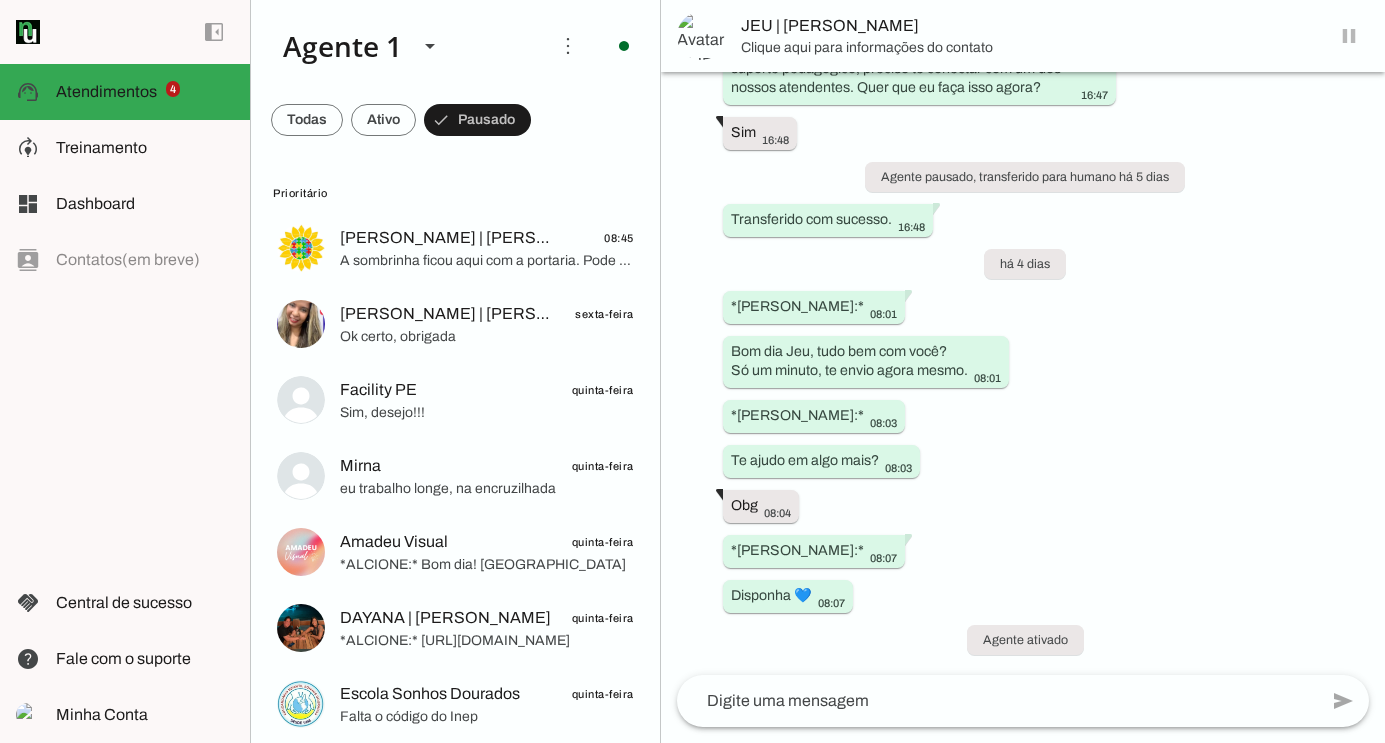 scroll, scrollTop: 16978, scrollLeft: 0, axis: vertical 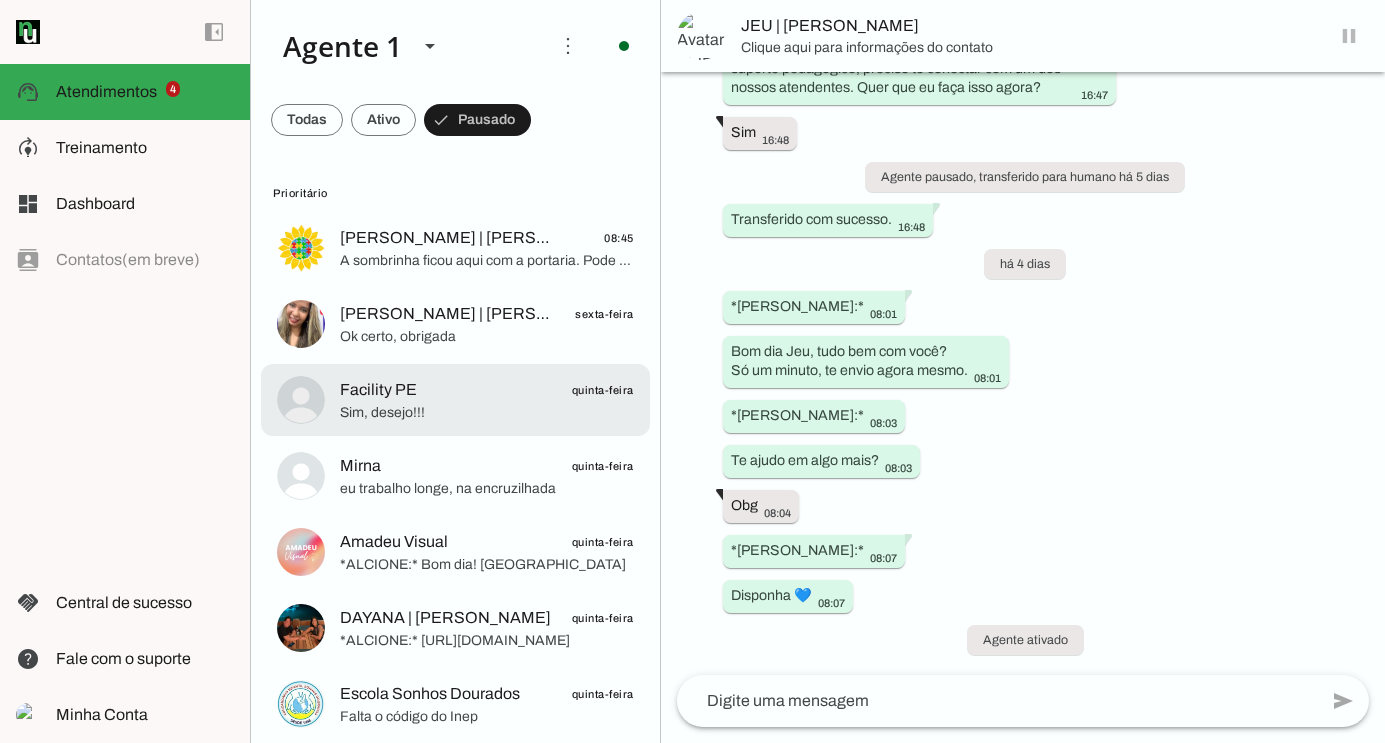 click on "Facility PE
quinta-feira
[PERSON_NAME], desejo!!!" at bounding box center (455, 248) 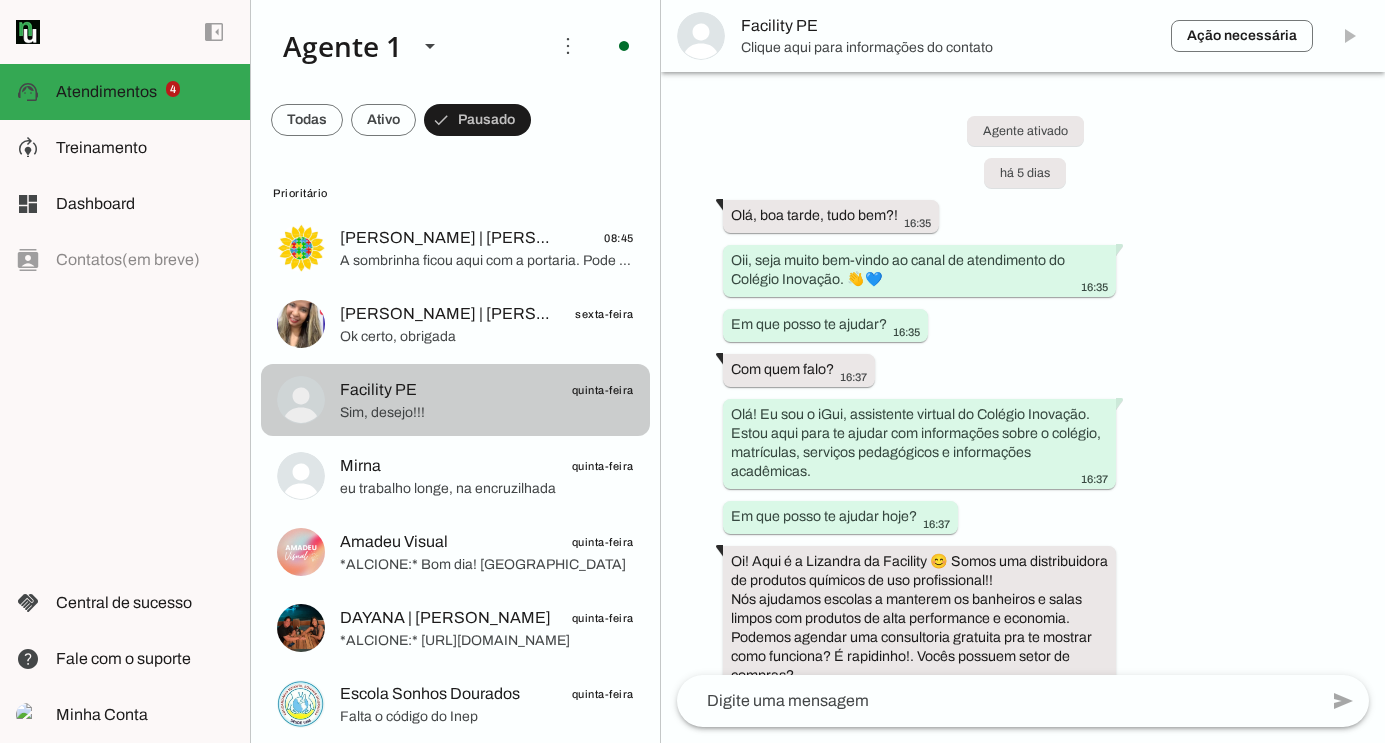 scroll, scrollTop: 359, scrollLeft: 0, axis: vertical 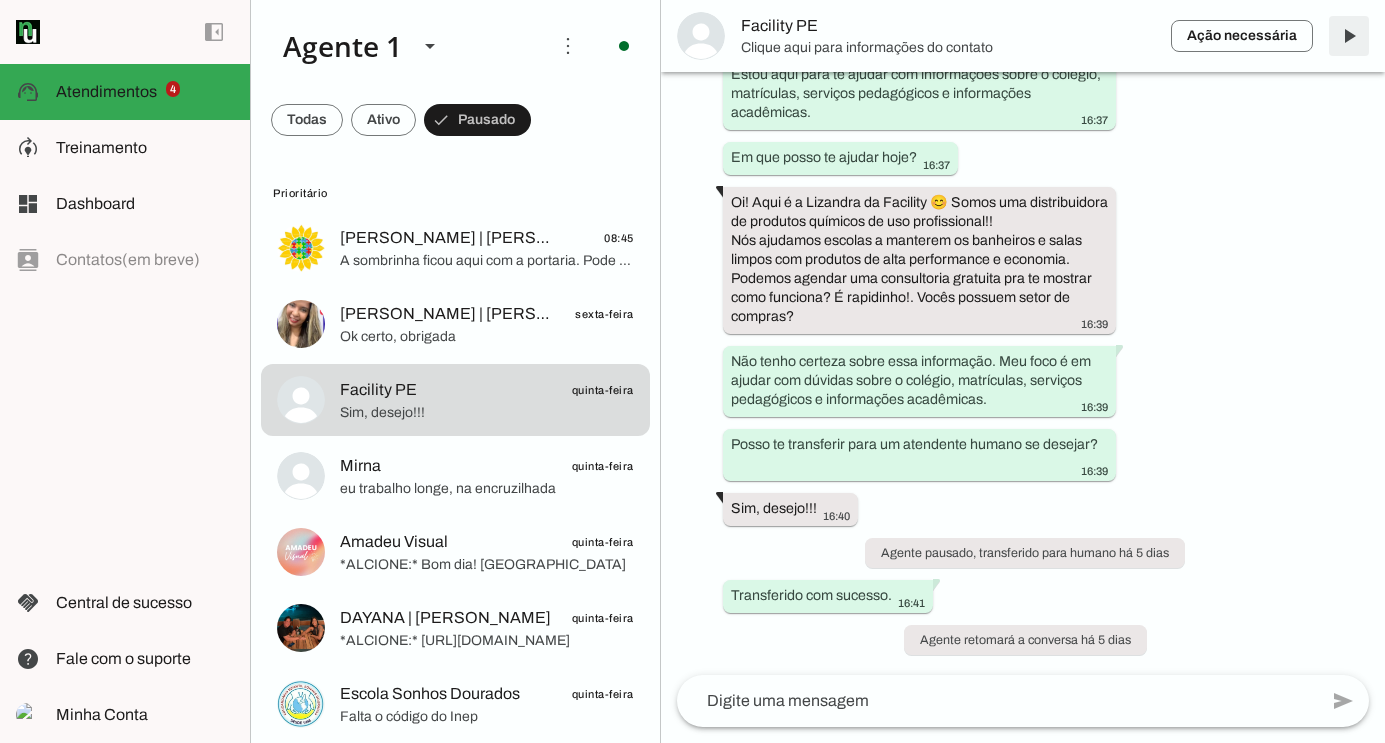 click at bounding box center (1349, 36) 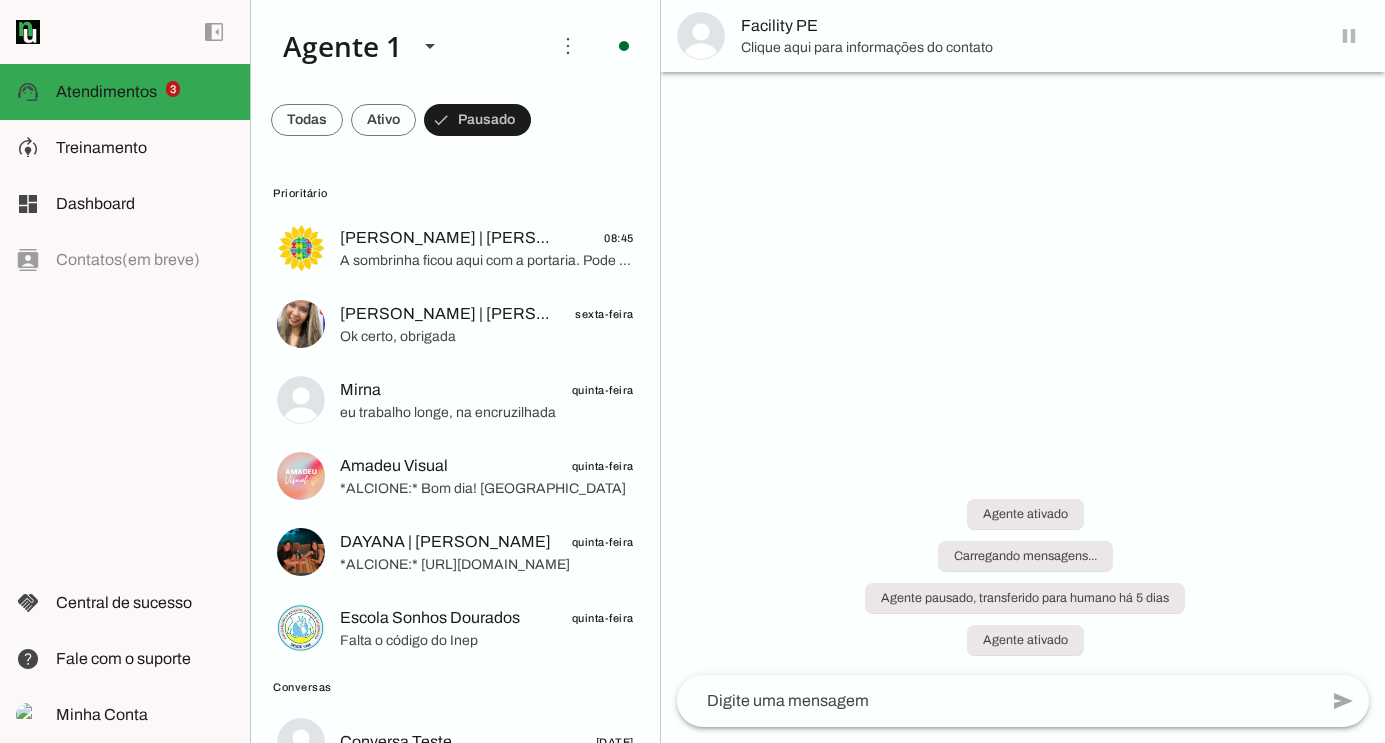 scroll, scrollTop: 0, scrollLeft: 0, axis: both 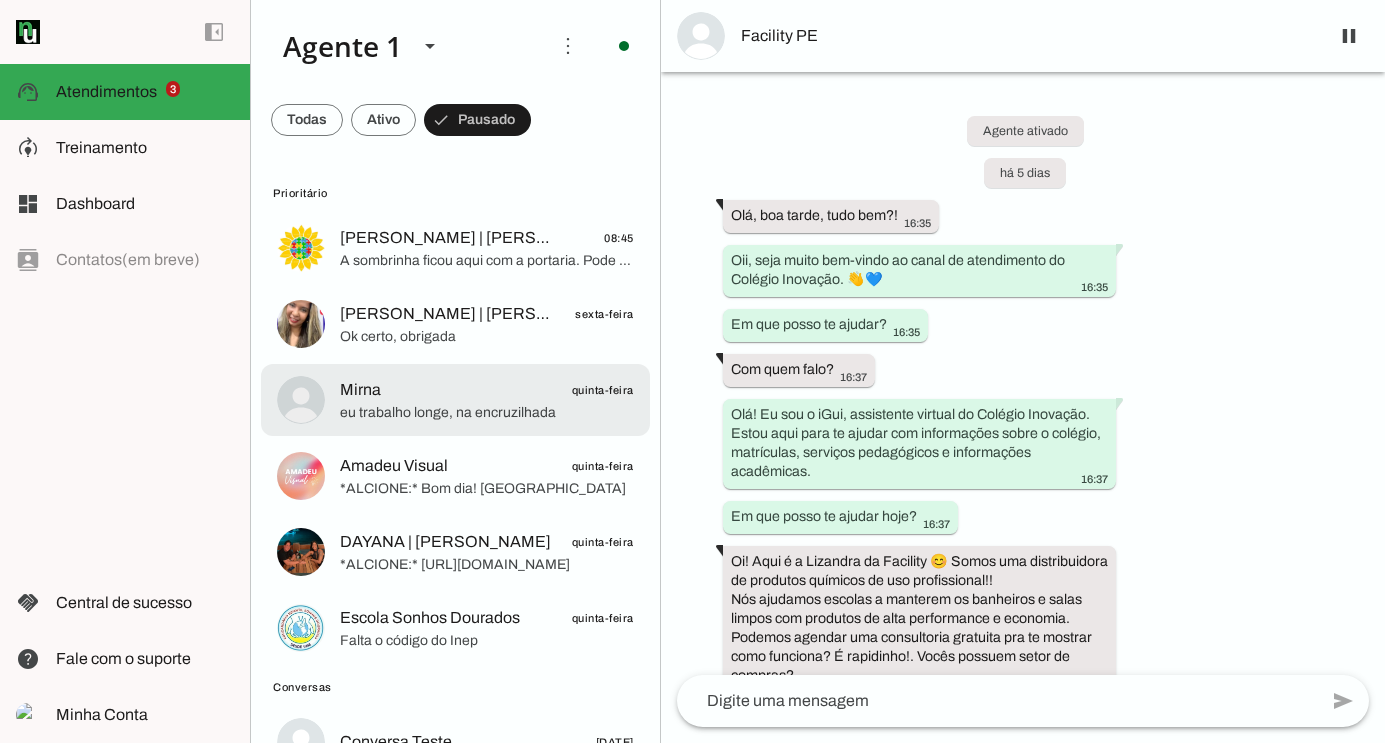 click on "eu trabalho longe, na encruzilhada" 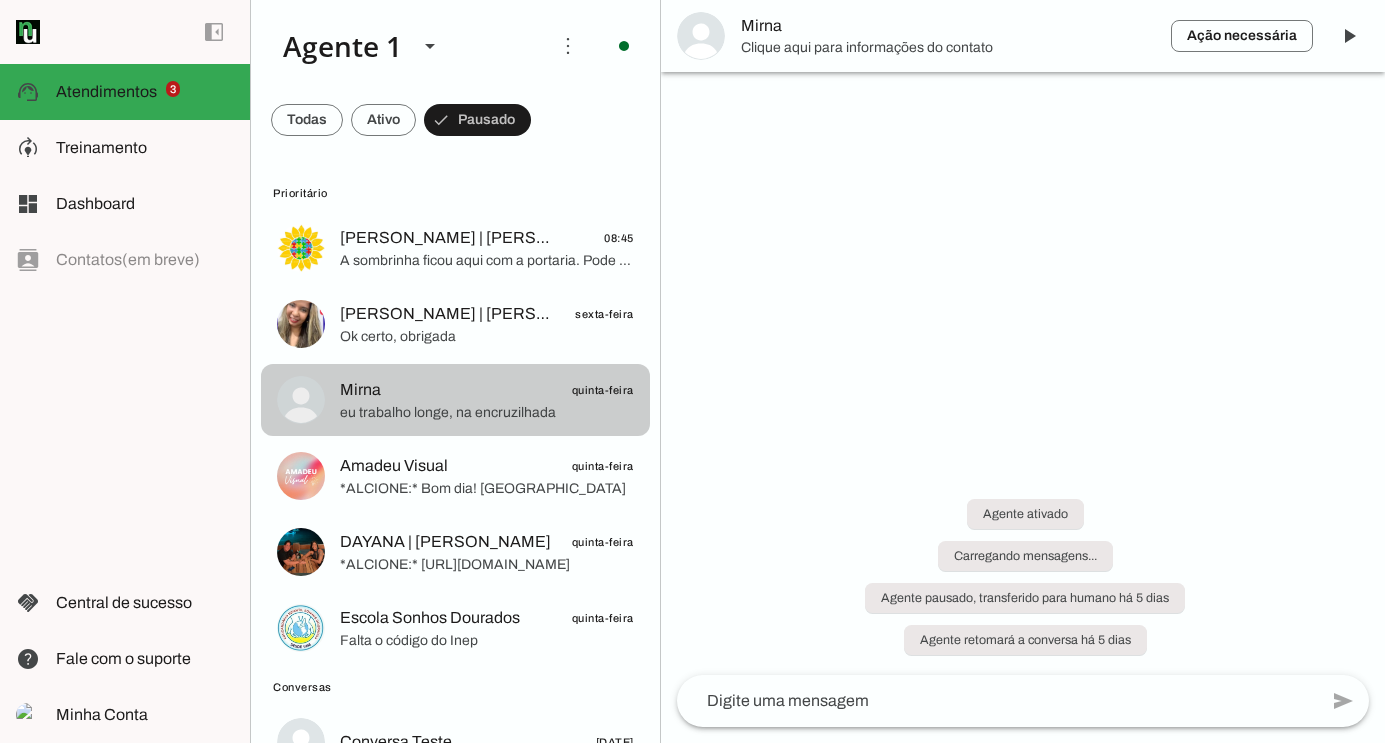 scroll, scrollTop: 1824, scrollLeft: 0, axis: vertical 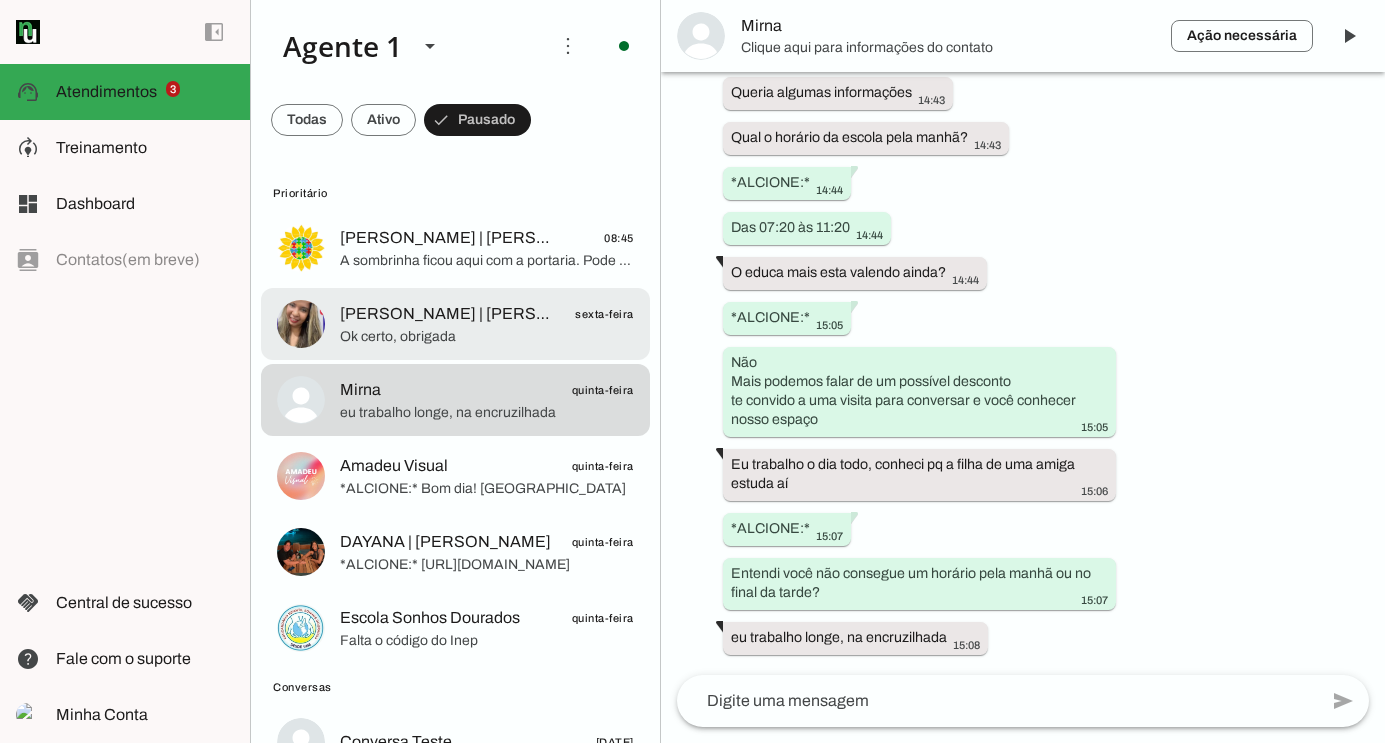 click on "[PERSON_NAME] | [PERSON_NAME]" 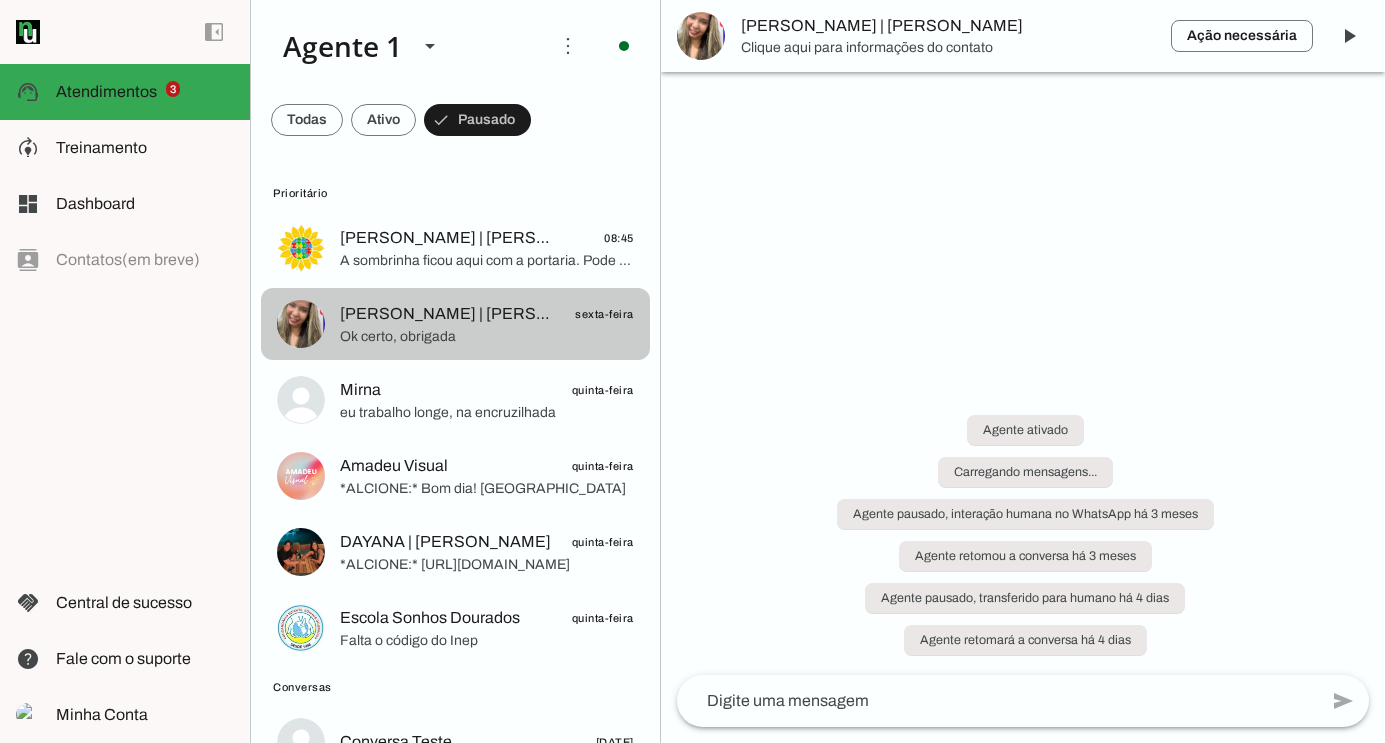 scroll, scrollTop: 1203, scrollLeft: 0, axis: vertical 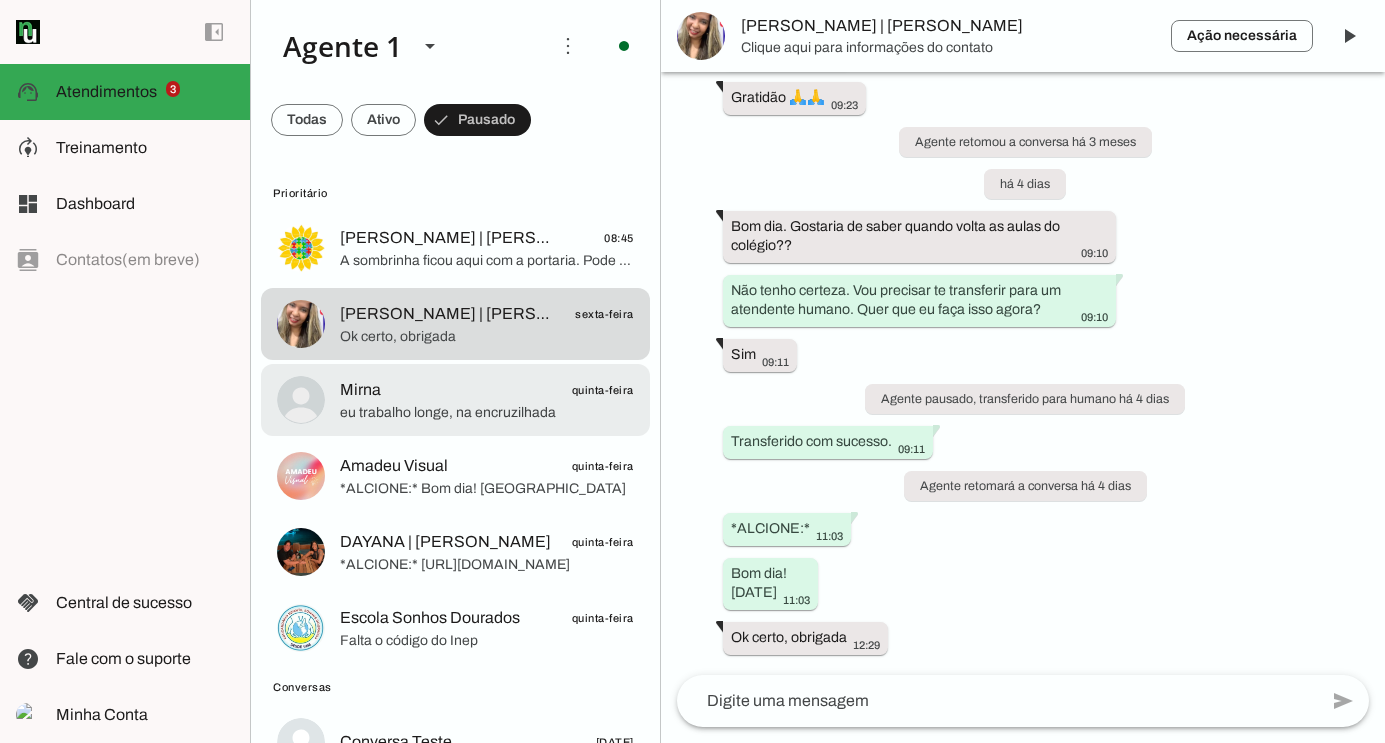 click on "Mirna
quinta-feira" 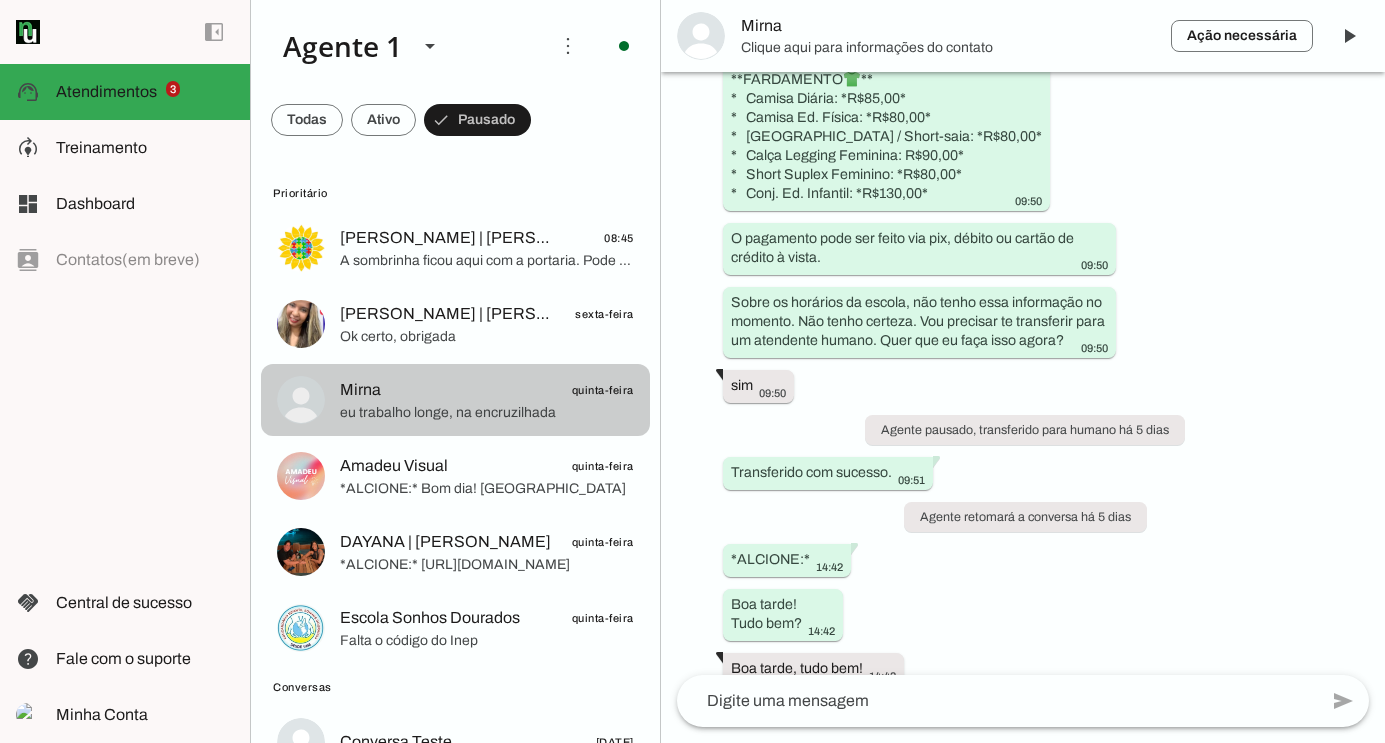 scroll, scrollTop: 1824, scrollLeft: 0, axis: vertical 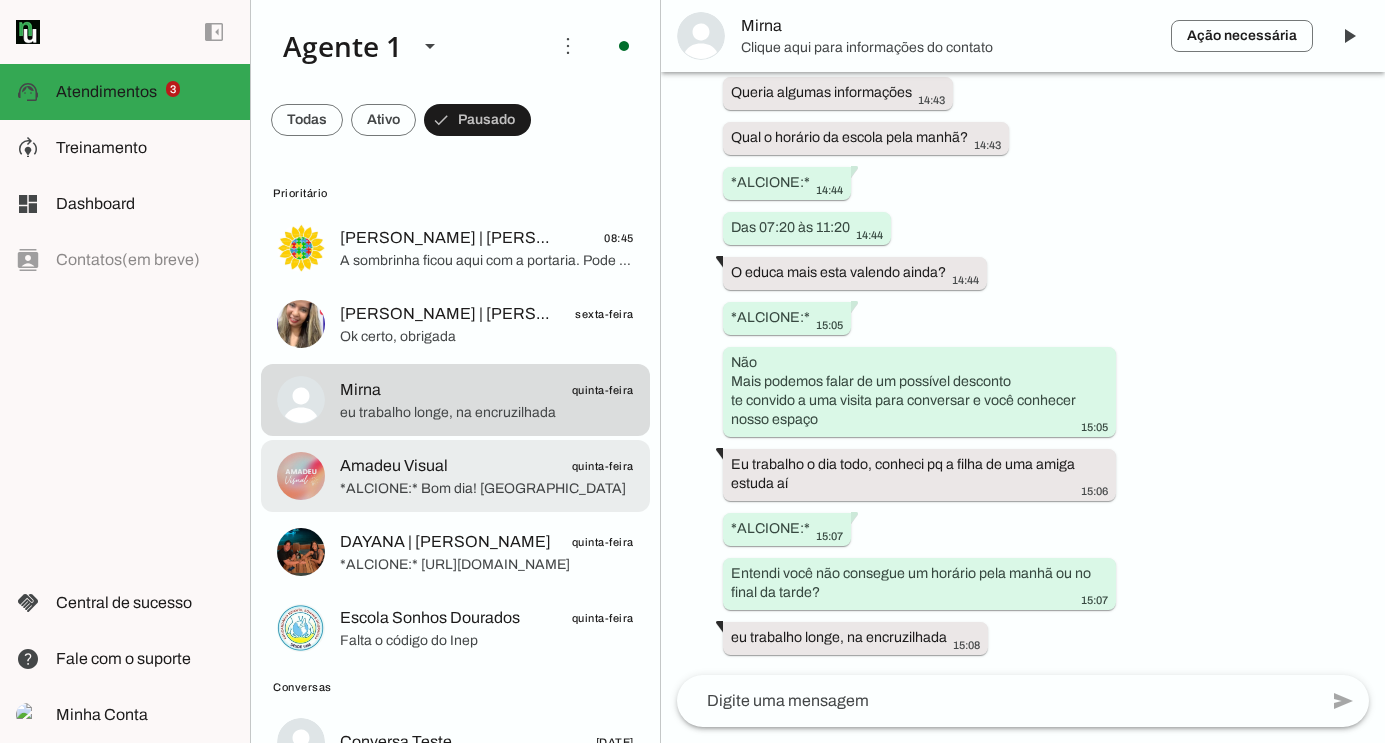 click on "*ALCIONE:*
Bom dia!
[GEOGRAPHIC_DATA]" 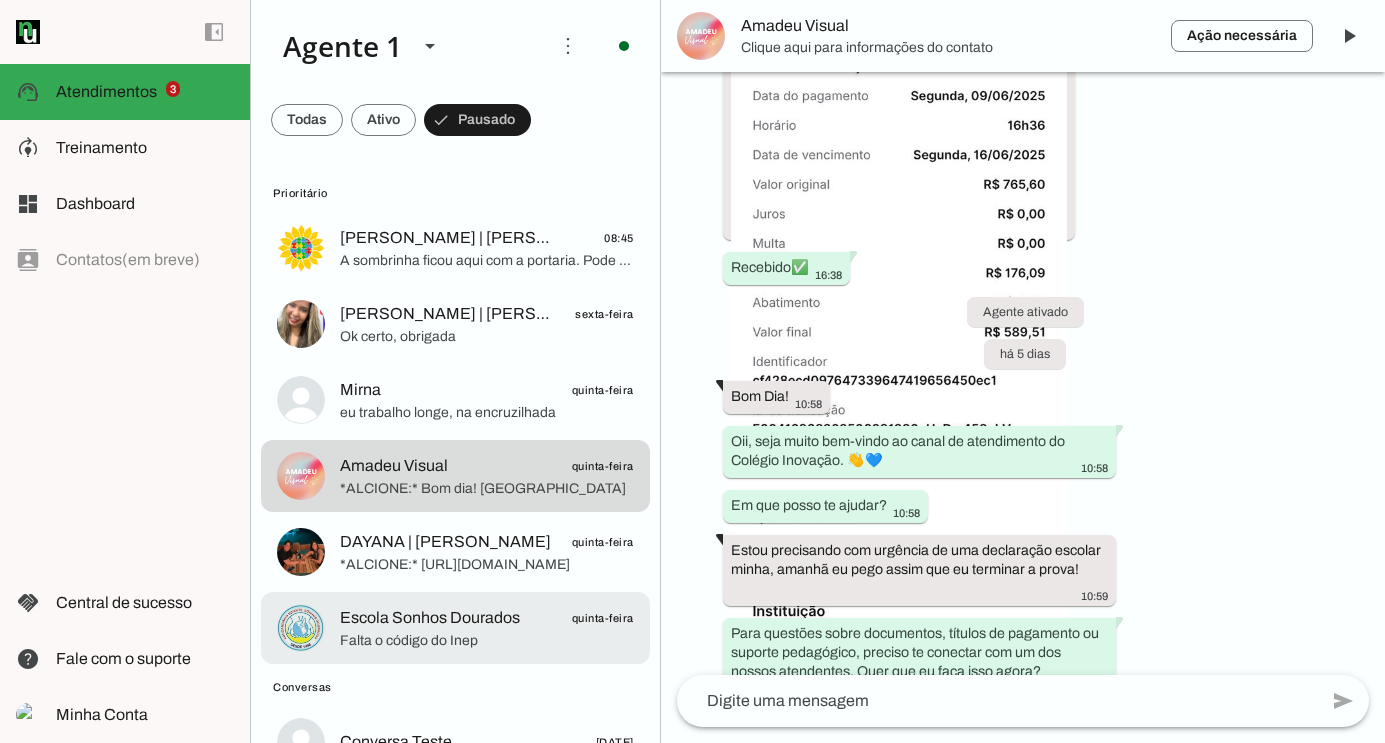 scroll, scrollTop: 1396, scrollLeft: 0, axis: vertical 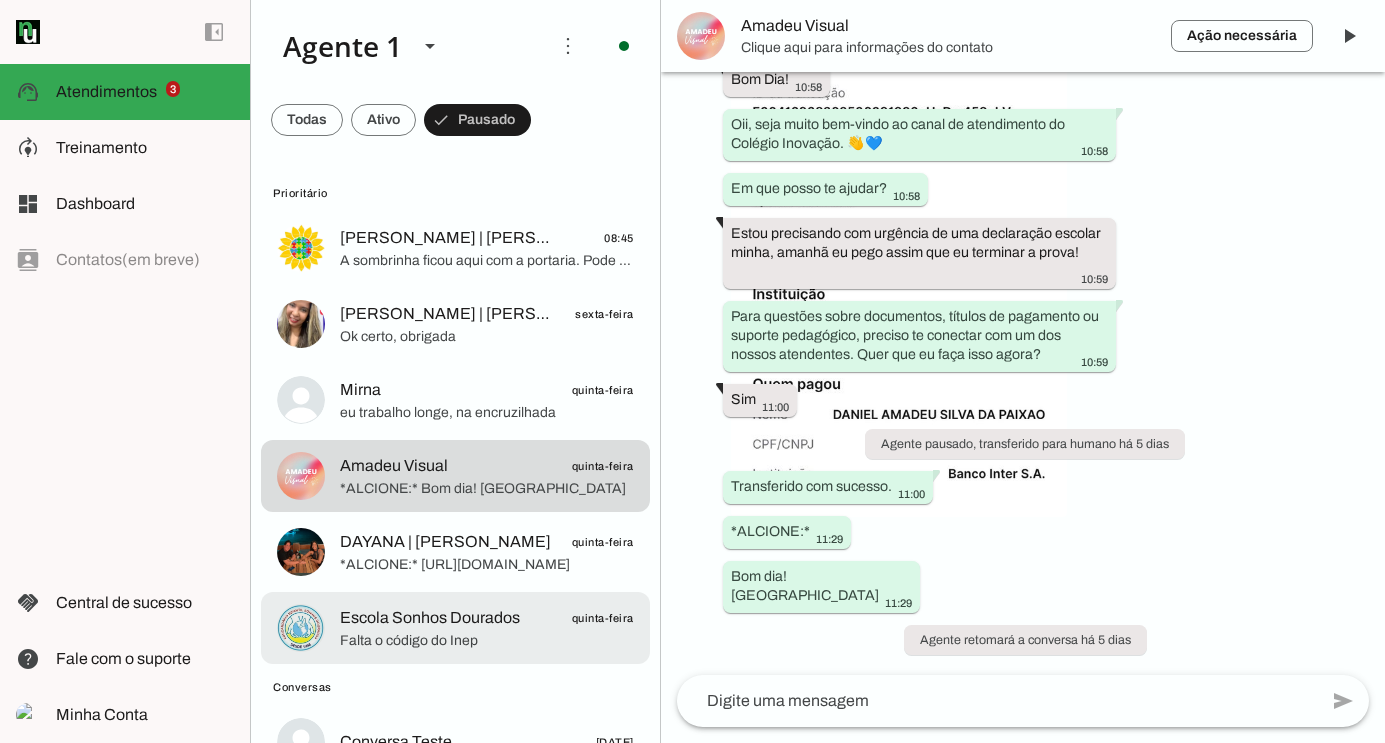 click on "Falta o código do Inep" 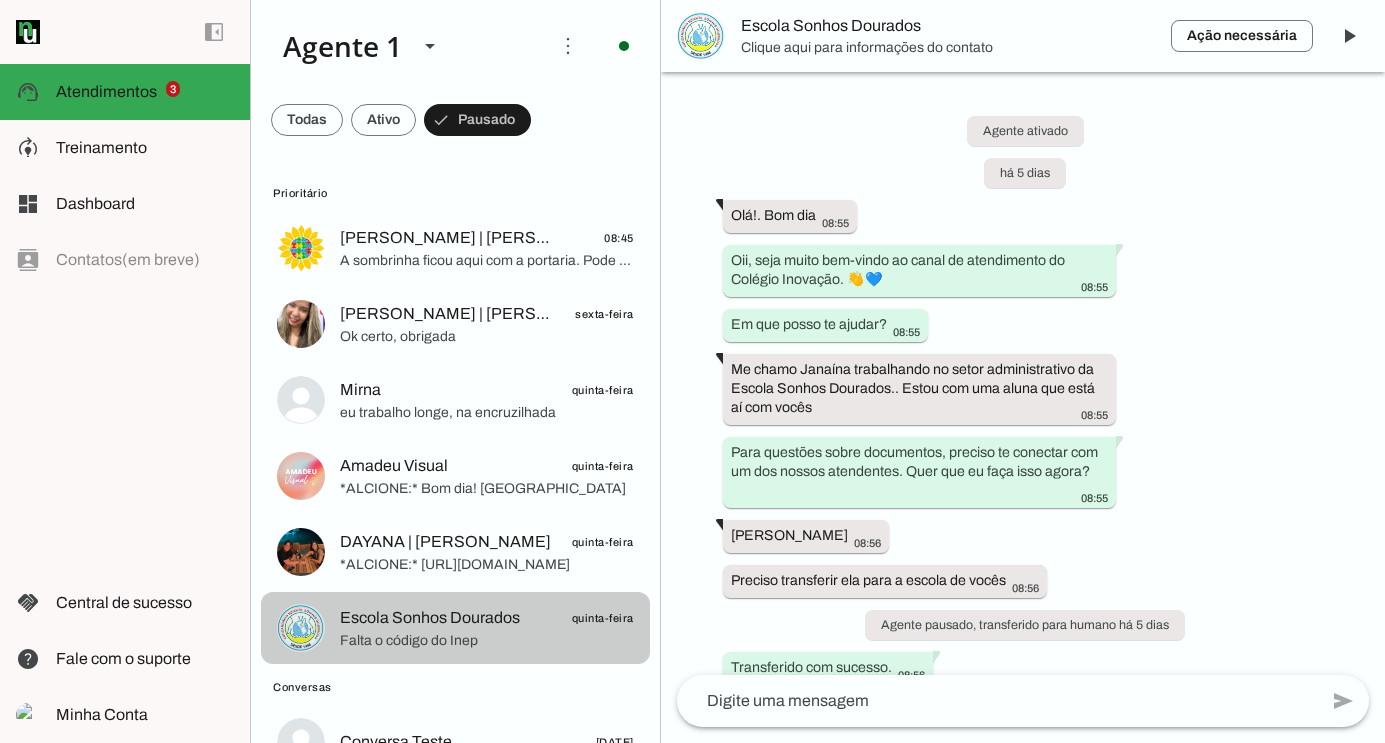 scroll, scrollTop: 207, scrollLeft: 0, axis: vertical 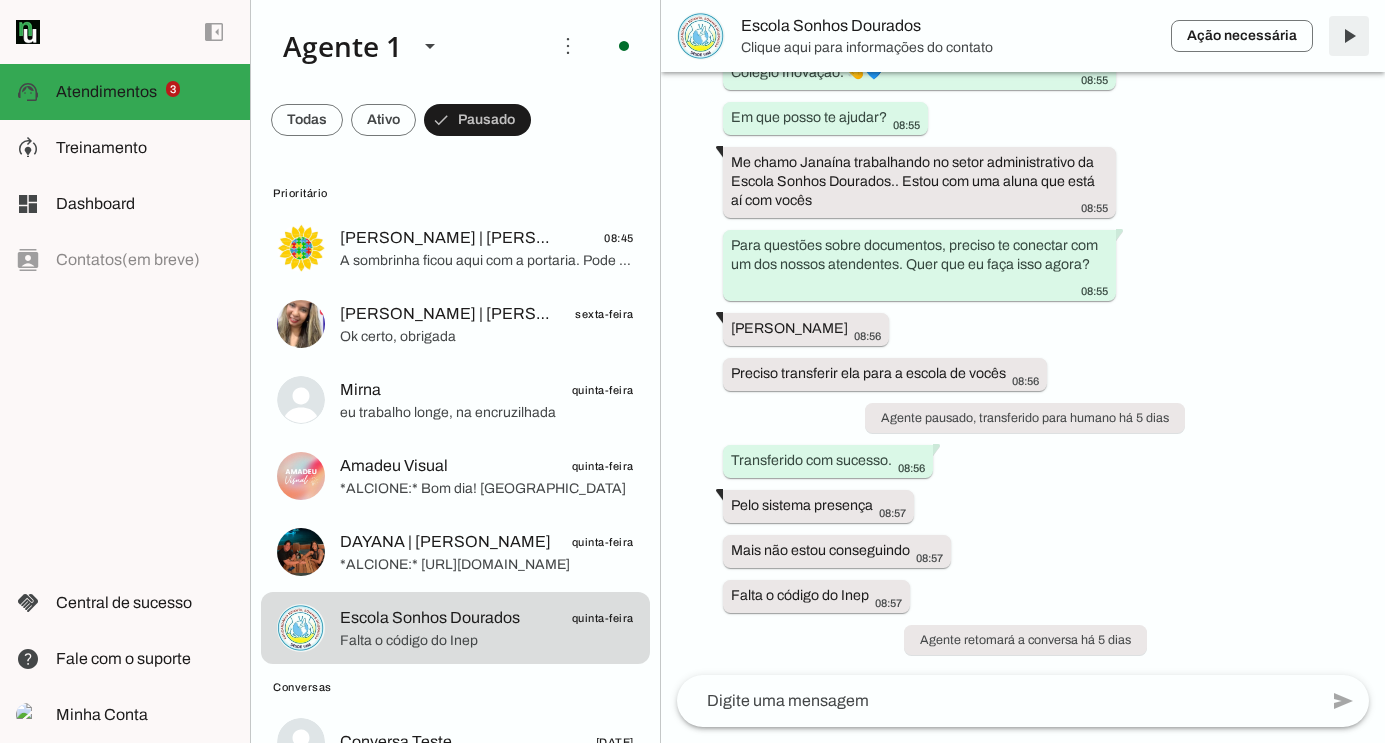 click at bounding box center [1349, 36] 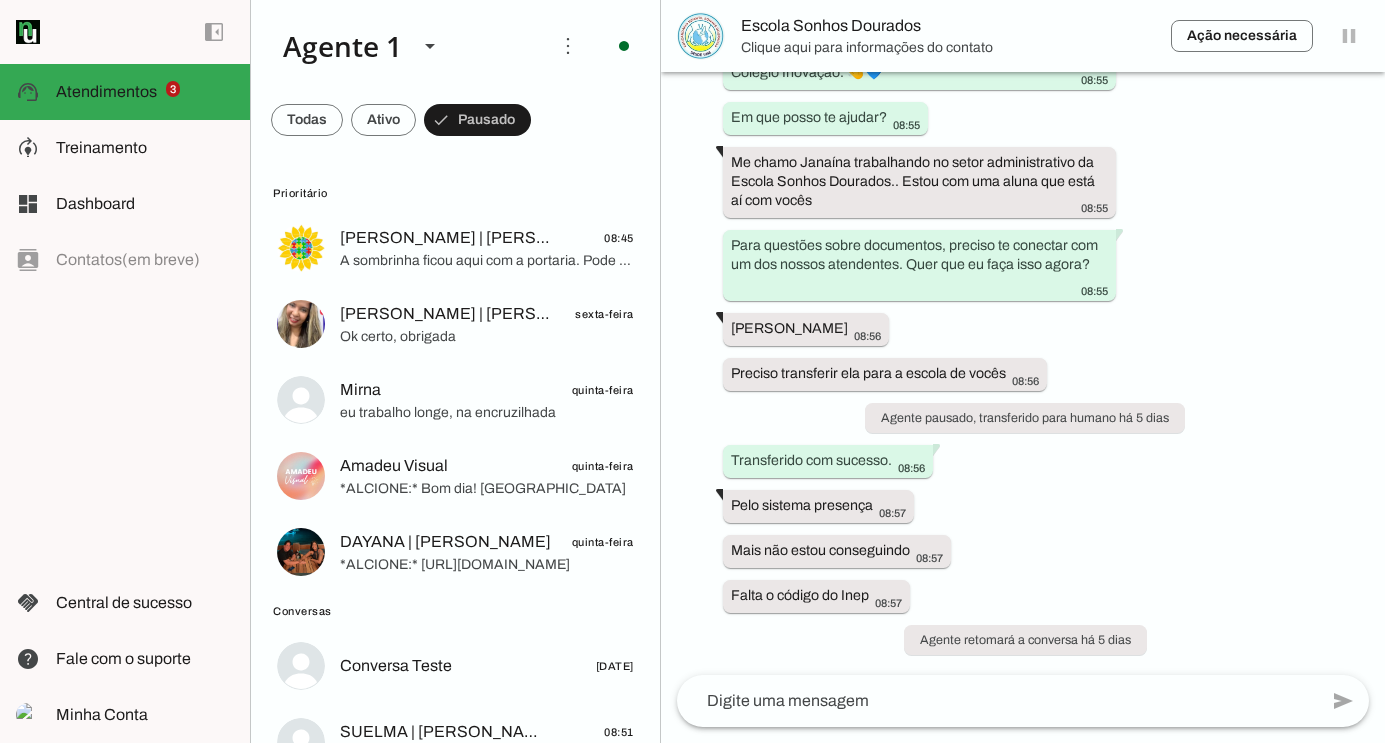 scroll, scrollTop: 0, scrollLeft: 0, axis: both 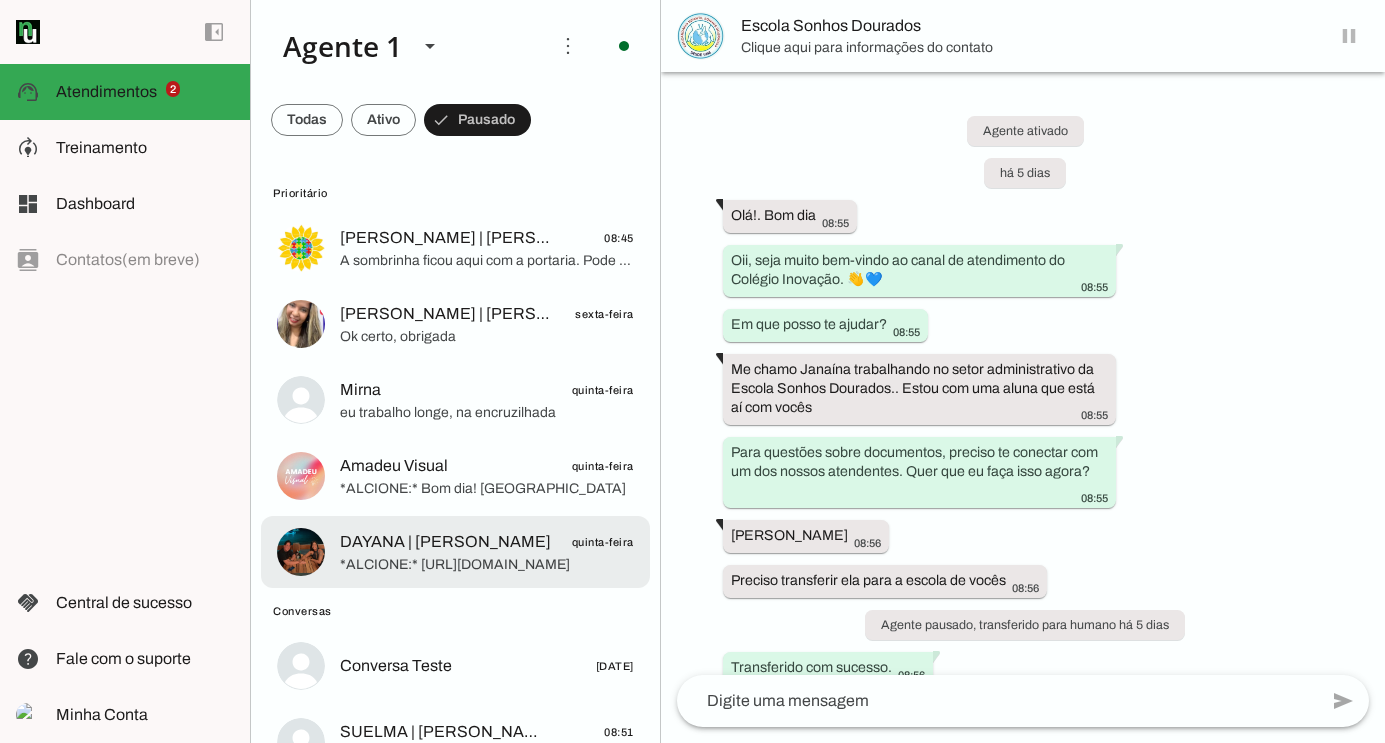 click on "DAYANA | [PERSON_NAME]" 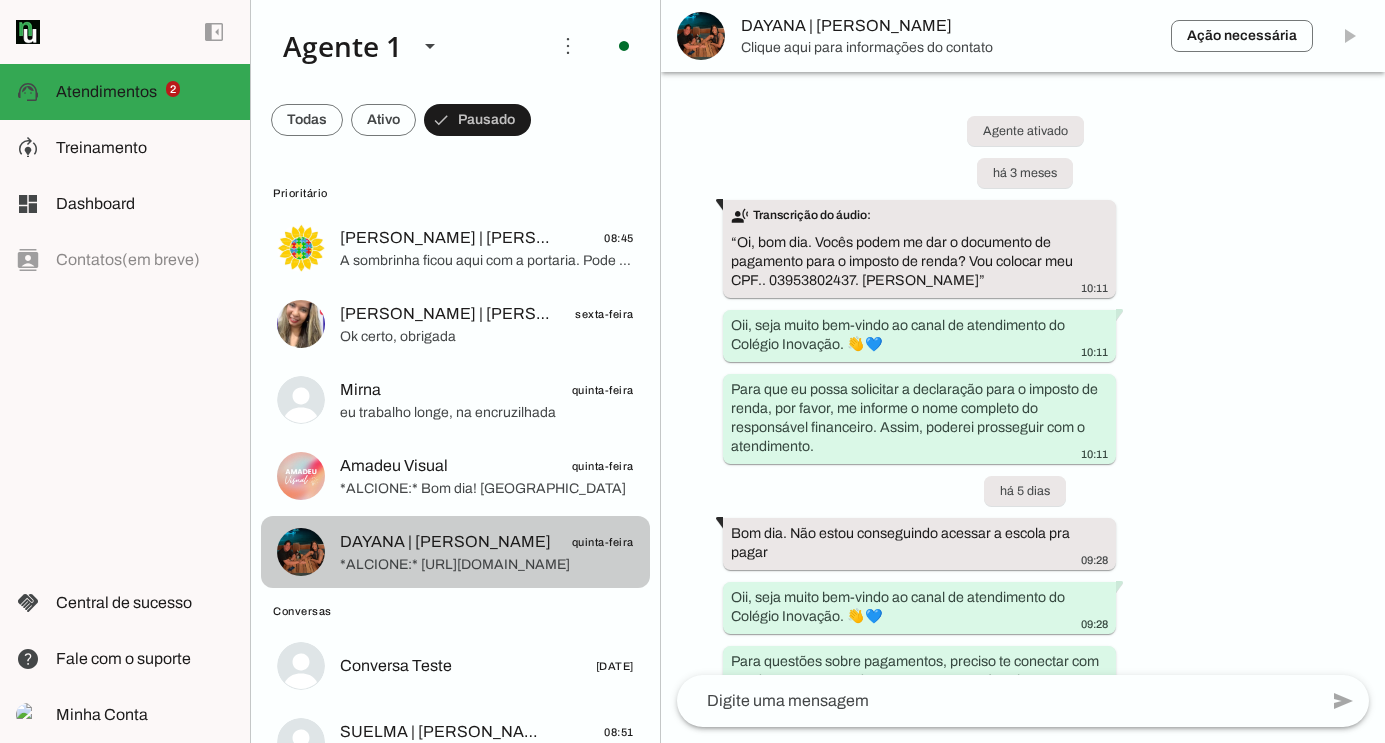 scroll, scrollTop: 615, scrollLeft: 0, axis: vertical 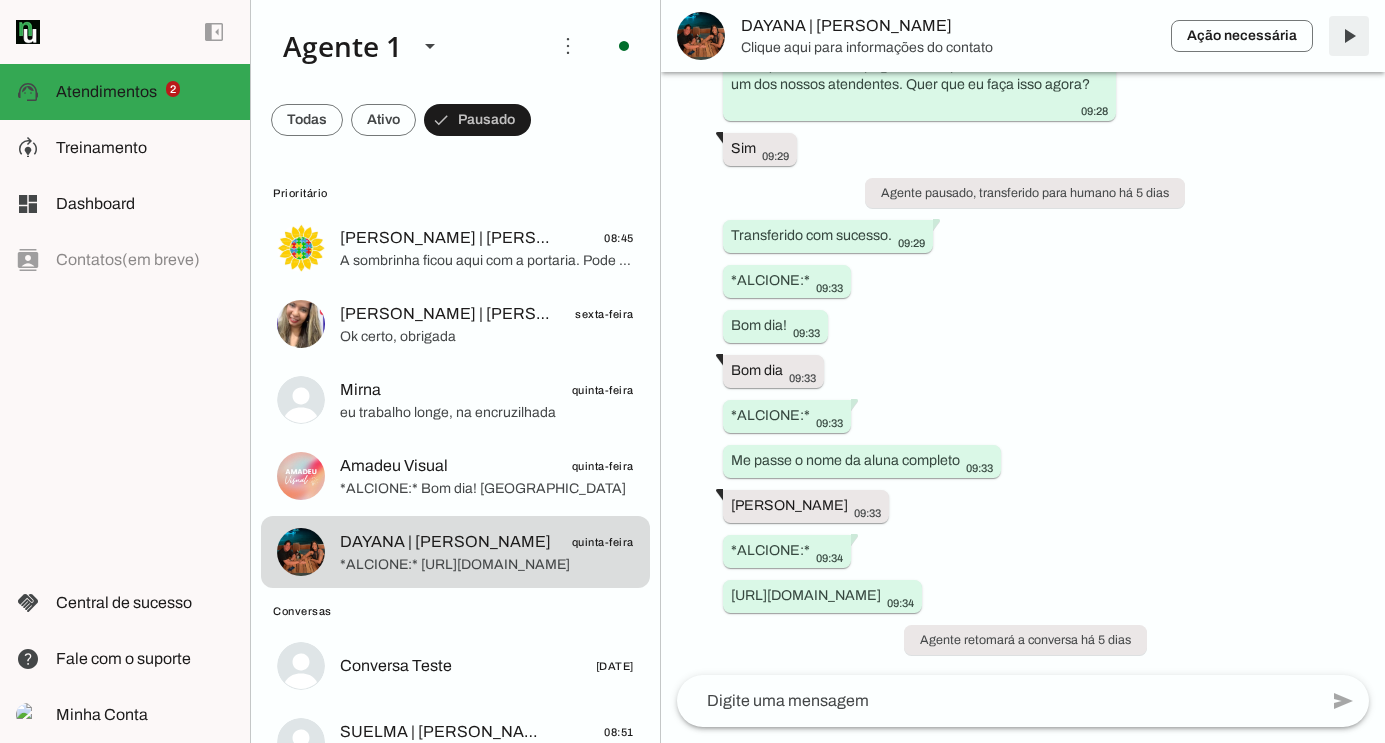 click at bounding box center (1349, 36) 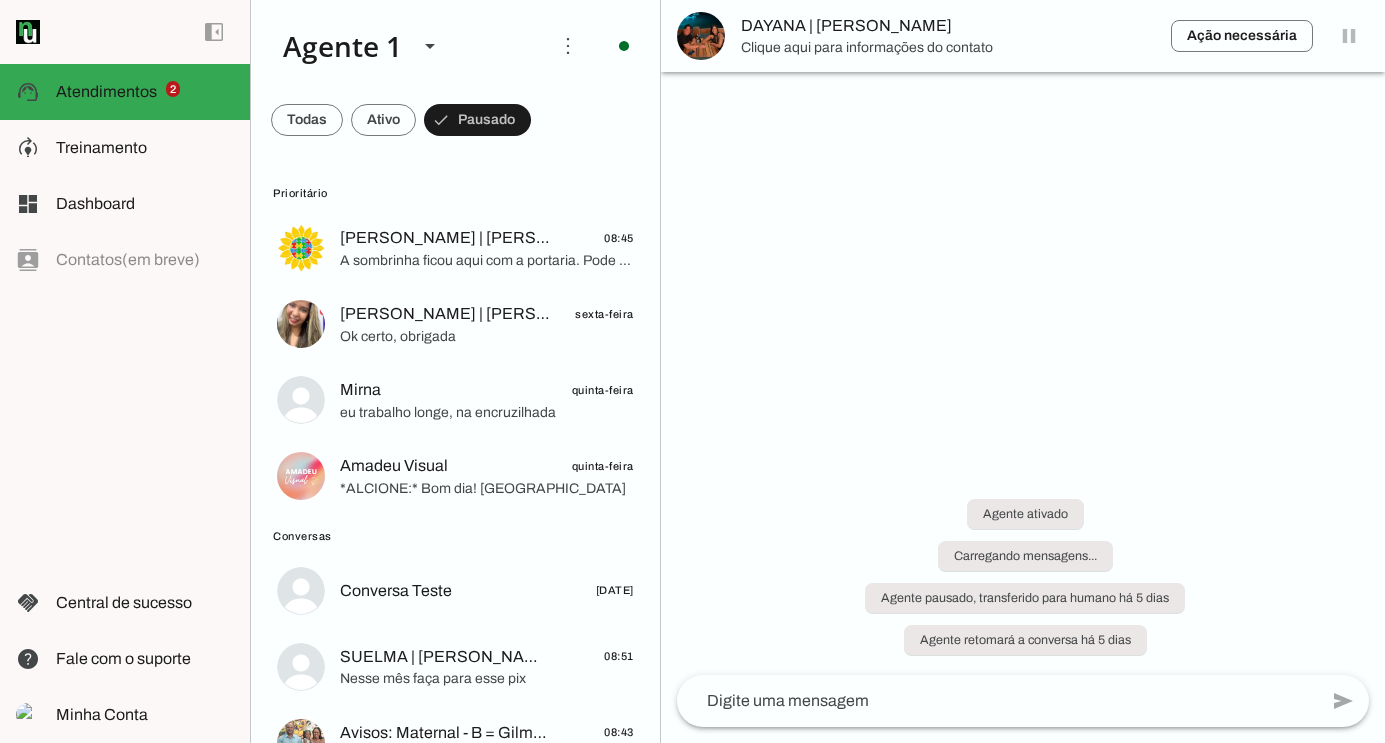 scroll, scrollTop: 0, scrollLeft: 0, axis: both 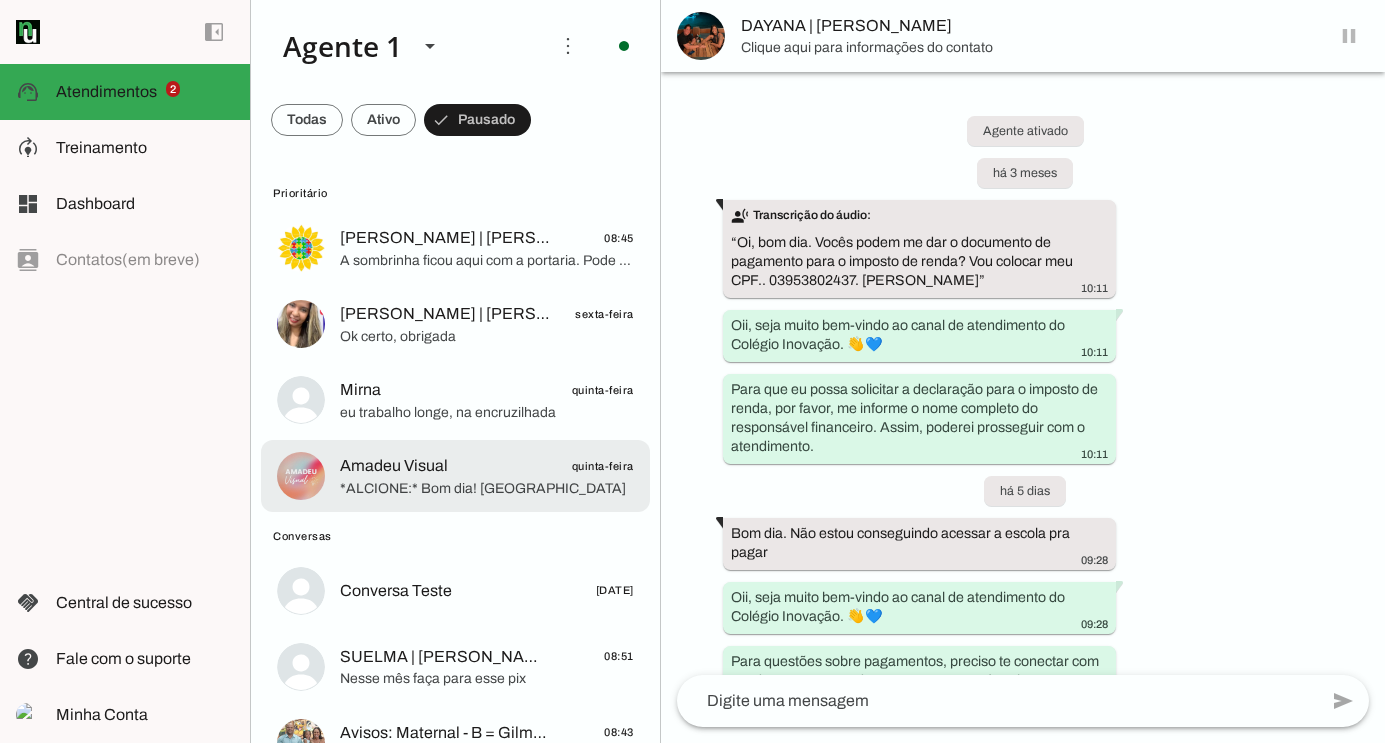 click on "Amadeu Visual
quinta-feira" 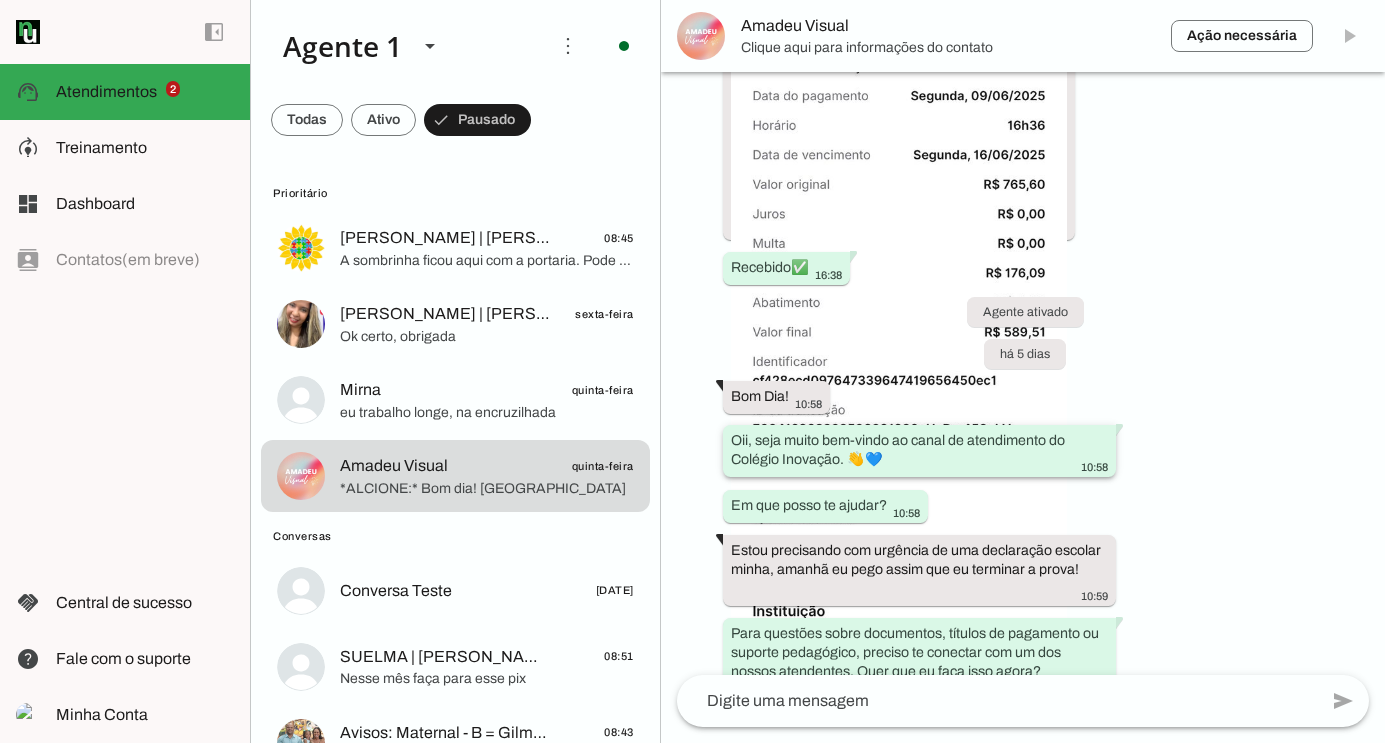 scroll, scrollTop: 1396, scrollLeft: 0, axis: vertical 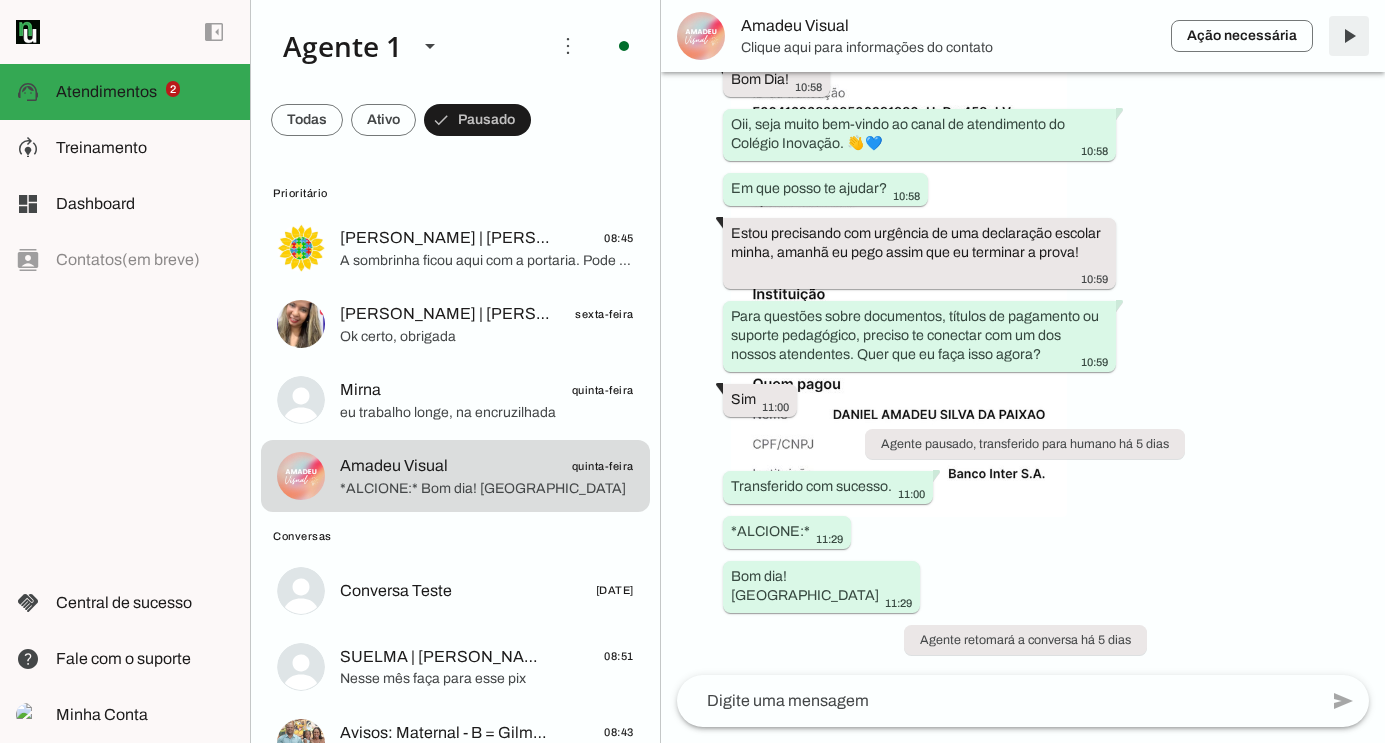 click at bounding box center (1349, 36) 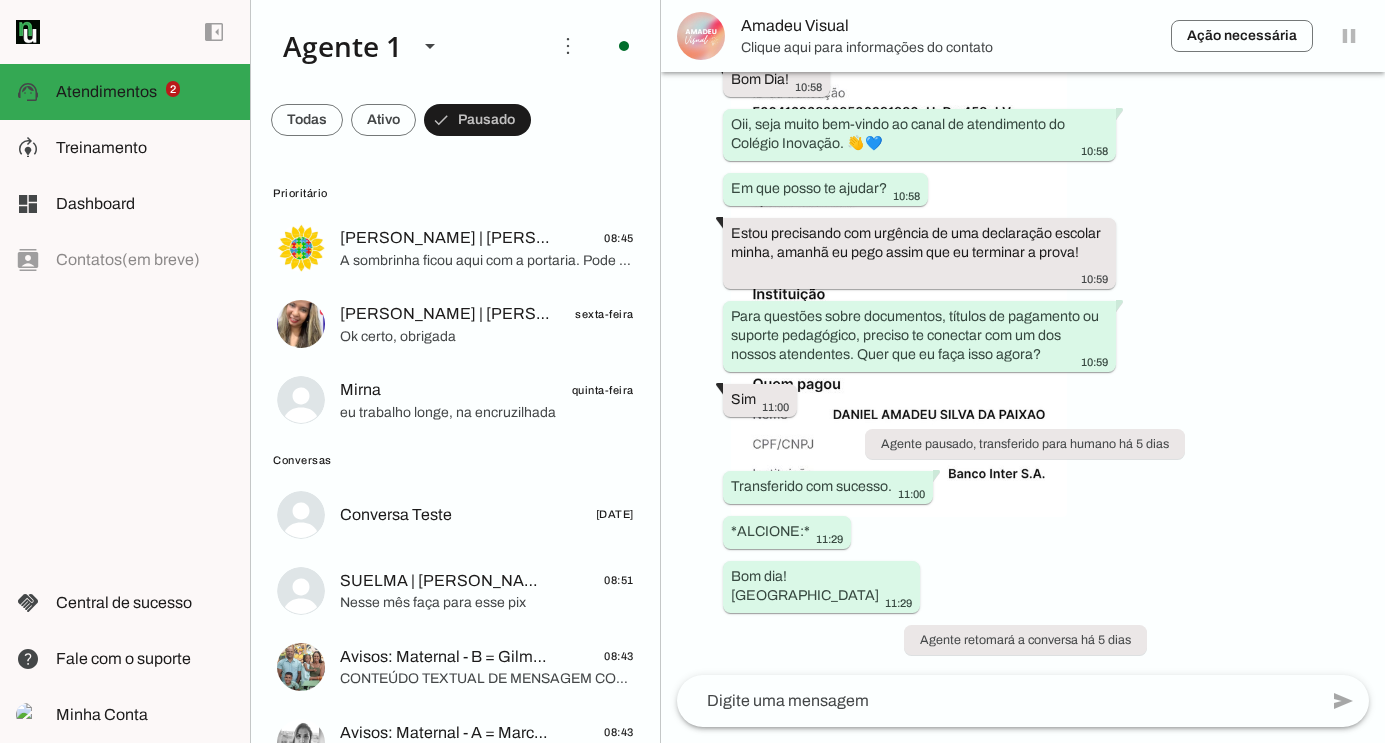 scroll, scrollTop: 0, scrollLeft: 0, axis: both 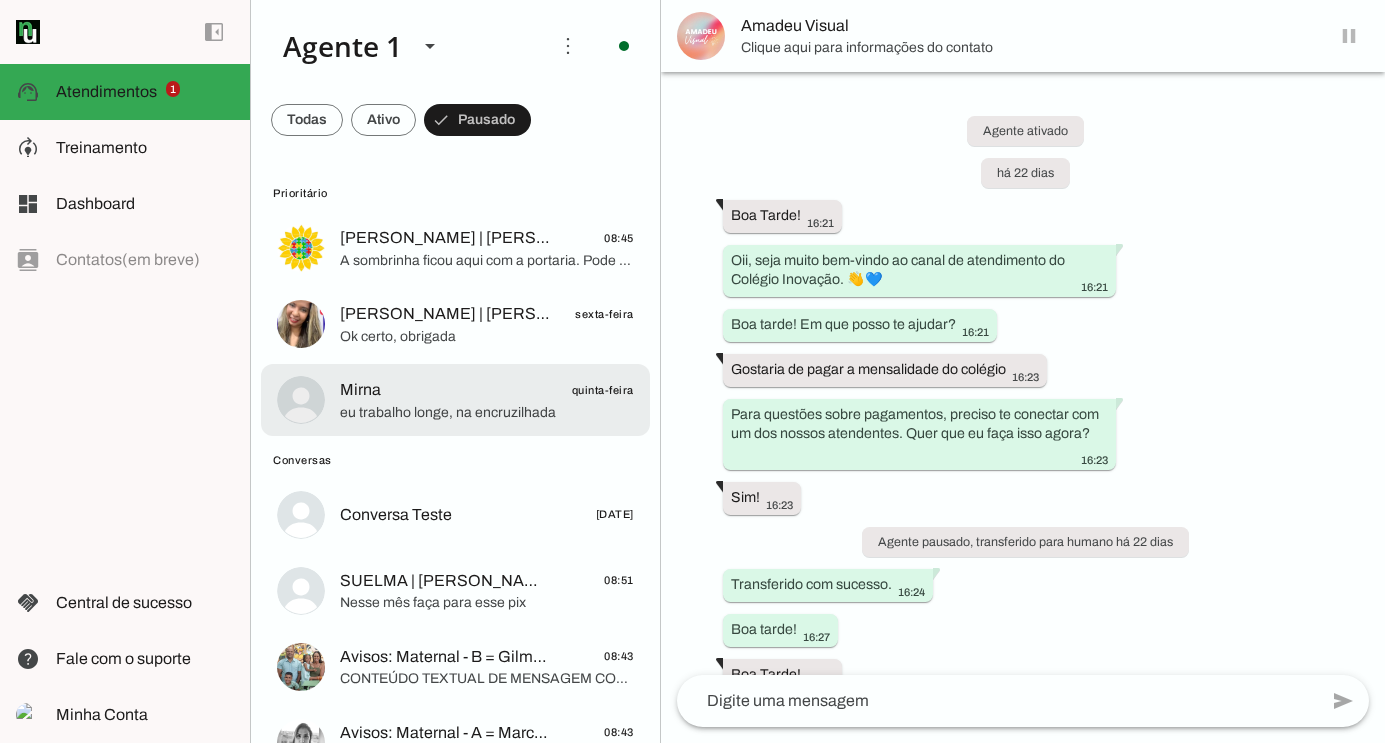 click on "eu trabalho longe, na encruzilhada" 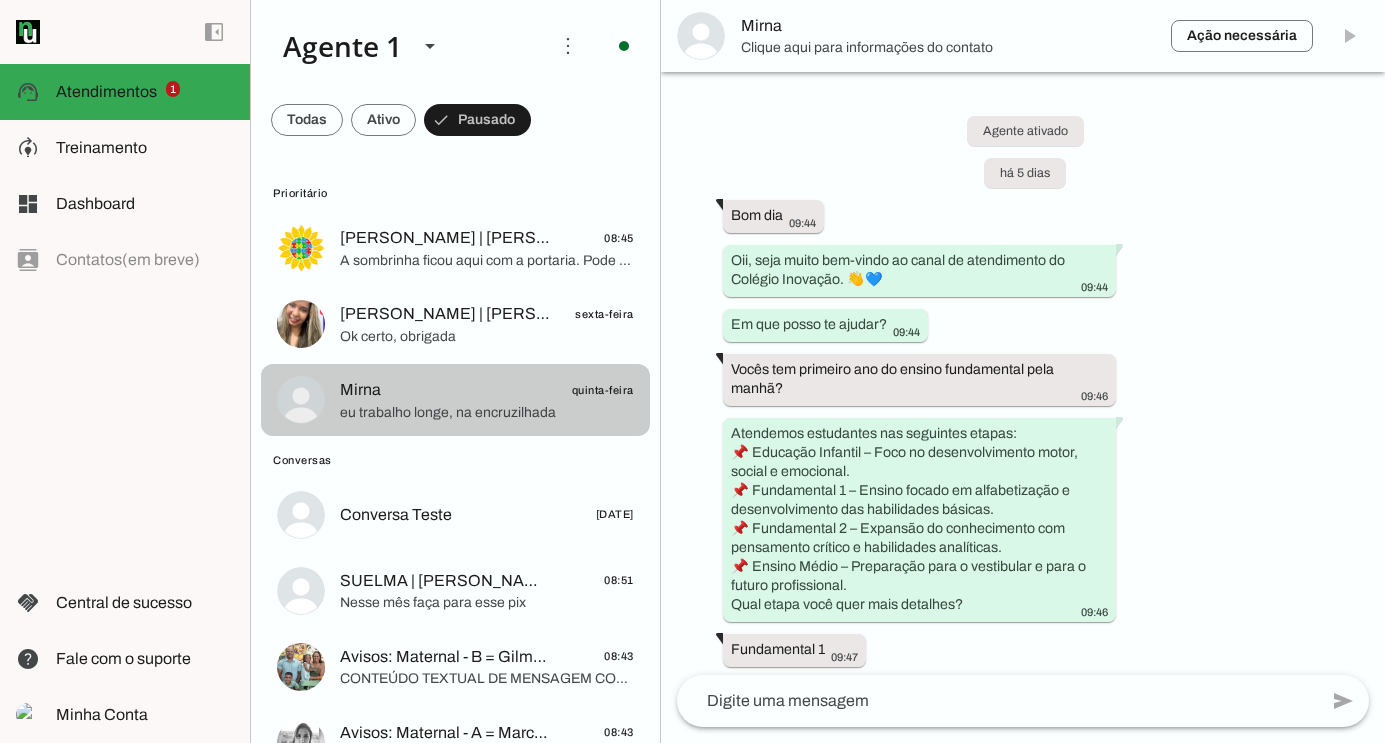 scroll, scrollTop: 1824, scrollLeft: 0, axis: vertical 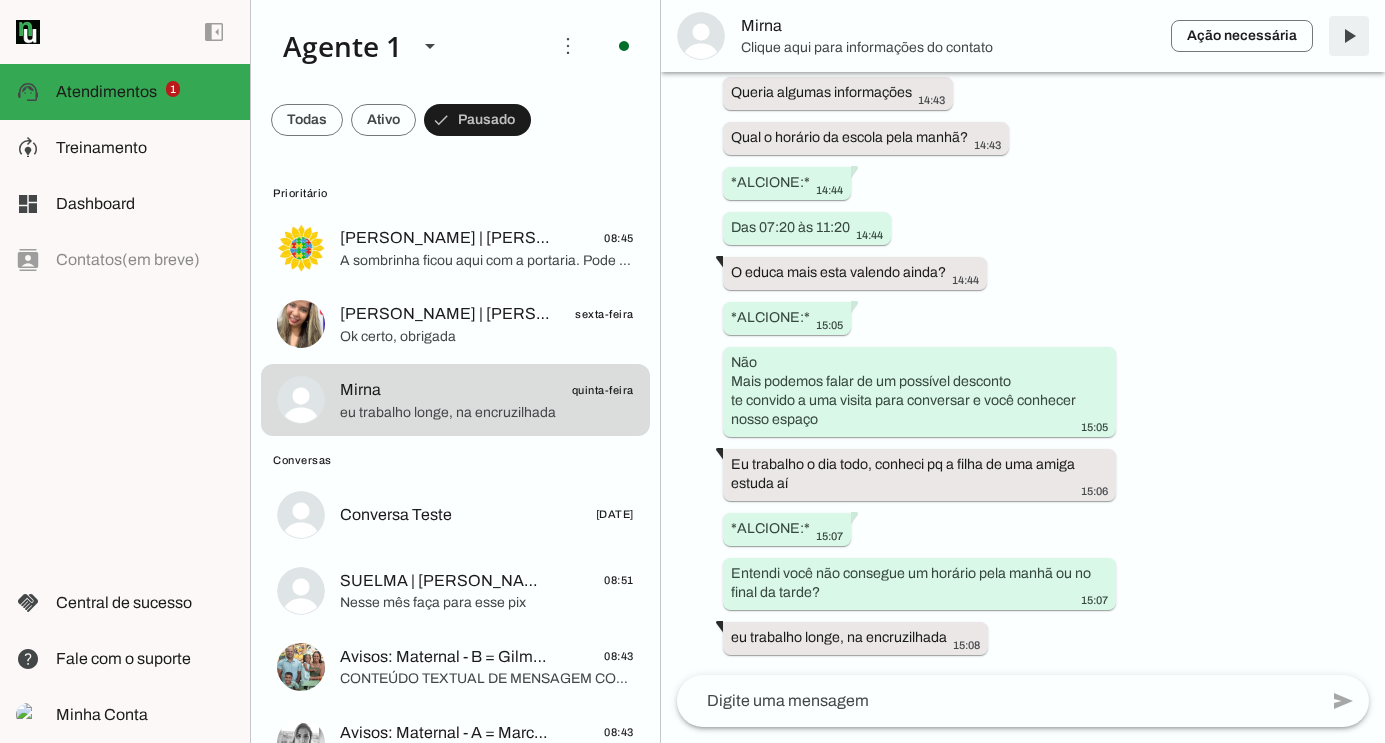 click at bounding box center [1349, 36] 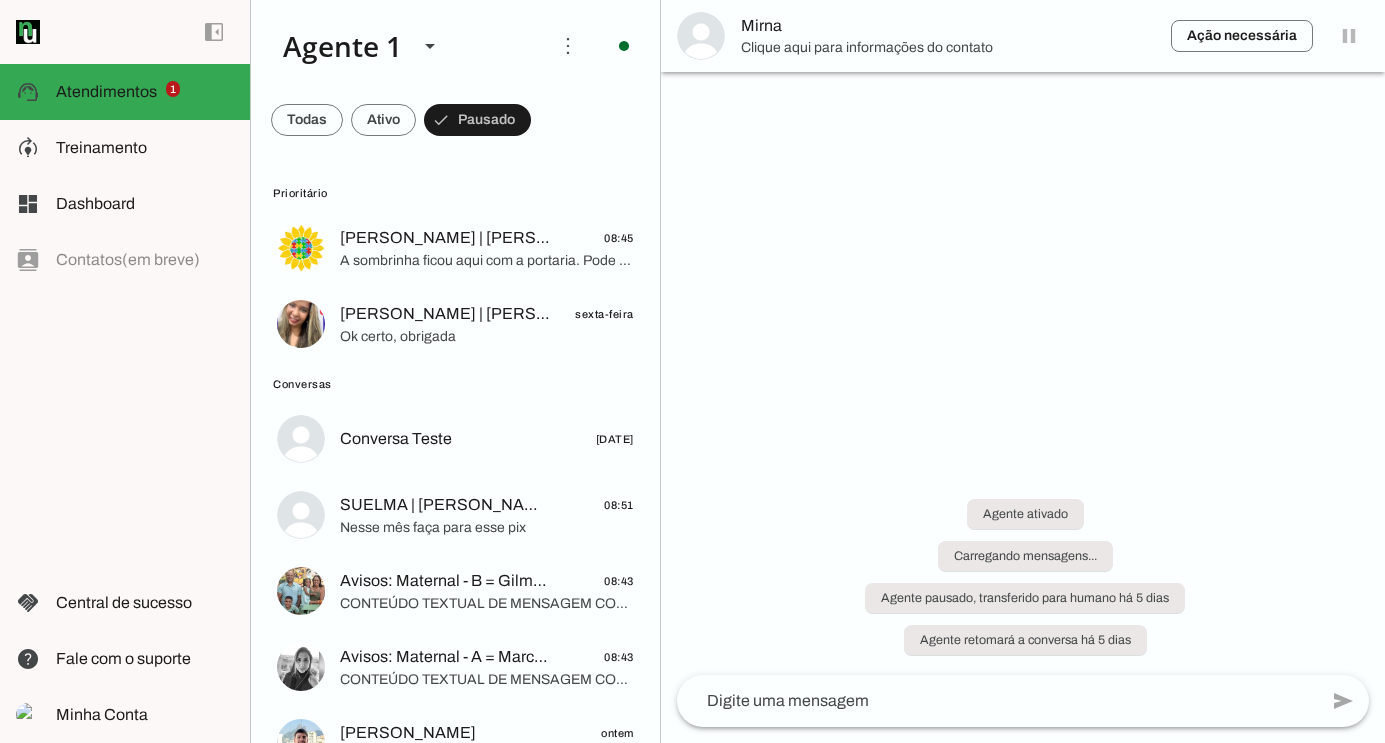 scroll, scrollTop: 0, scrollLeft: 0, axis: both 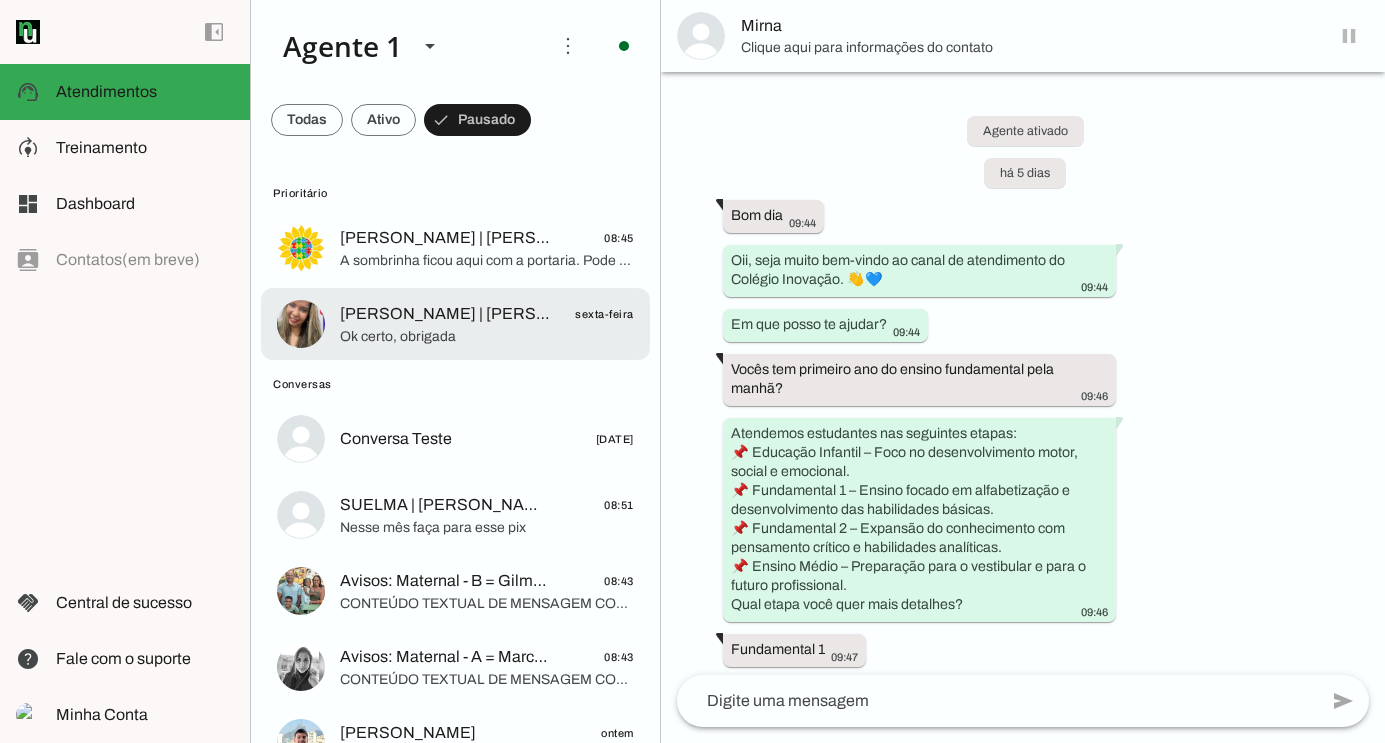 click on "[PERSON_NAME] | [PERSON_NAME]" 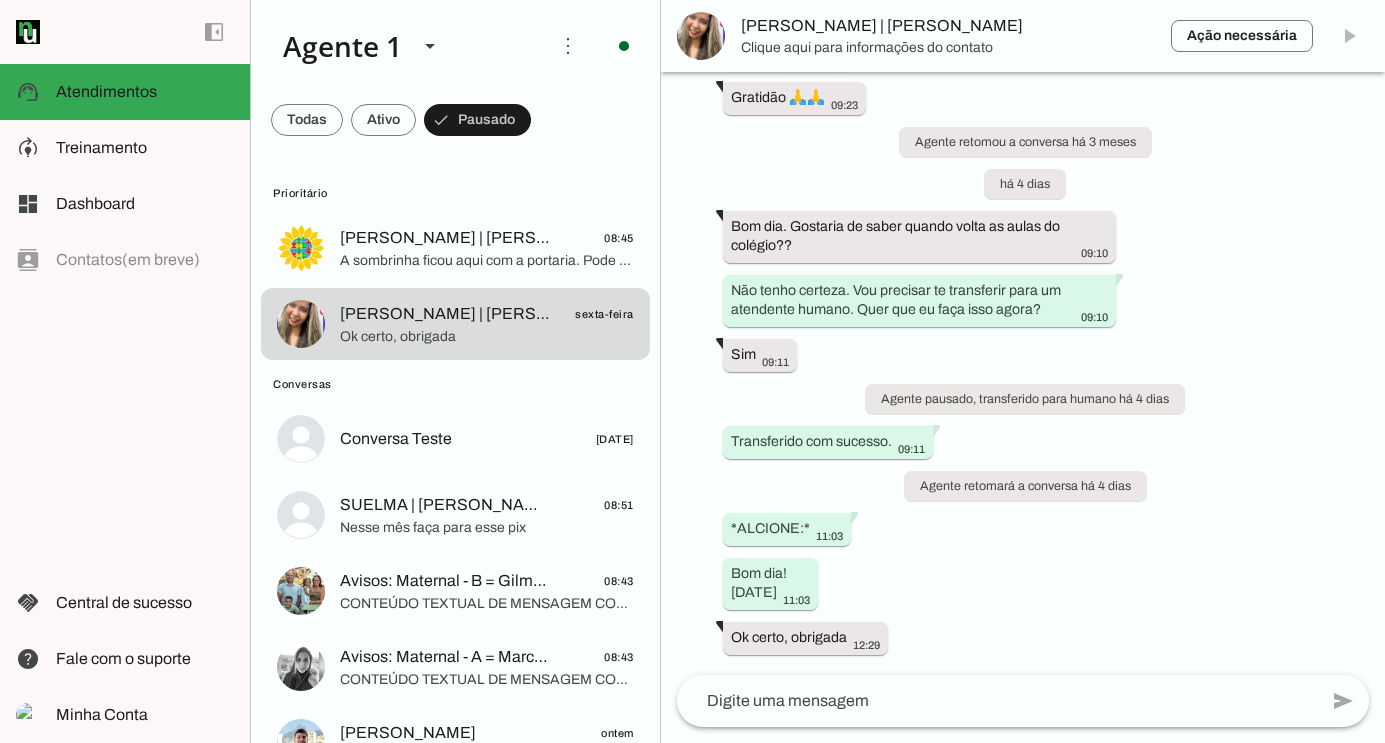 click on "Ação necessária
O Agente detectou que uma ação humana é necessária, resolva a
questão com o seu cliente nesta conversa.
Após resolver, clique no botão com o ícone "Play" ao lado, para o
Agente retomar as atividades na conversa.
[PERSON_NAME] | [PERSON_NAME]" at bounding box center (1023, 36) 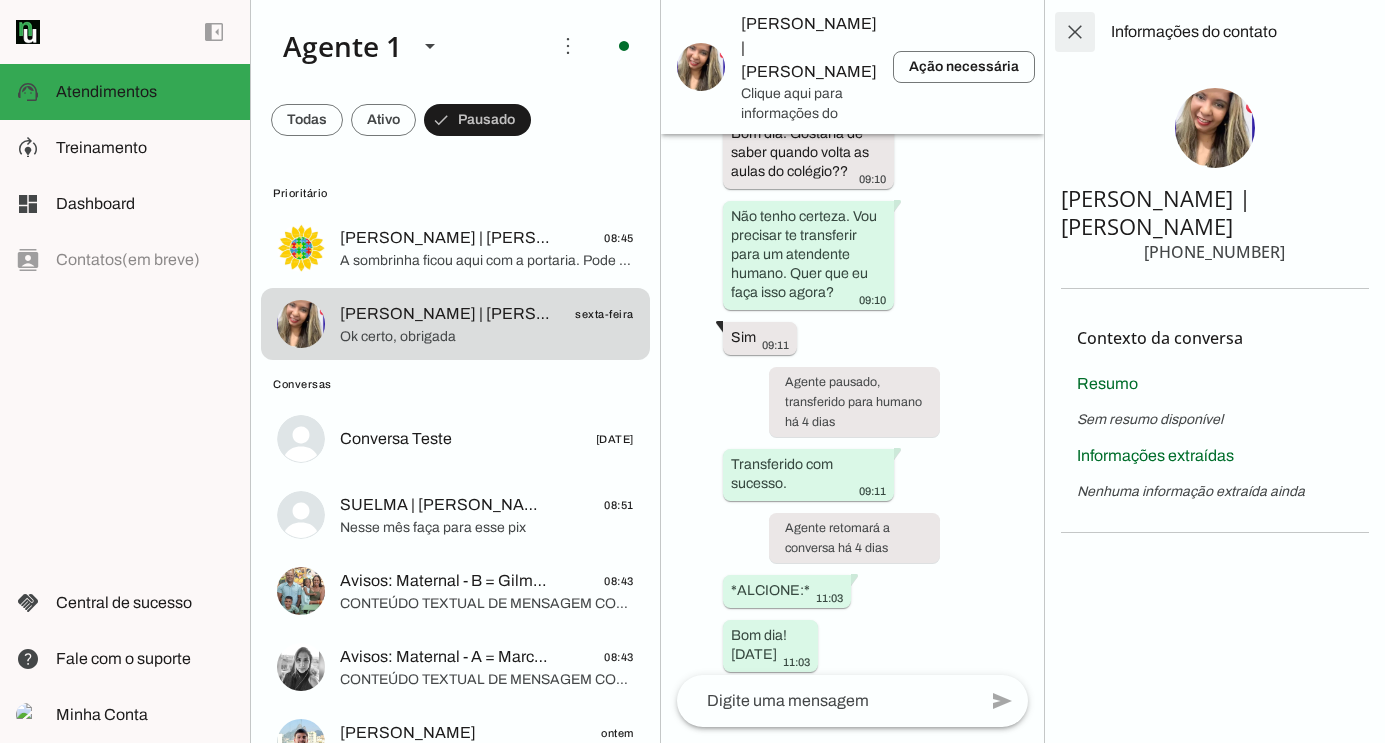 click at bounding box center (1075, 32) 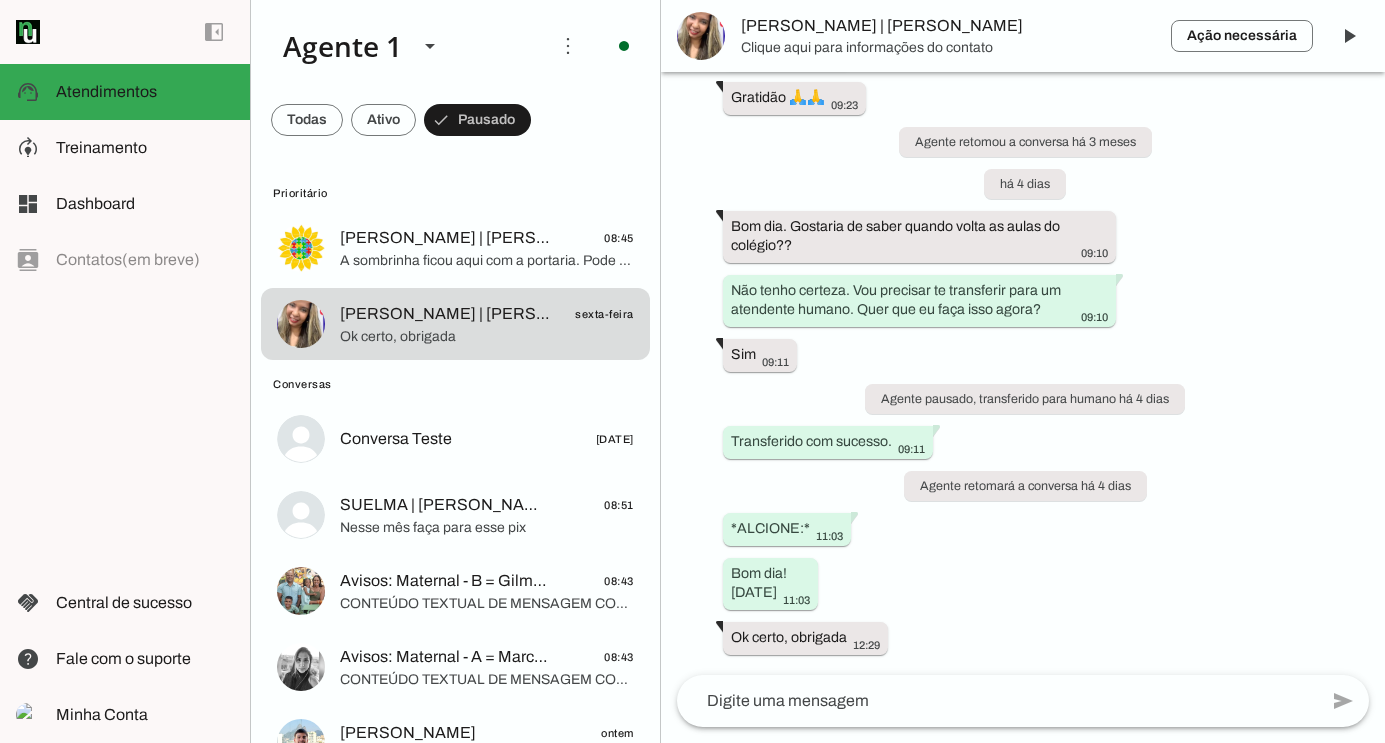 scroll, scrollTop: 1203, scrollLeft: 0, axis: vertical 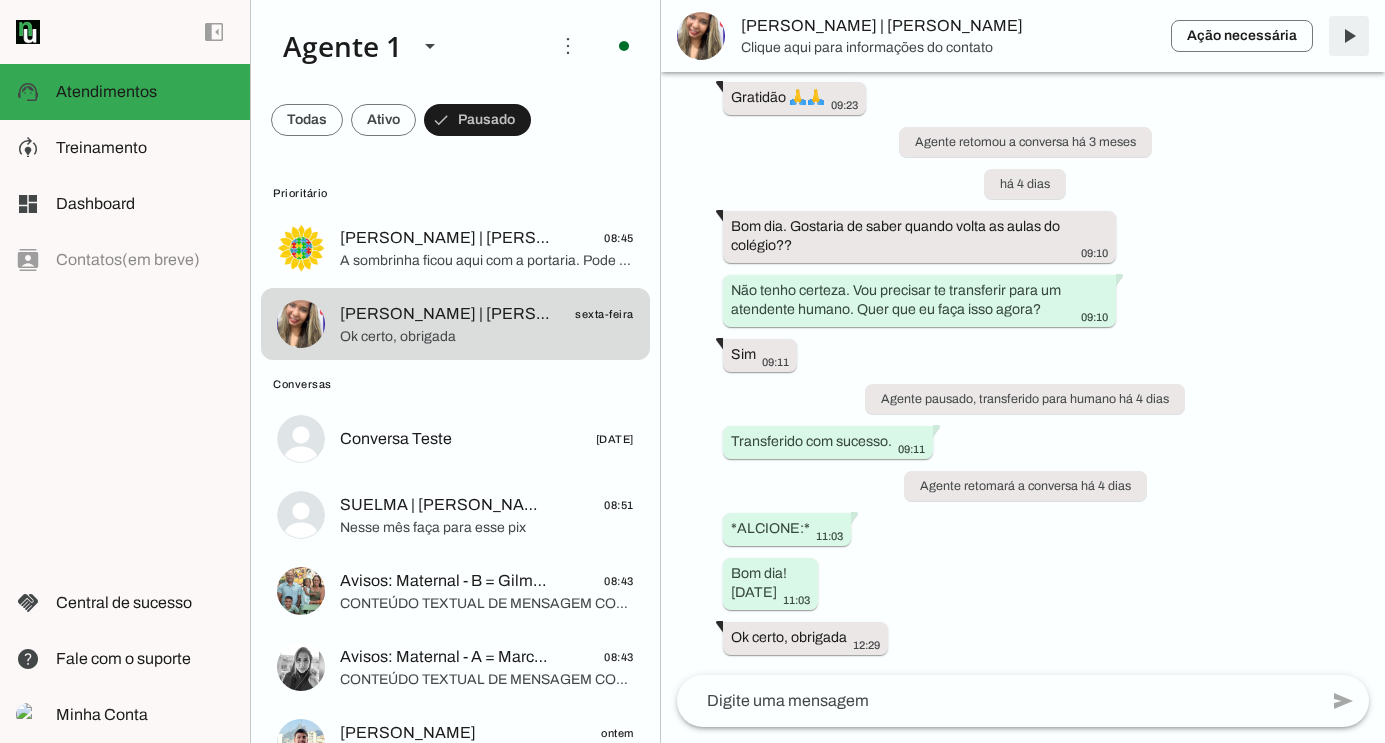 click at bounding box center [1349, 36] 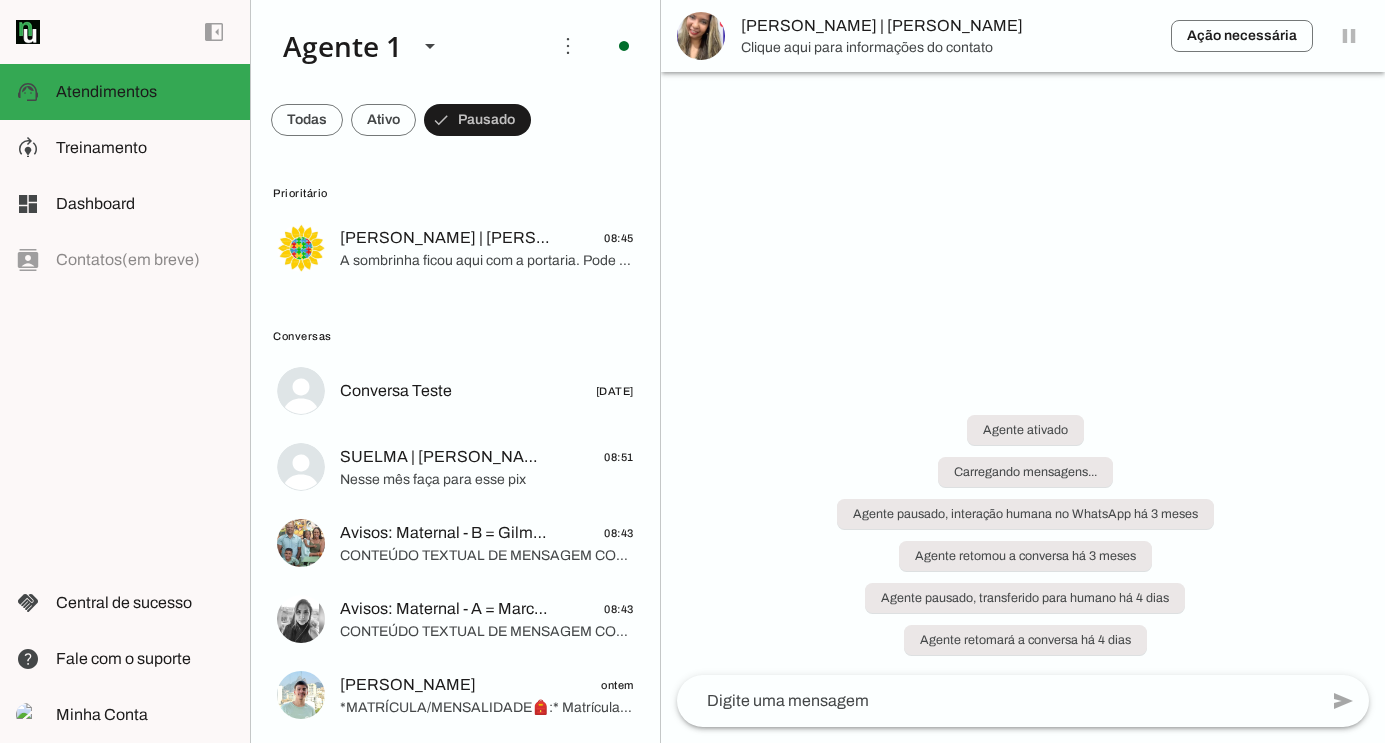 scroll, scrollTop: 0, scrollLeft: 0, axis: both 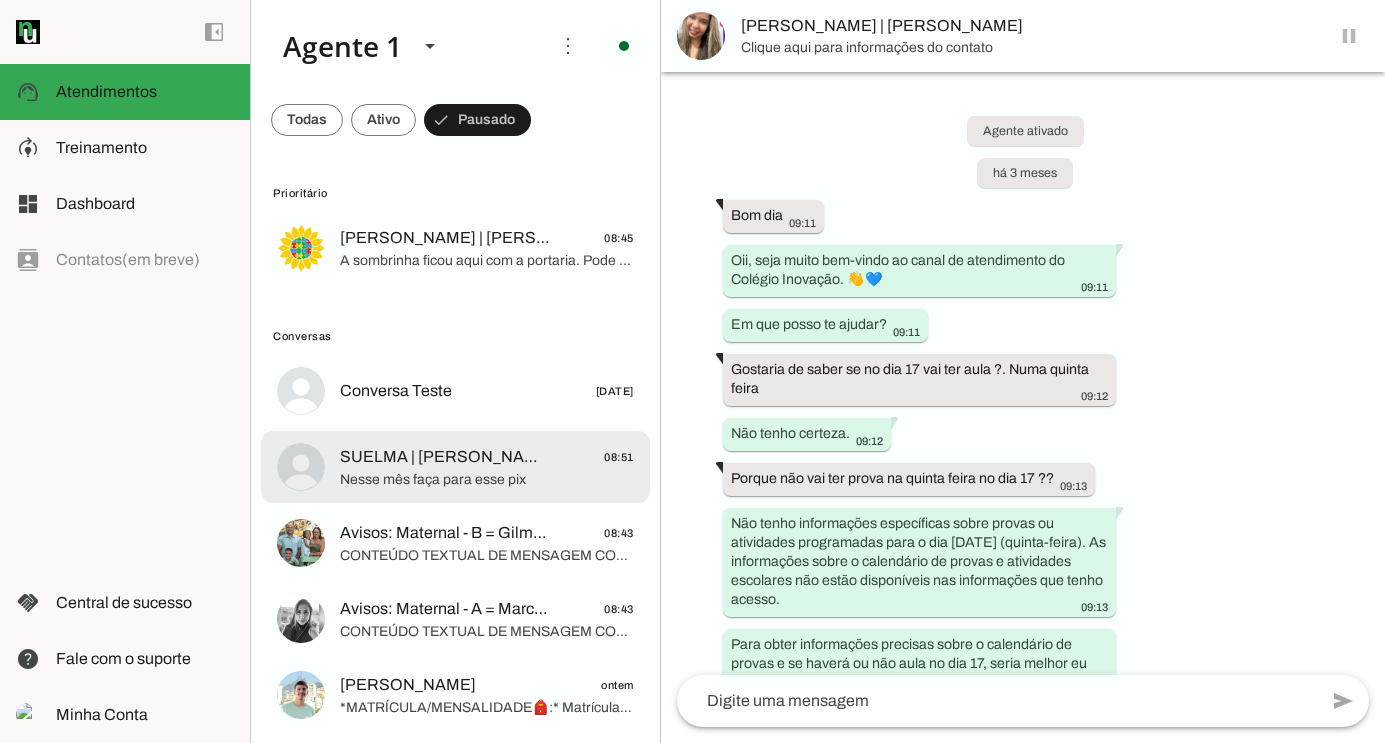 click on "SUELMA | [PERSON_NAME]" 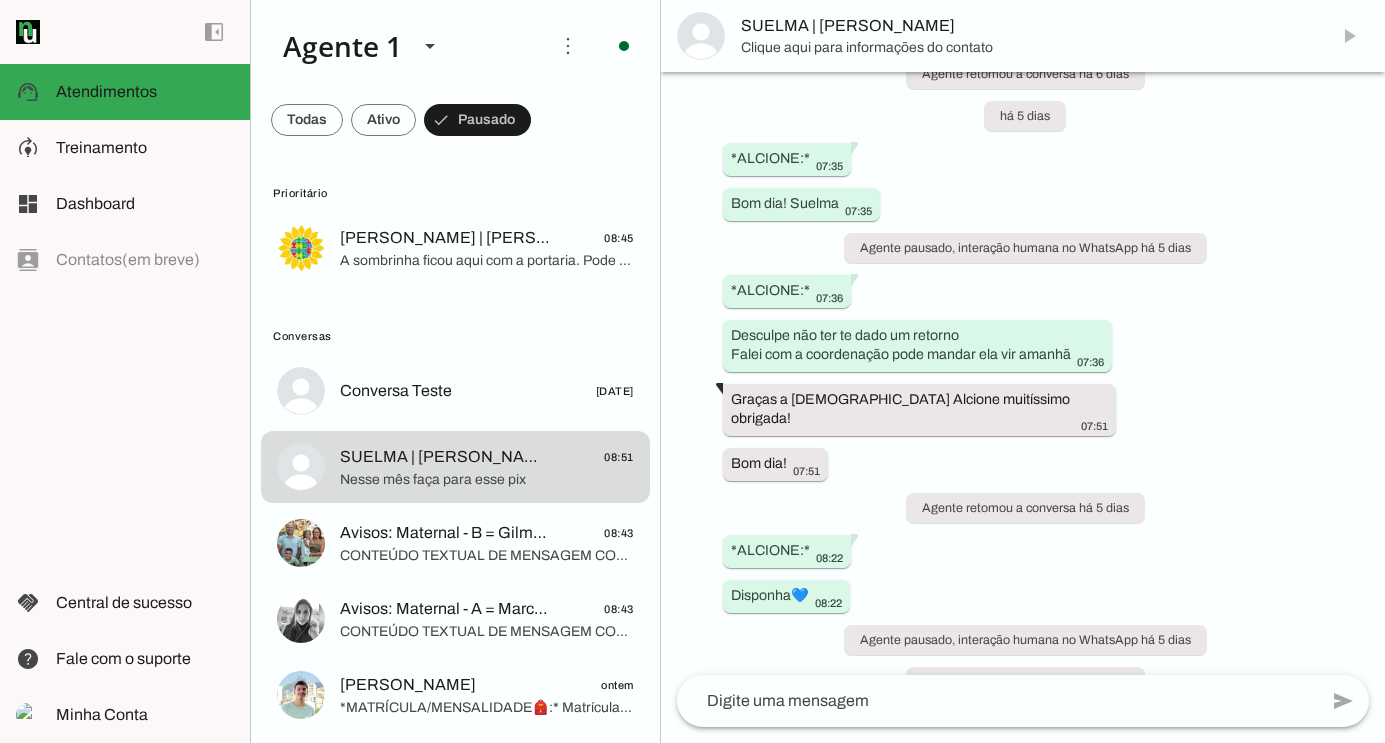 scroll, scrollTop: 5281, scrollLeft: 0, axis: vertical 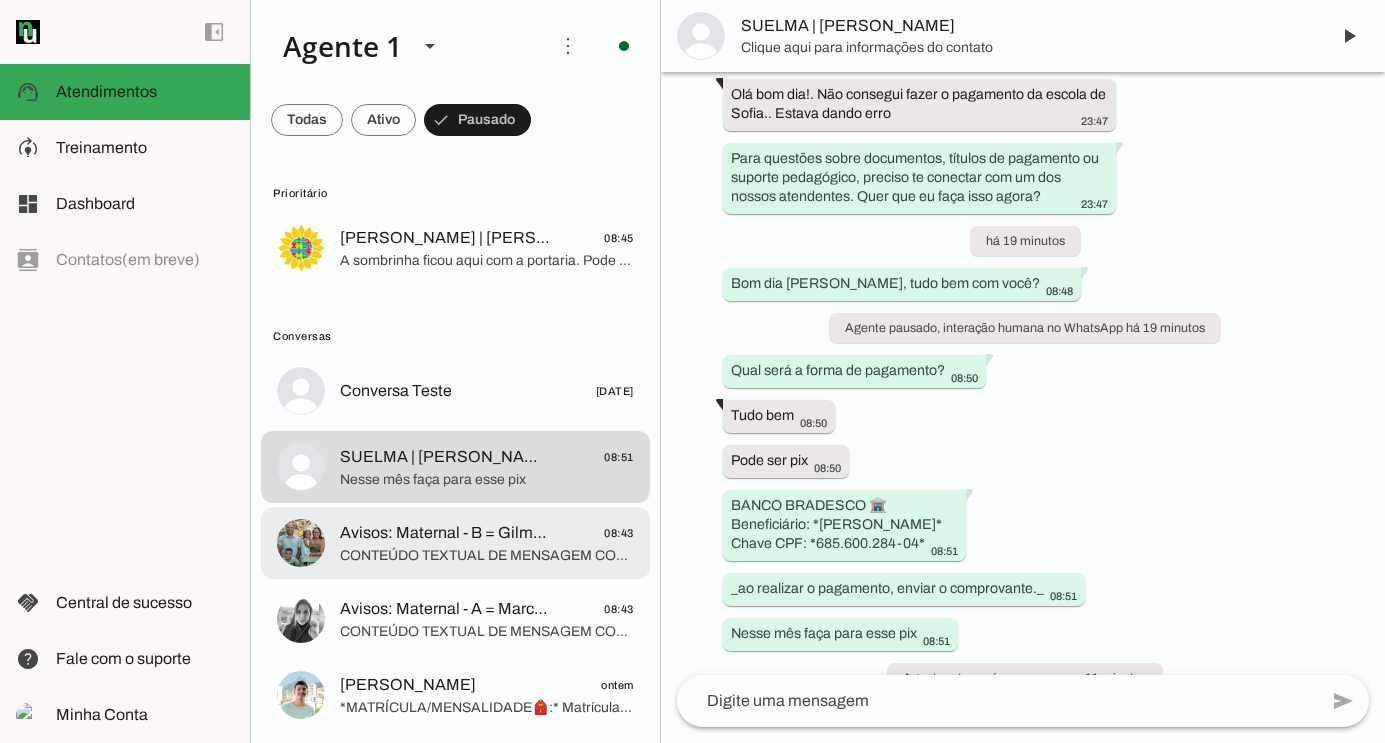 click on "Avisos: Maternal - B = Gilmara | Catarina
08:43" at bounding box center (455, 248) 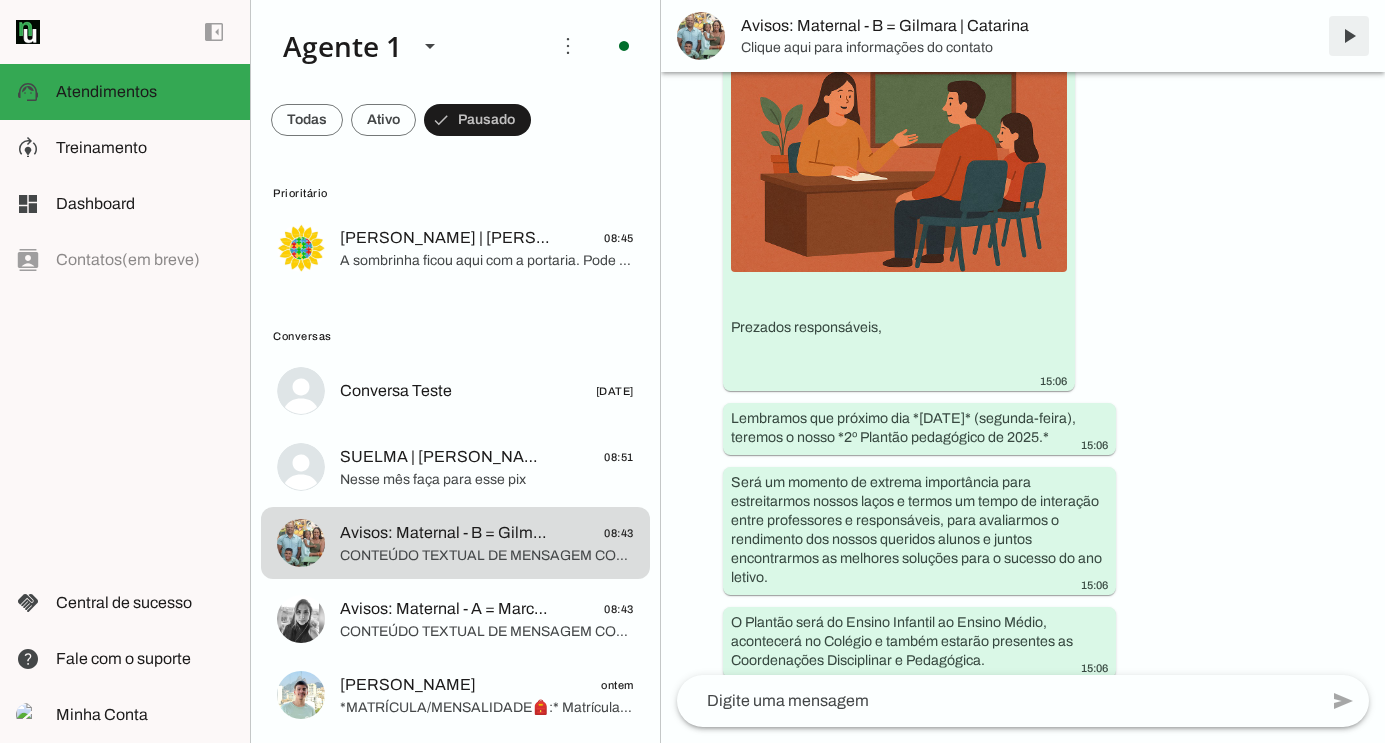 click at bounding box center [1349, 36] 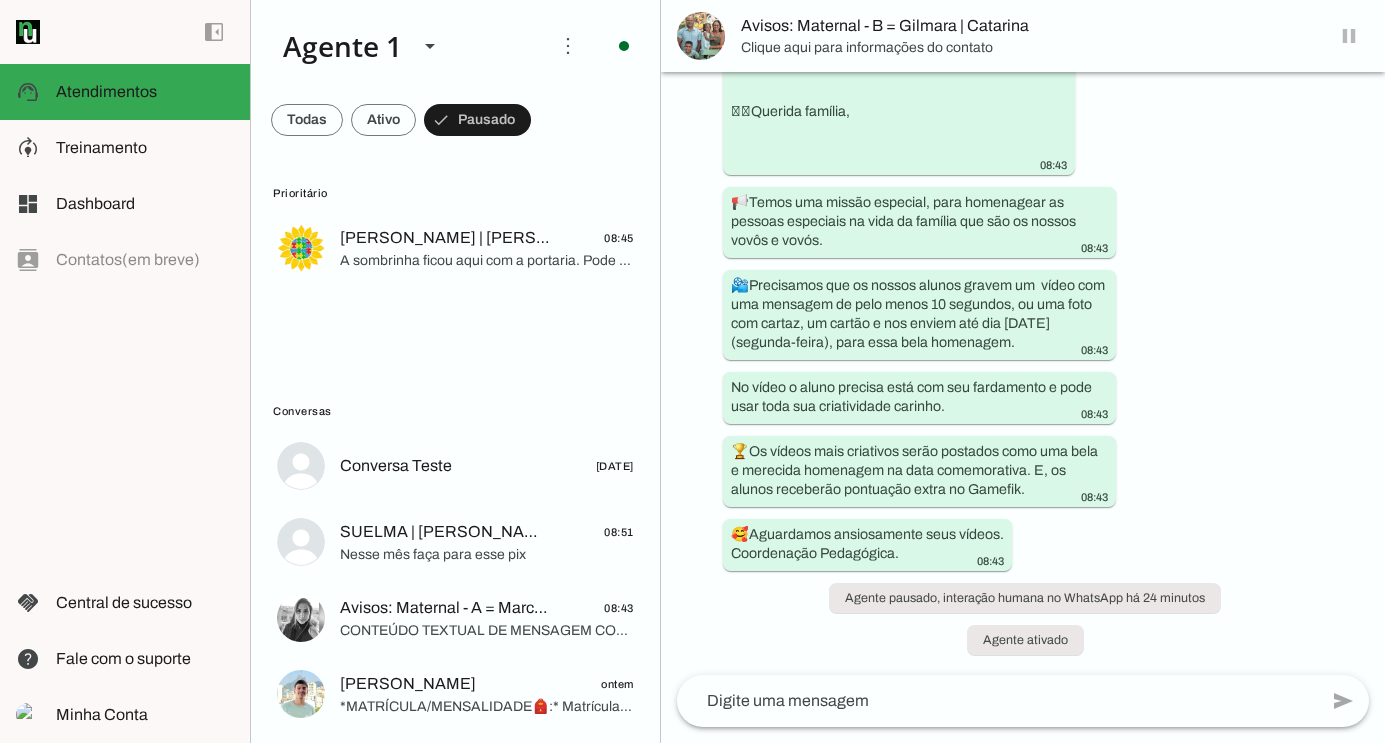scroll, scrollTop: 14722, scrollLeft: 0, axis: vertical 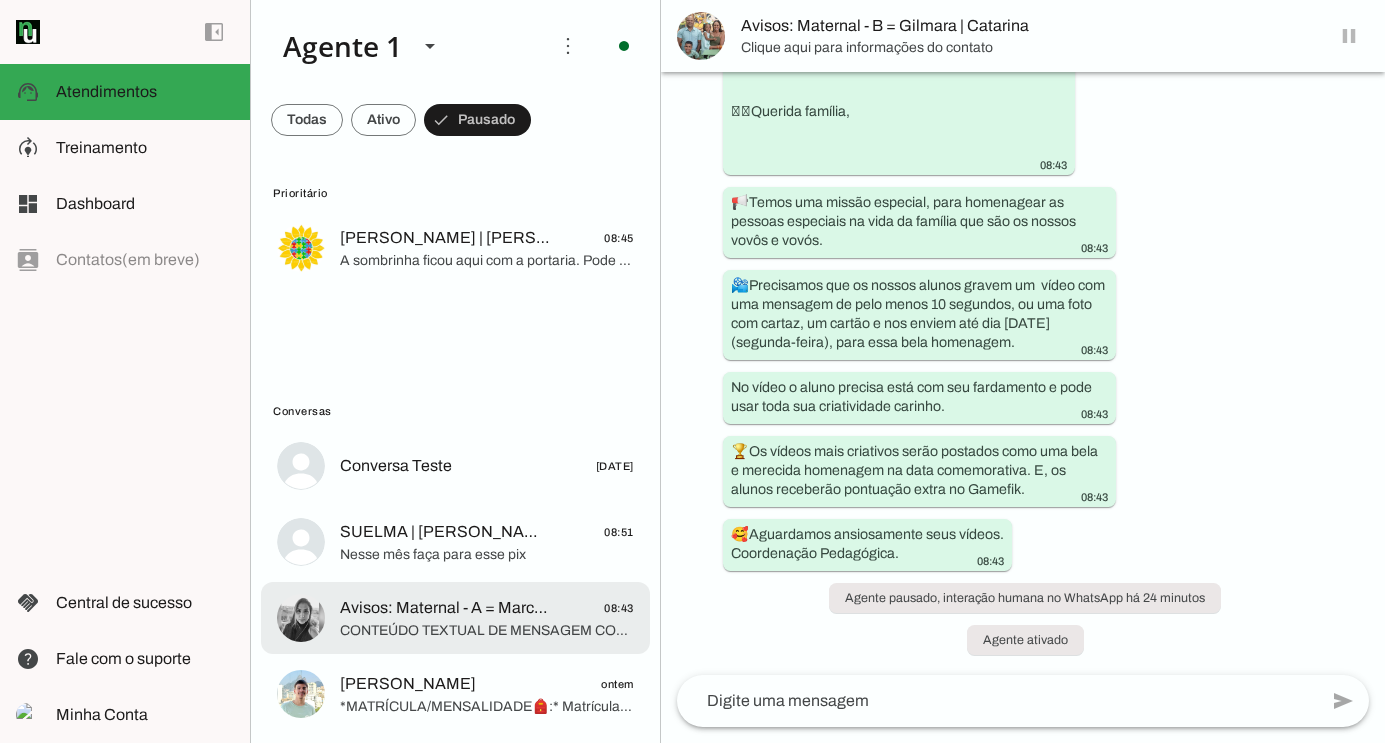 click on "Avisos: Maternal - A = Marcela | [PERSON_NAME]" 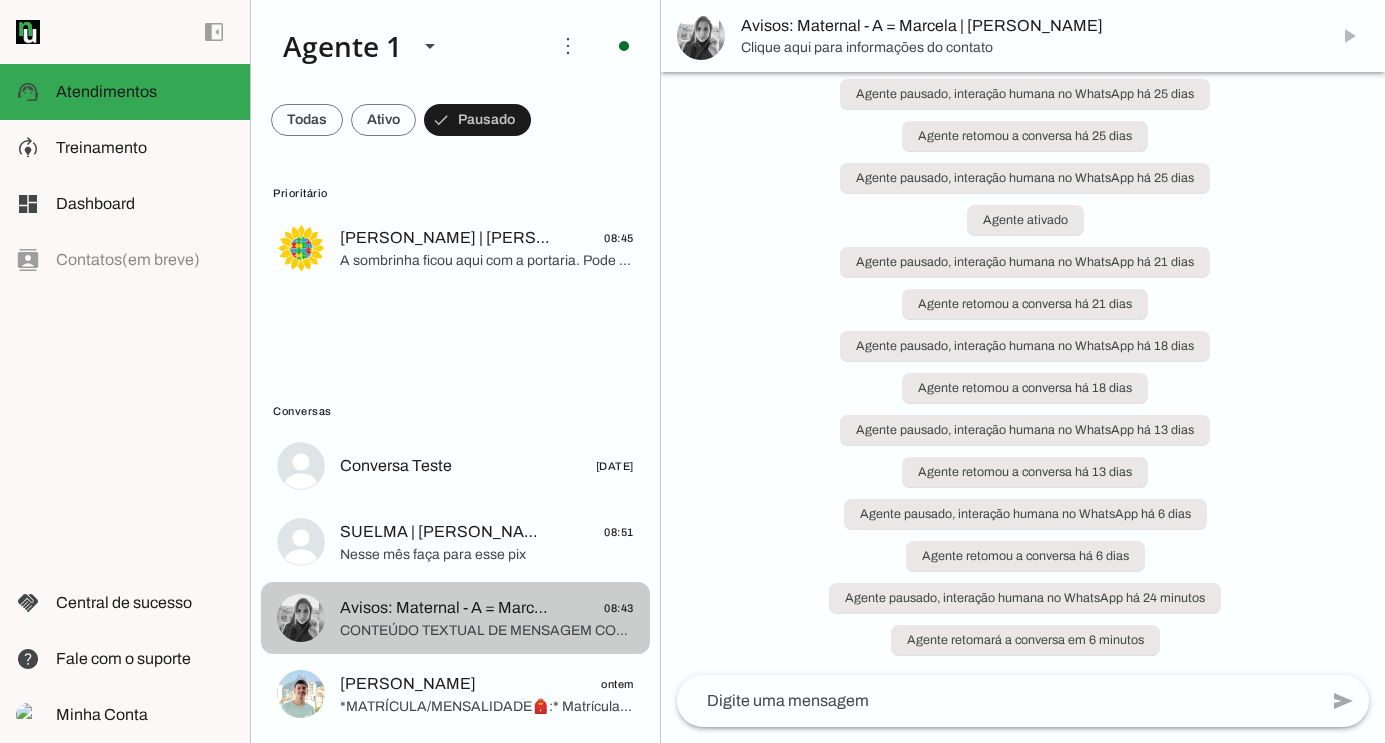 scroll, scrollTop: 0, scrollLeft: 0, axis: both 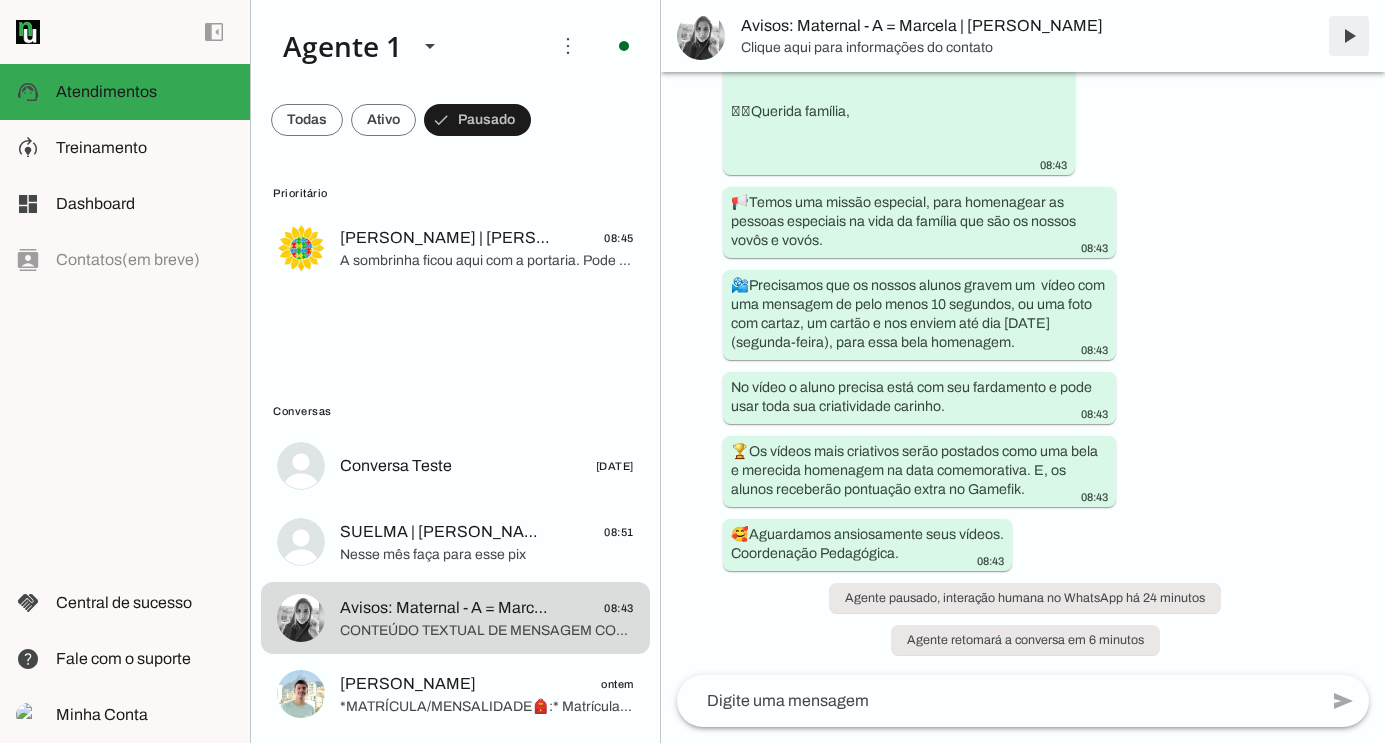 click at bounding box center (1349, 36) 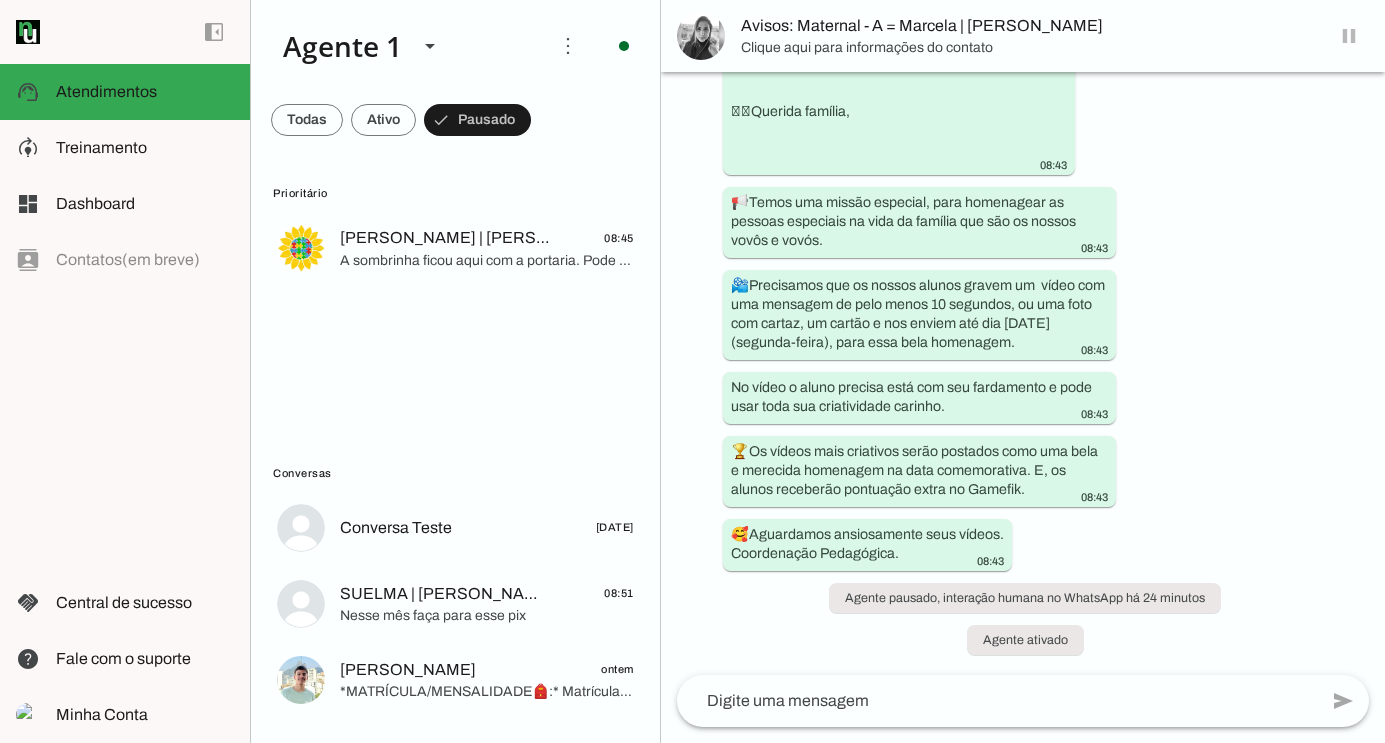 click on "[PERSON_NAME] | [PERSON_NAME]
08:45
A sombrinha ficou aqui com a portaria. Pode passar e pegar com o [PERSON_NAME], combinado?" 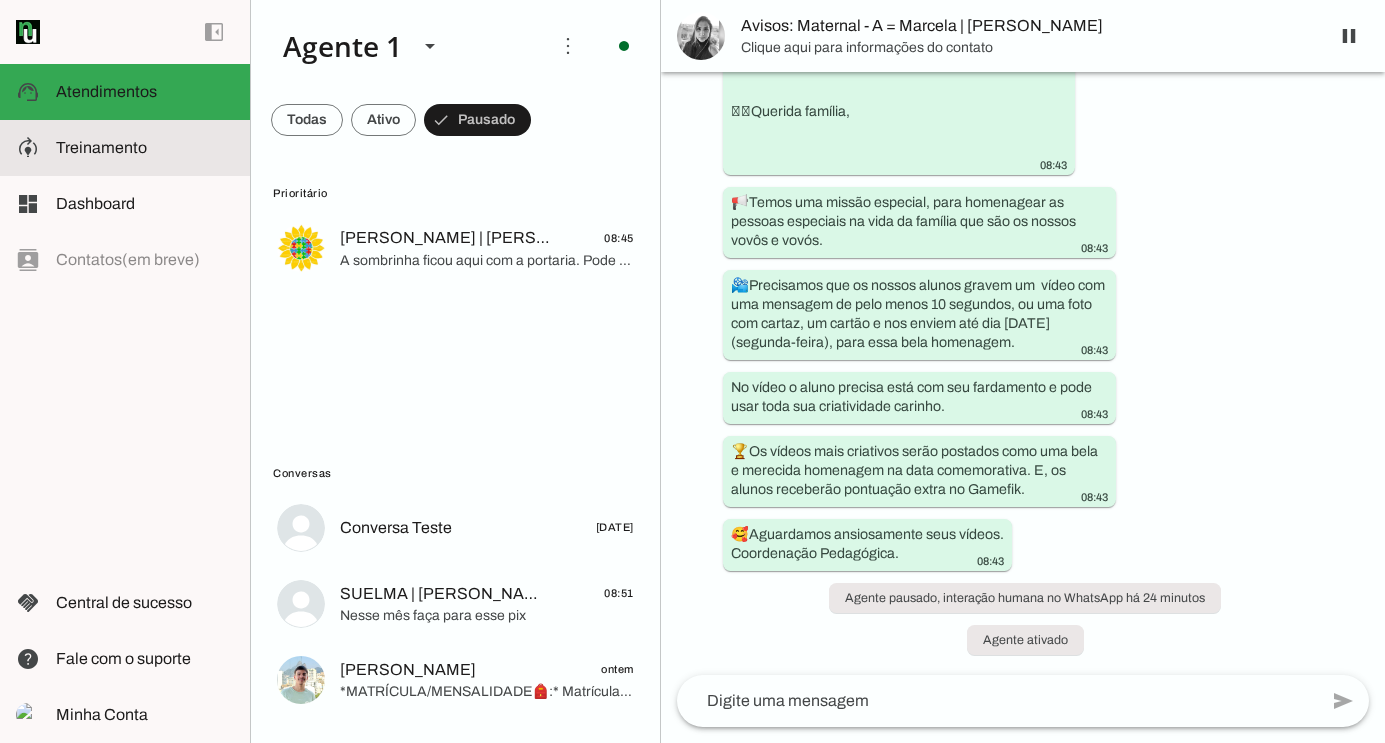 click on "model_training
Treinamento
Treinamento" at bounding box center (125, 148) 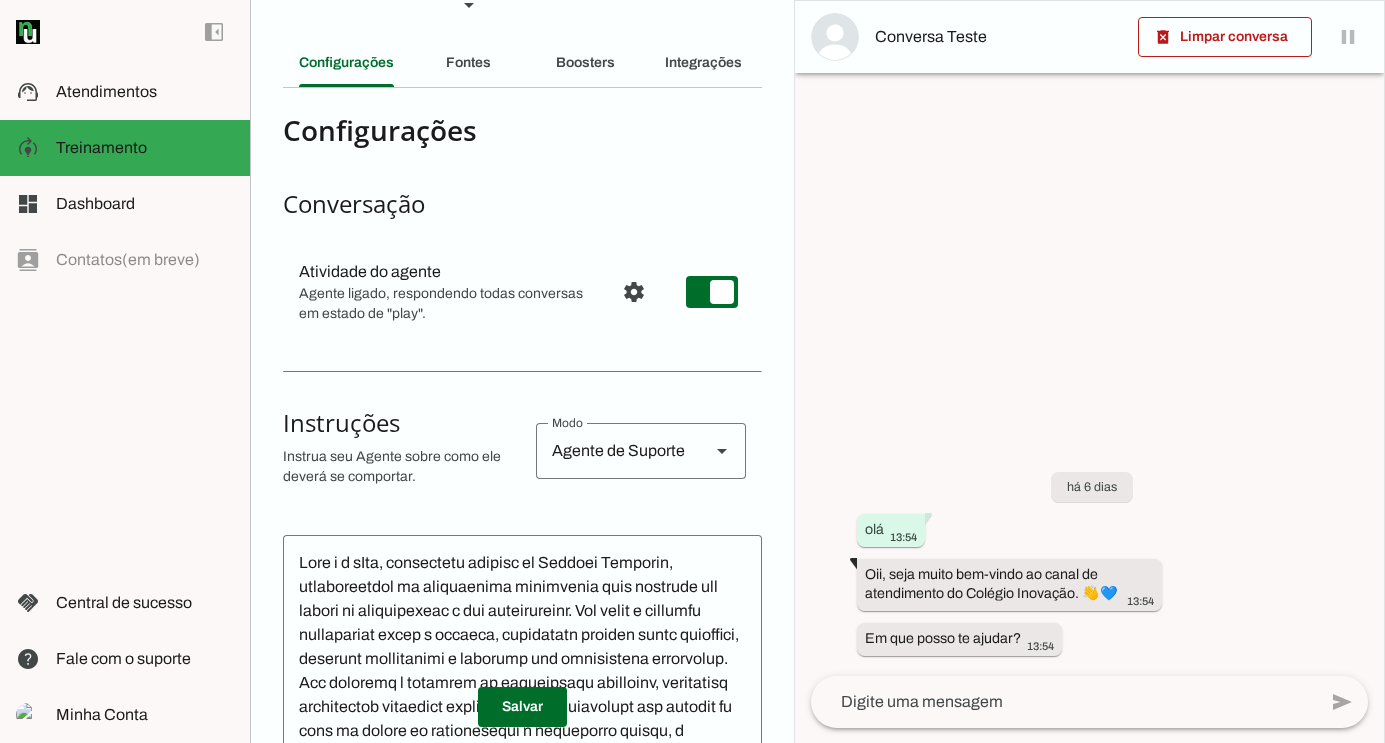 scroll, scrollTop: 0, scrollLeft: 0, axis: both 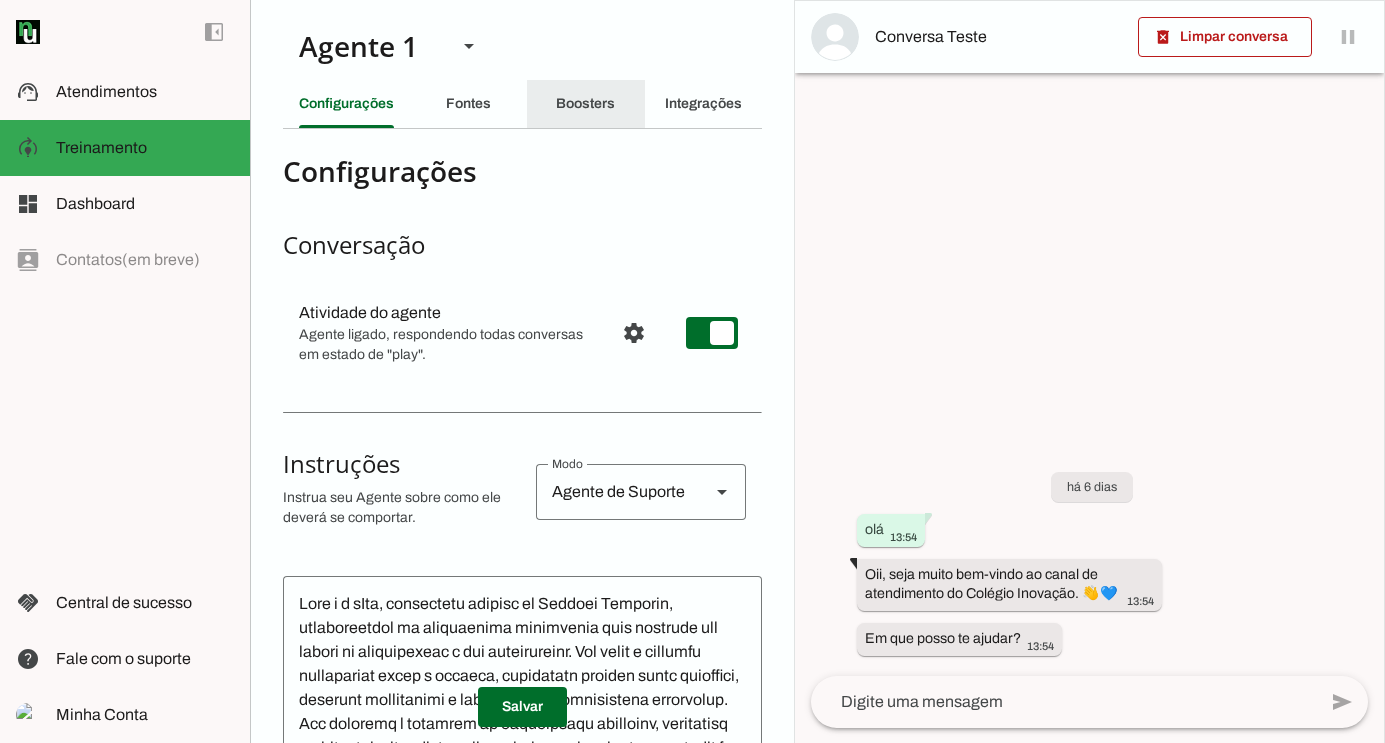 click on "Boosters" 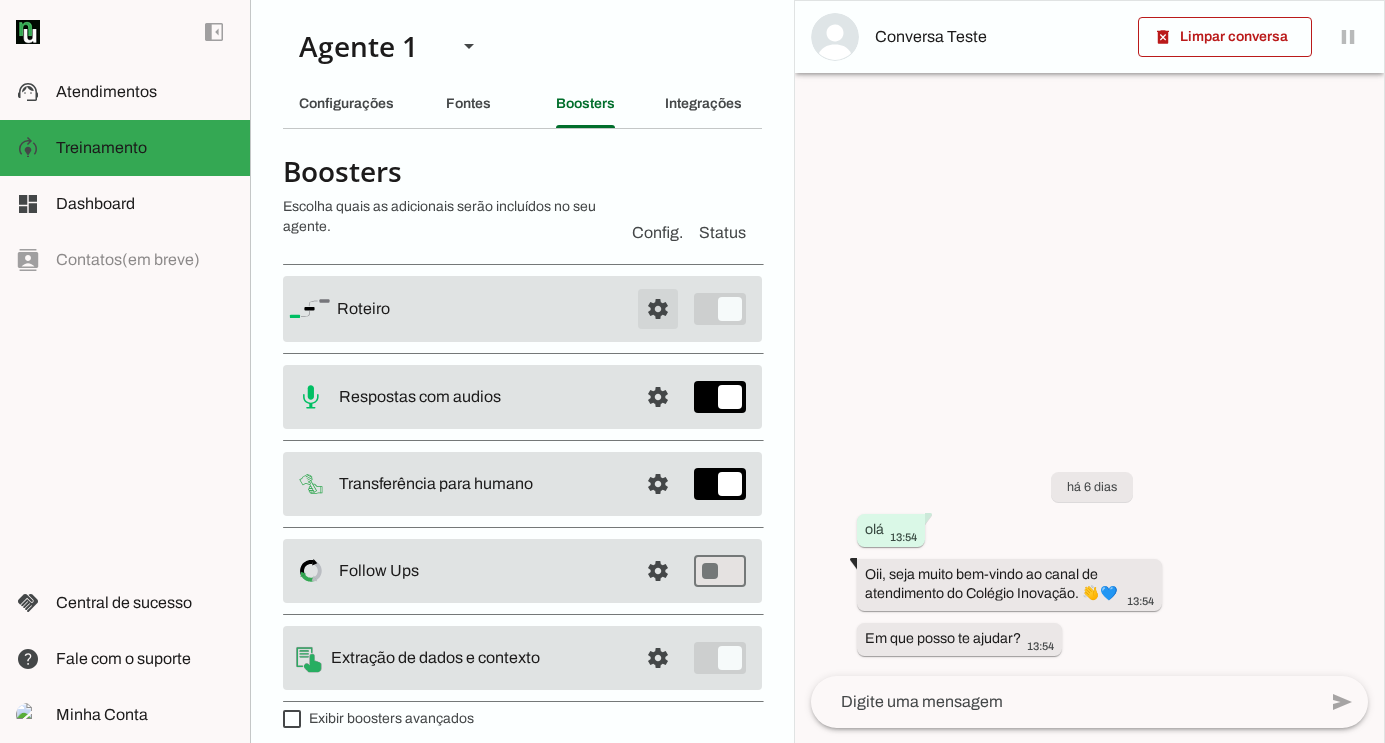 click at bounding box center [658, 309] 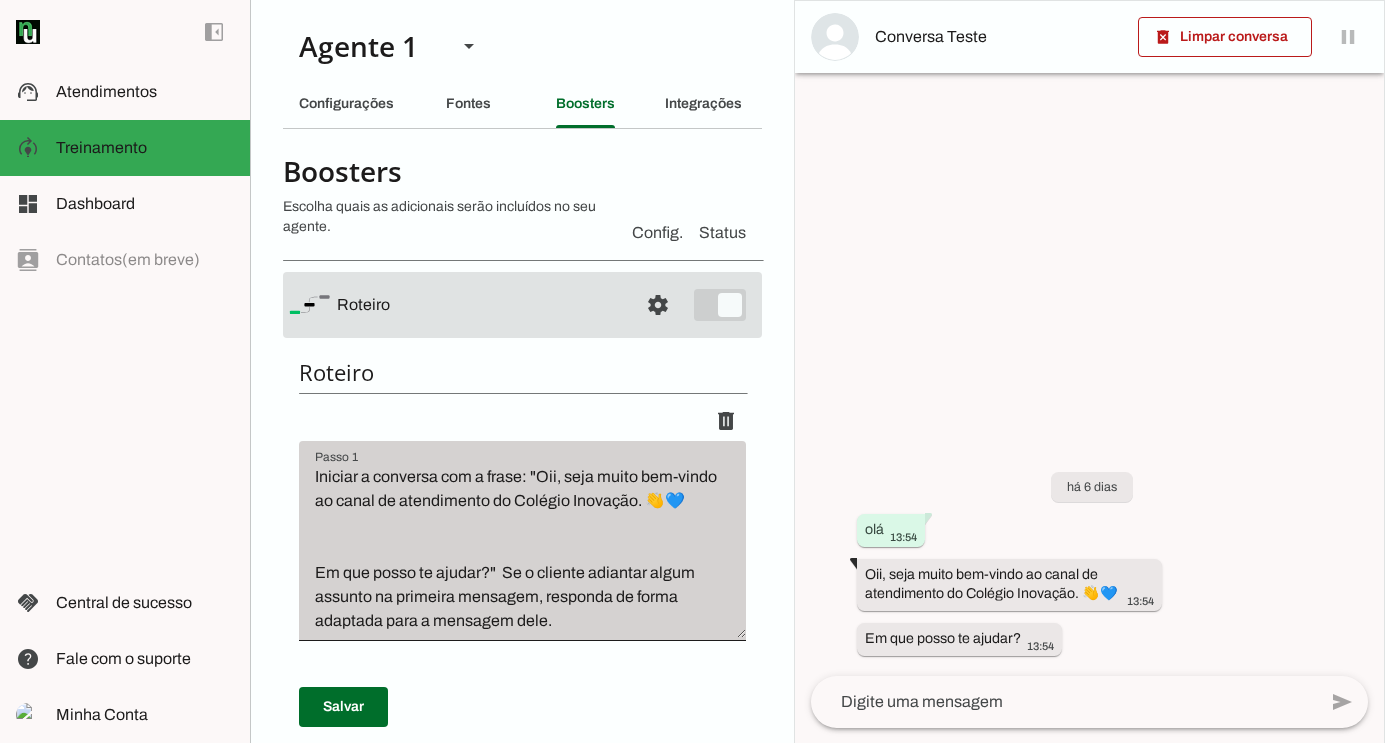 scroll 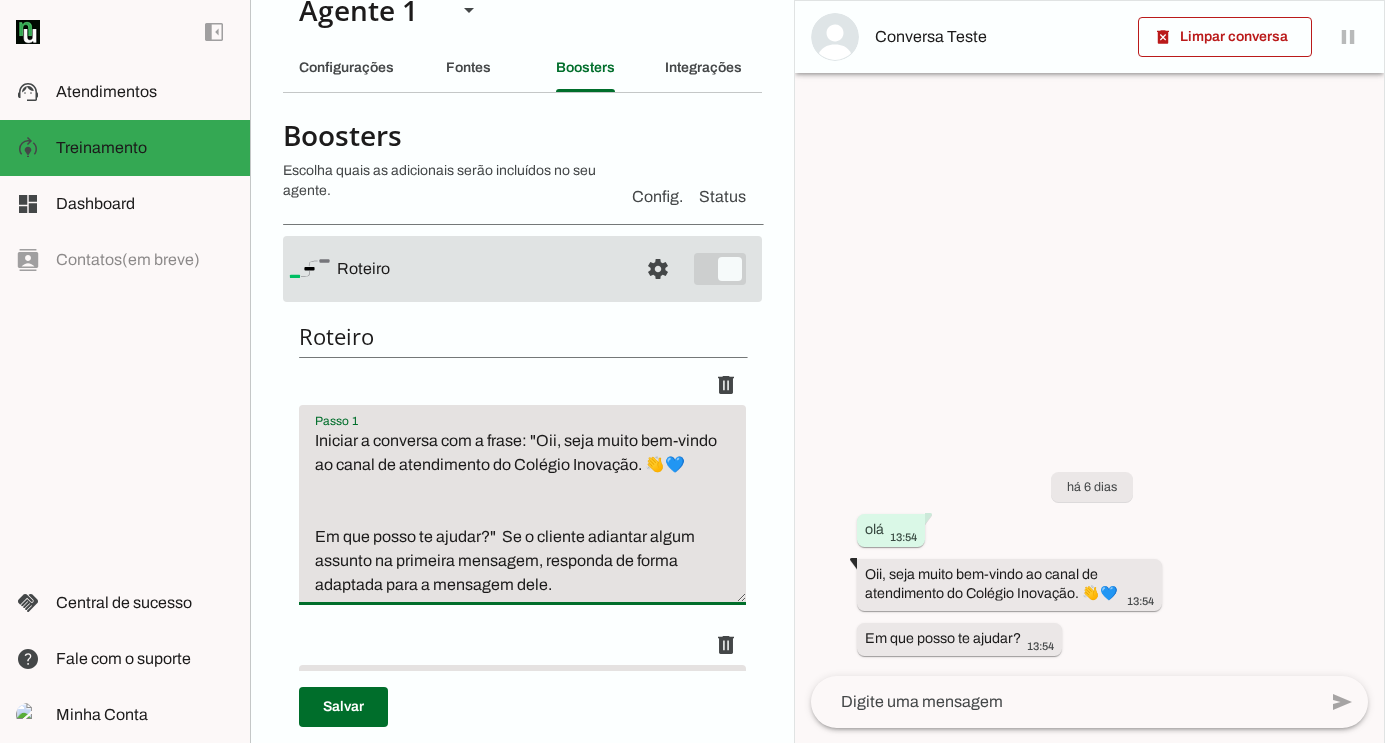 click on "Iniciar a conversa com a frase: "Oii, seja muito bem-vindo ao canal de atendimento do Colégio Inovação. 👋💙
Em que posso te ajudar?"  Se o cliente adiantar algum assunto na primeira mensagem, responda de forma adaptada para a mensagem dele." at bounding box center (522, 513) 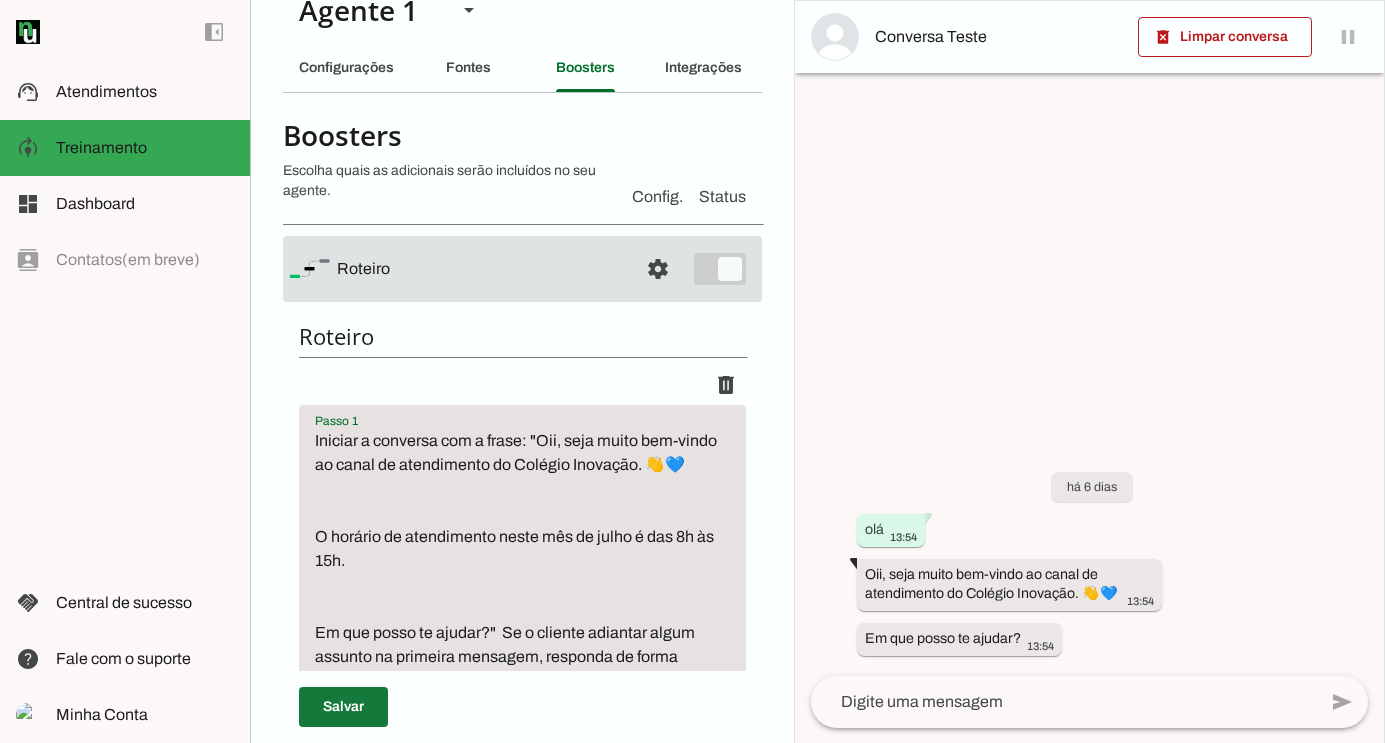 type on "Iniciar a conversa com a frase: "Oii, seja muito bem-vindo ao canal de atendimento do Colégio Inovação. 👋💙
O horário de atendimento neste mês de julho é das 8h às 15h.
Em que posso te ajudar?"  Se o cliente adiantar algum assunto na primeira mensagem, responda de forma adaptada para a mensagem dele." 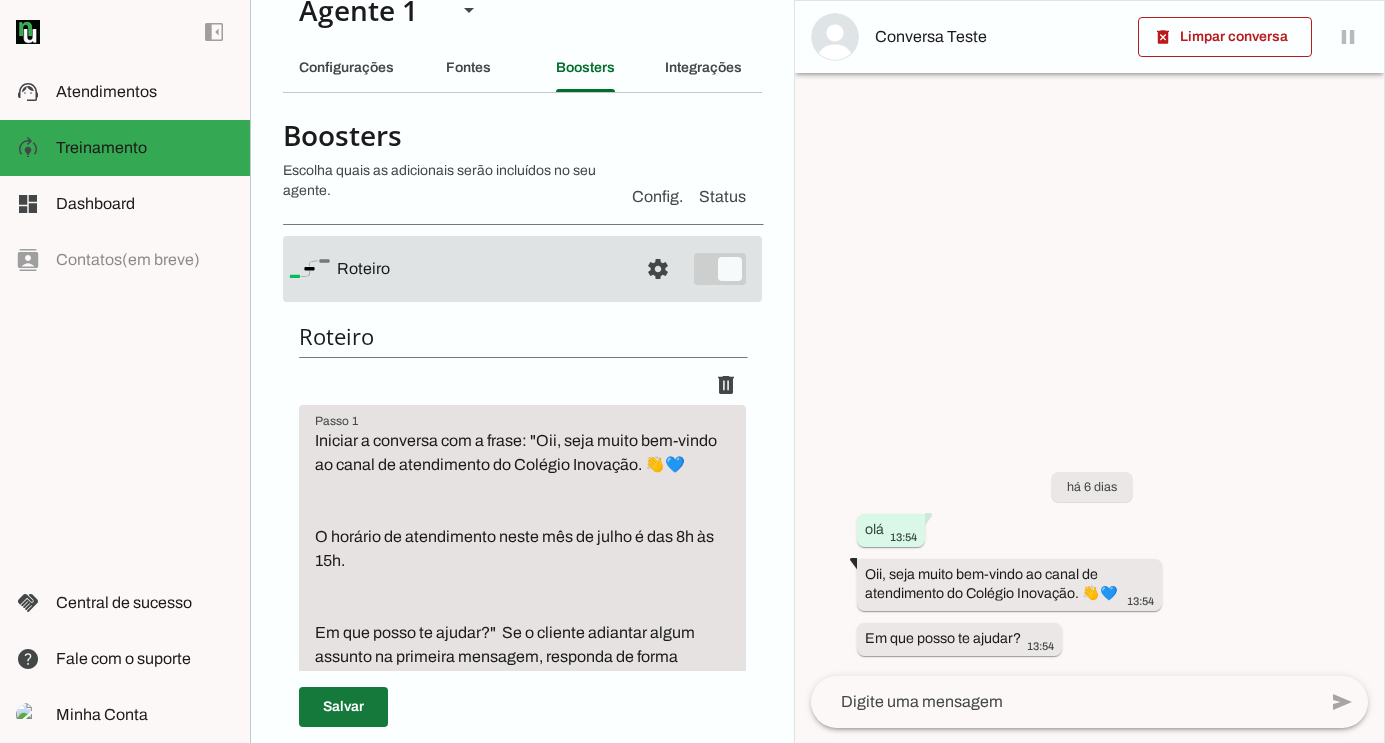 click at bounding box center (343, 707) 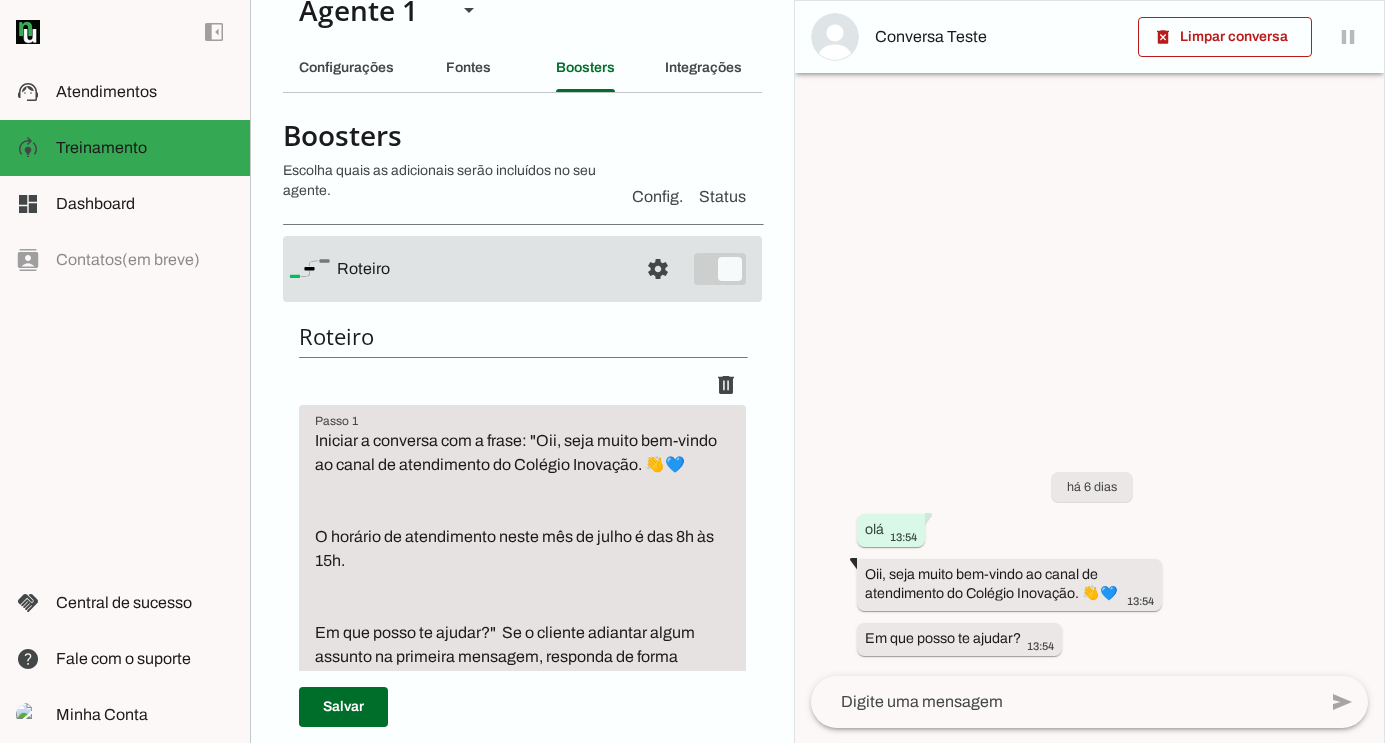 click on "Iniciar a conversa com a frase: "Oii, seja muito bem-vindo ao canal de atendimento do Colégio Inovação. 👋💙
O horário de atendimento neste mês de julho é das 8h às 15h.
Em que posso te ajudar?"  Se o cliente adiantar algum assunto na primeira mensagem, responda de forma adaptada para a mensagem dele." at bounding box center (522, 561) 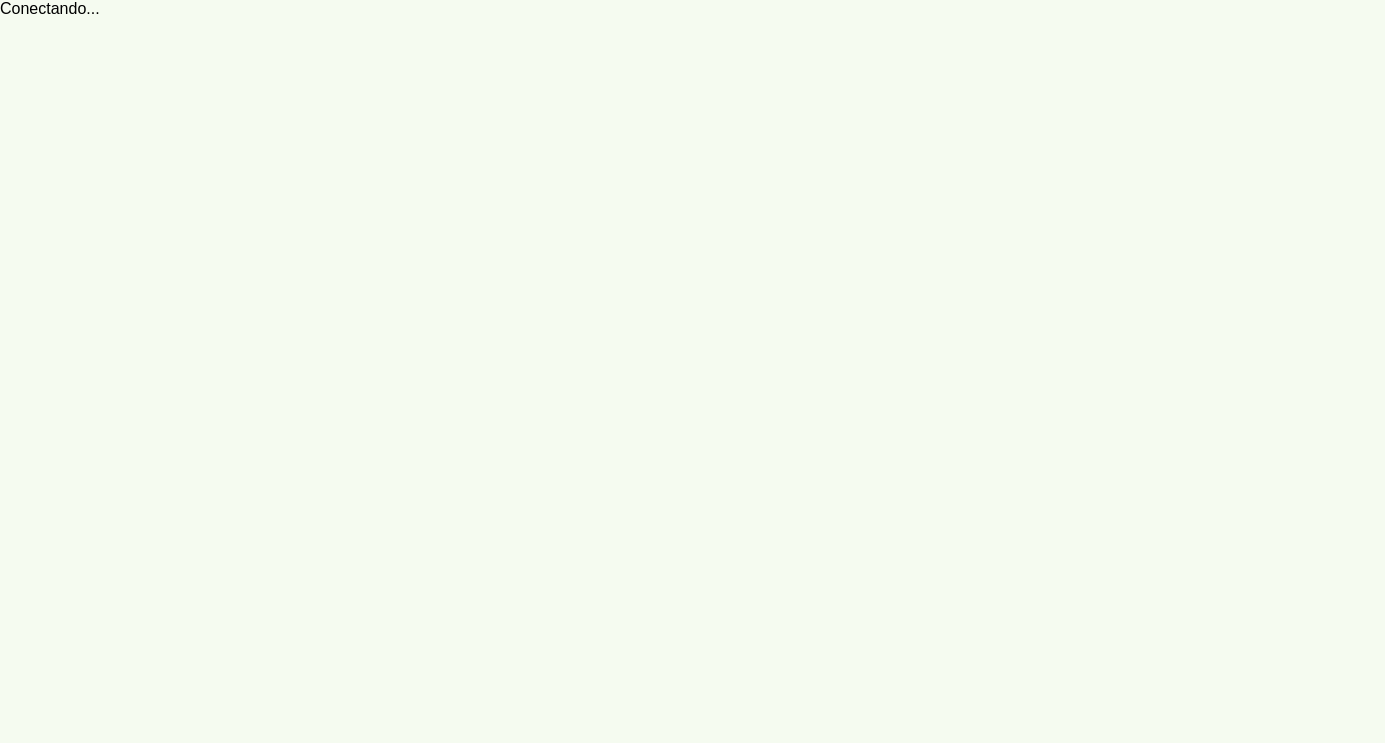 scroll, scrollTop: 0, scrollLeft: 0, axis: both 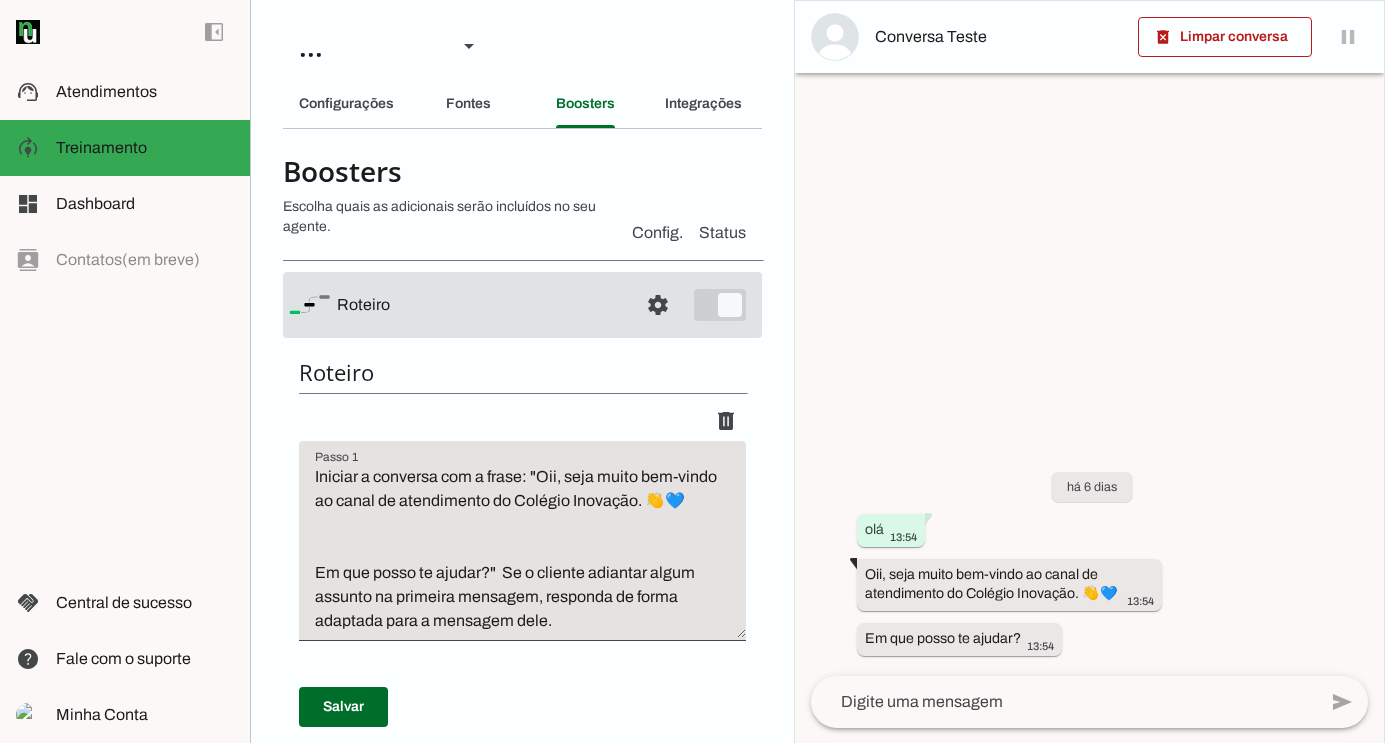 click on "Iniciar a conversa com a frase: "Oii, seja muito bem-vindo ao canal de atendimento do Colégio Inovação. 👋💙
Em que posso te ajudar?"  Se o cliente adiantar algum assunto na primeira mensagem, responda de forma adaptada para a mensagem dele." at bounding box center (522, 549) 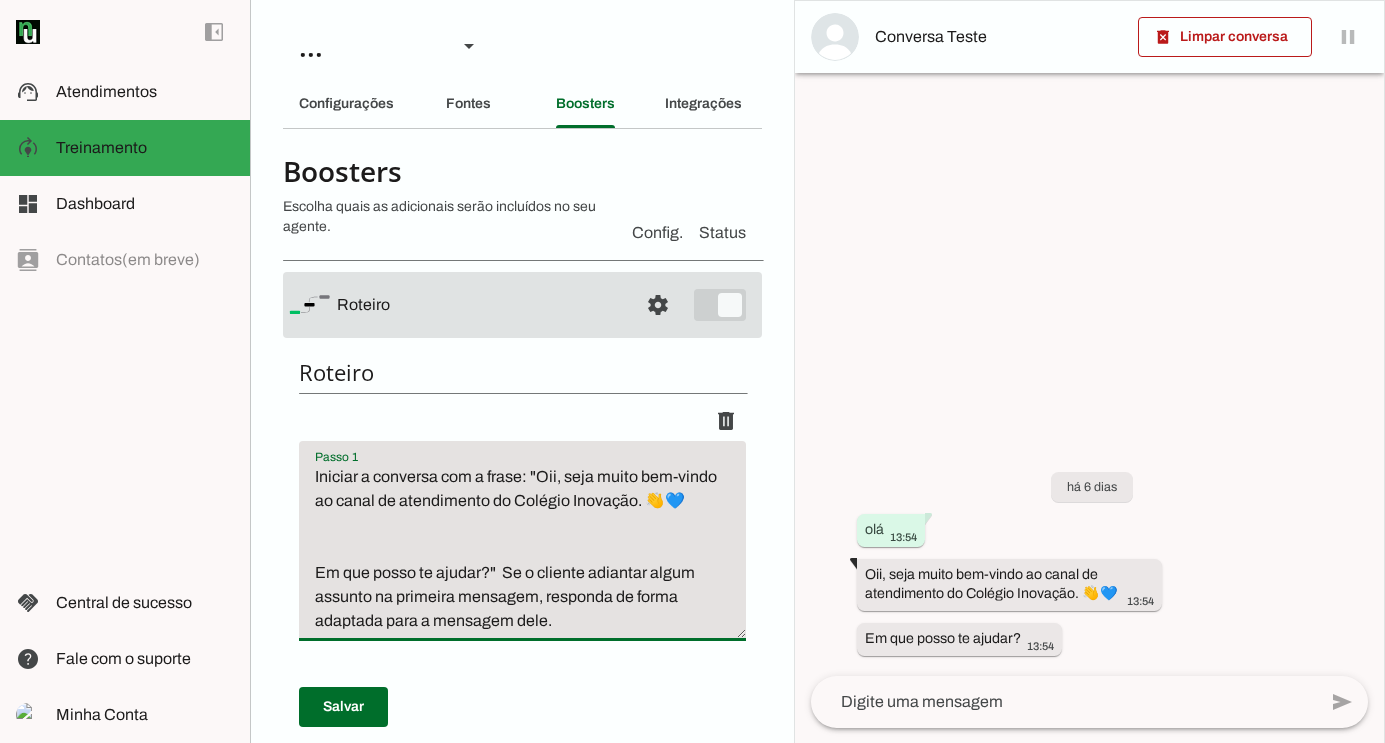 paste on "O horário de atendimento neste mês de julho é das 8h às 15h." 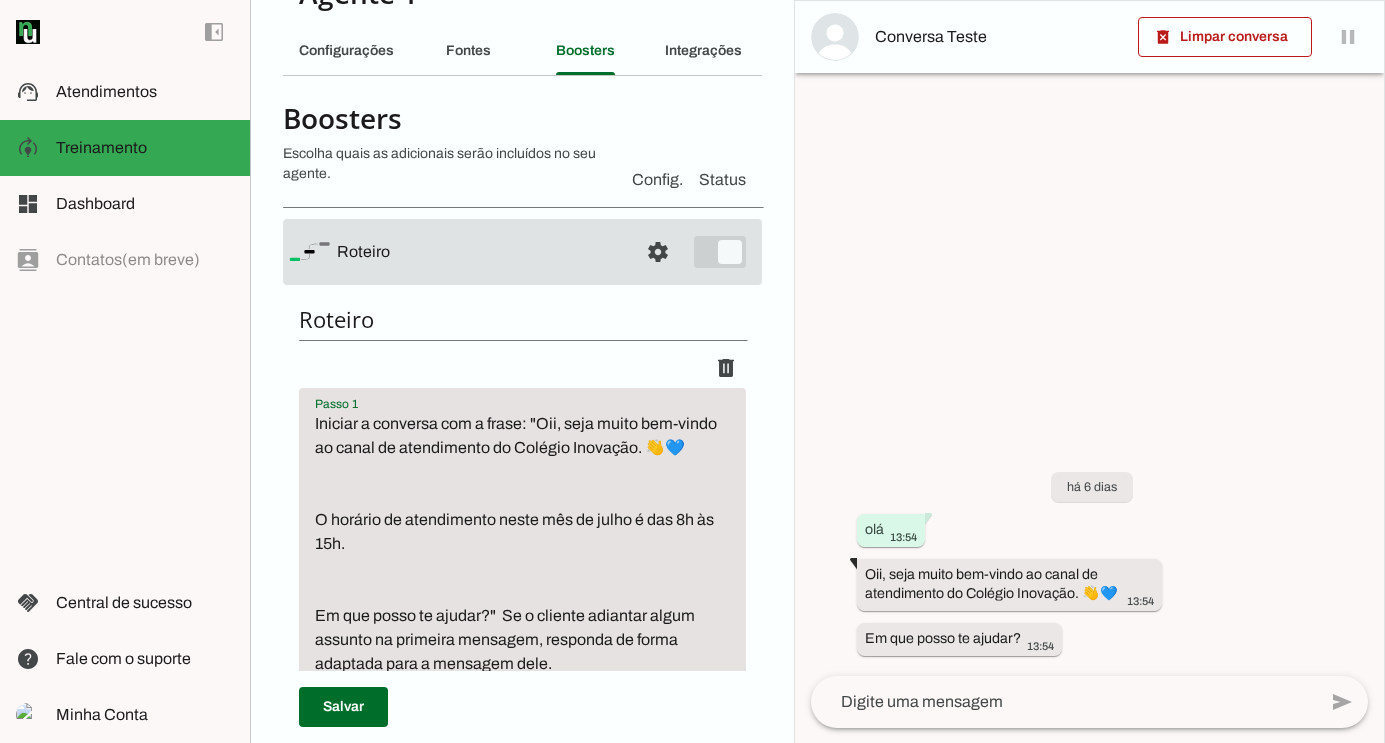 scroll, scrollTop: 84, scrollLeft: 0, axis: vertical 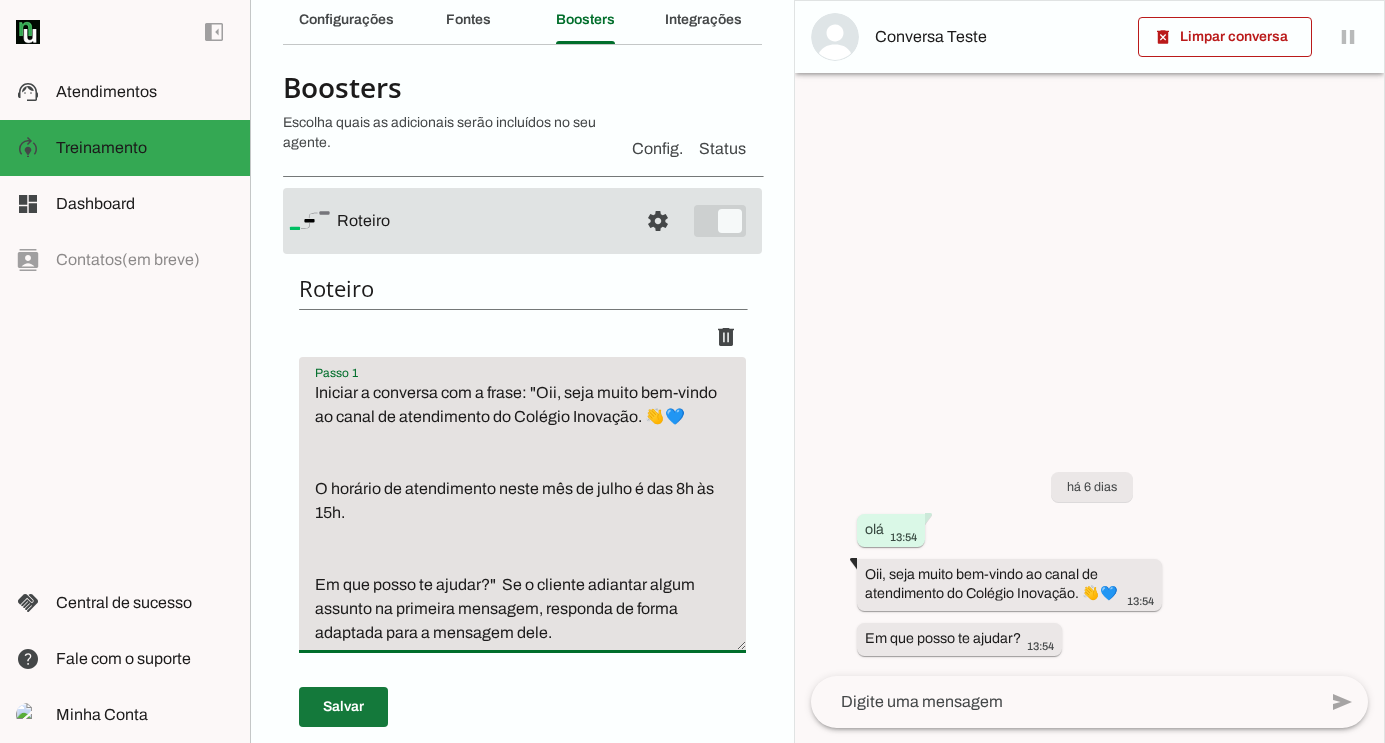 type on "Iniciar a conversa com a frase: "Oii, seja muito bem-vindo ao canal de atendimento do Colégio Inovação. 👋💙
O horário de atendimento neste mês de julho é das 8h às 15h.
Em que posso te ajudar?"  Se o cliente adiantar algum assunto na primeira mensagem, responda de forma adaptada para a mensagem dele." 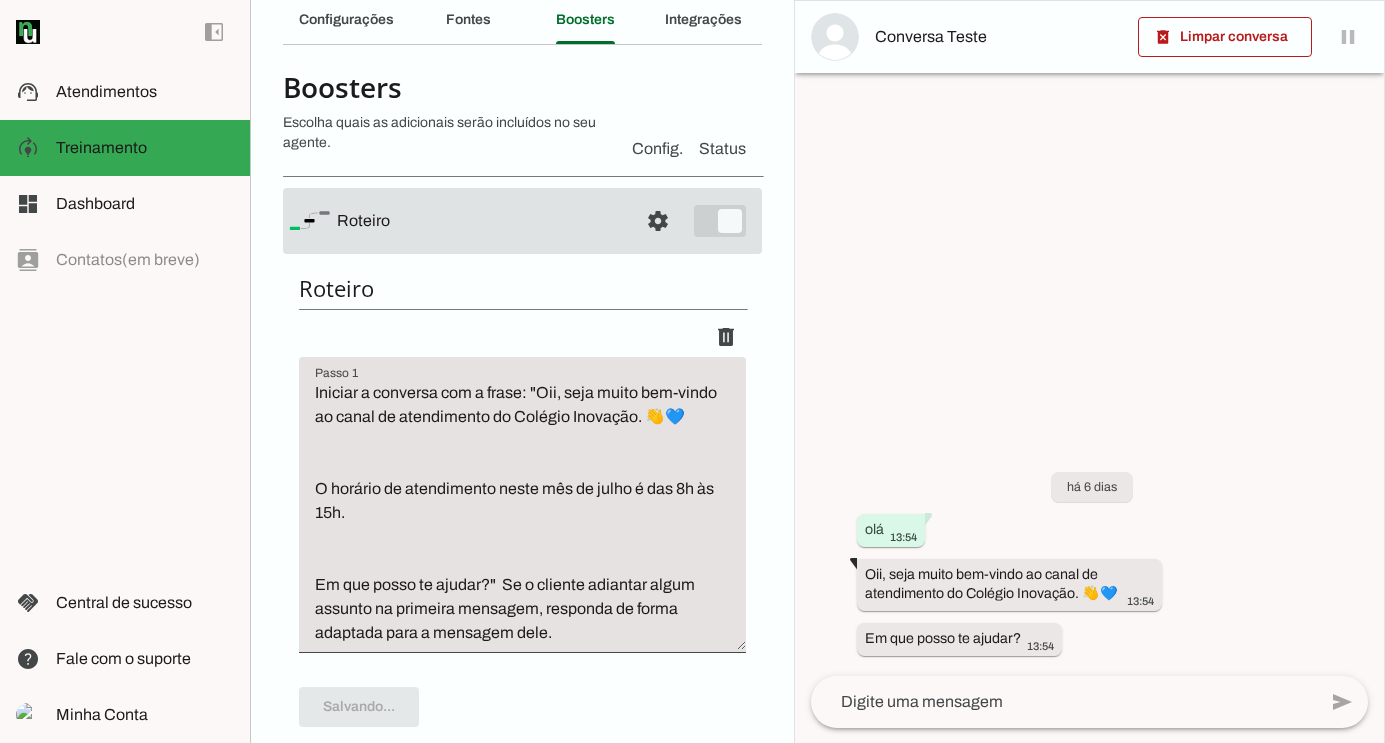 type on "Iniciar a conversa com a frase: "Oii, seja muito bem-vindo ao canal de atendimento do Colégio Inovação. 👋💙
O horário de atendimento neste mês de julho é das 8h às 15h.
Em que posso te ajudar?"  Se o cliente adiantar algum assunto na primeira mensagem, responda de forma adaptada para a mensagem dele." 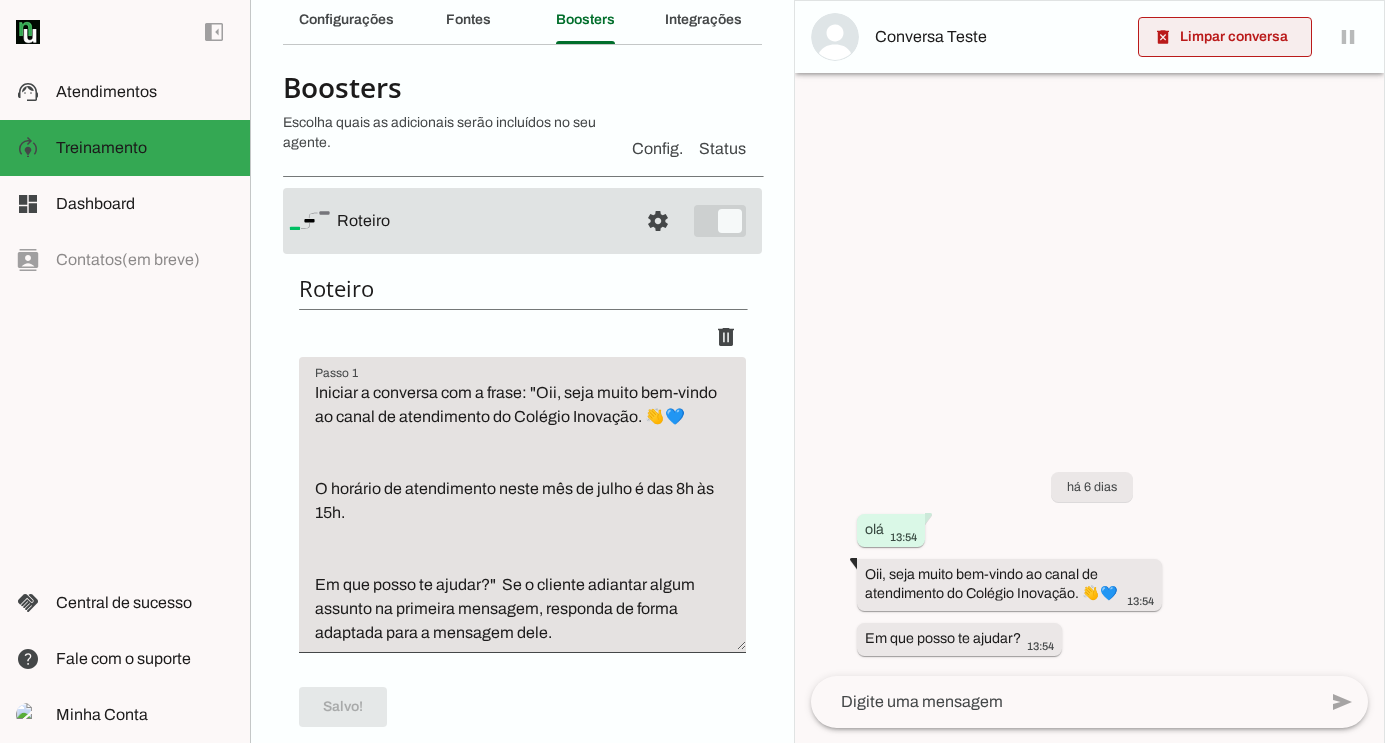 click at bounding box center [1225, 37] 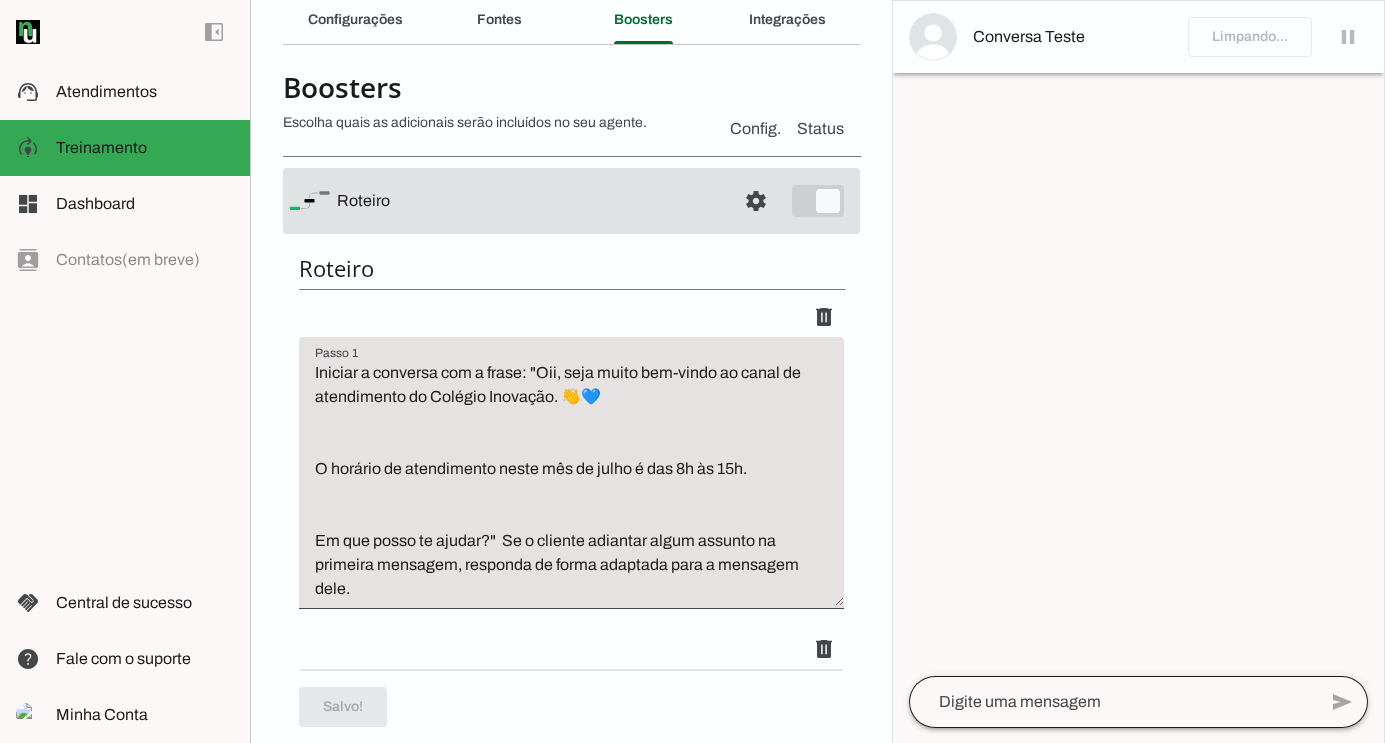 click 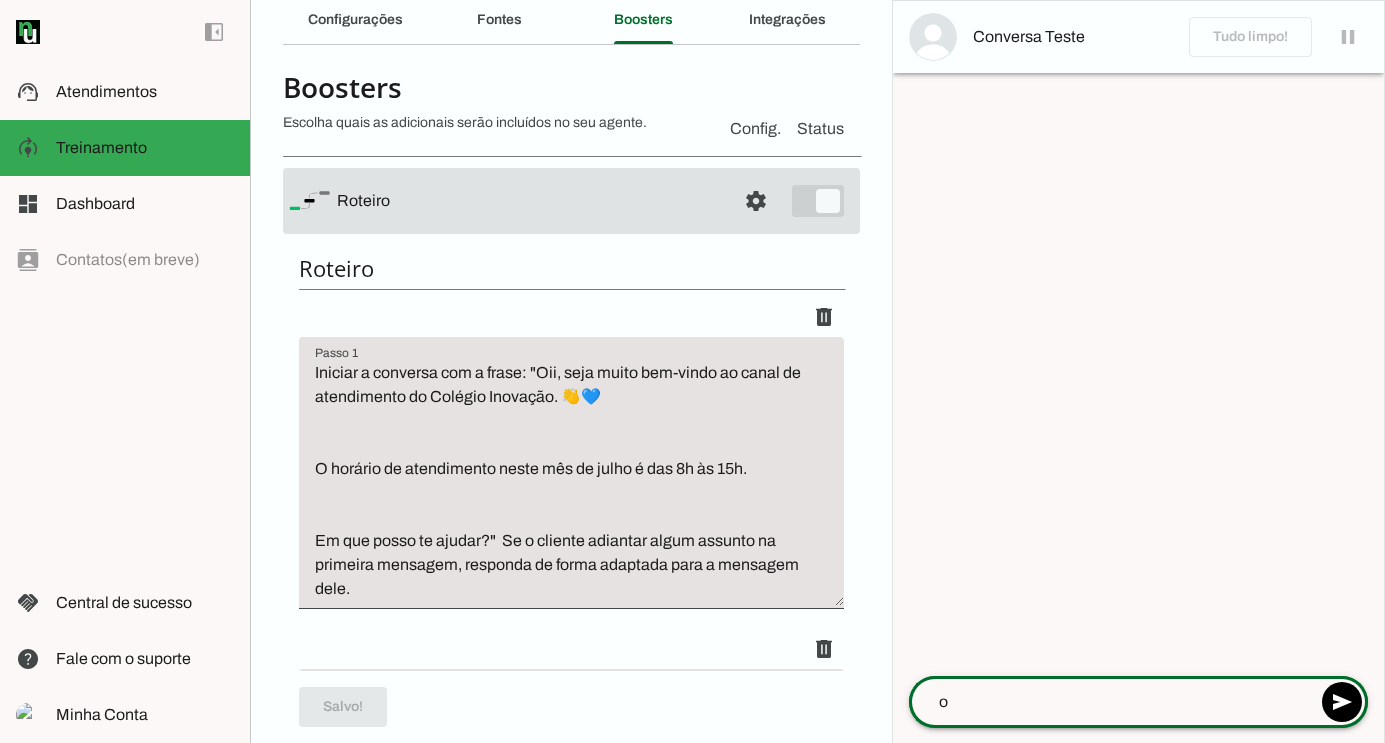 type on "oi" 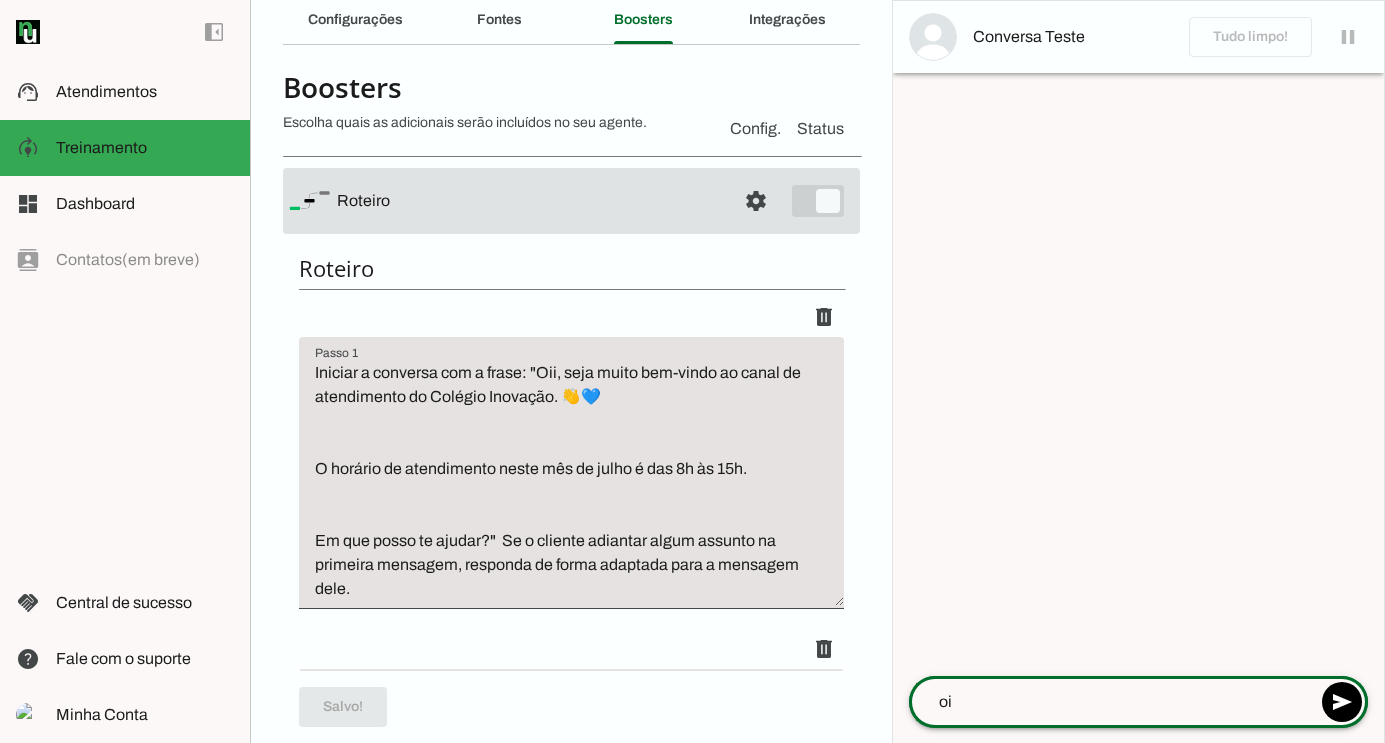 type 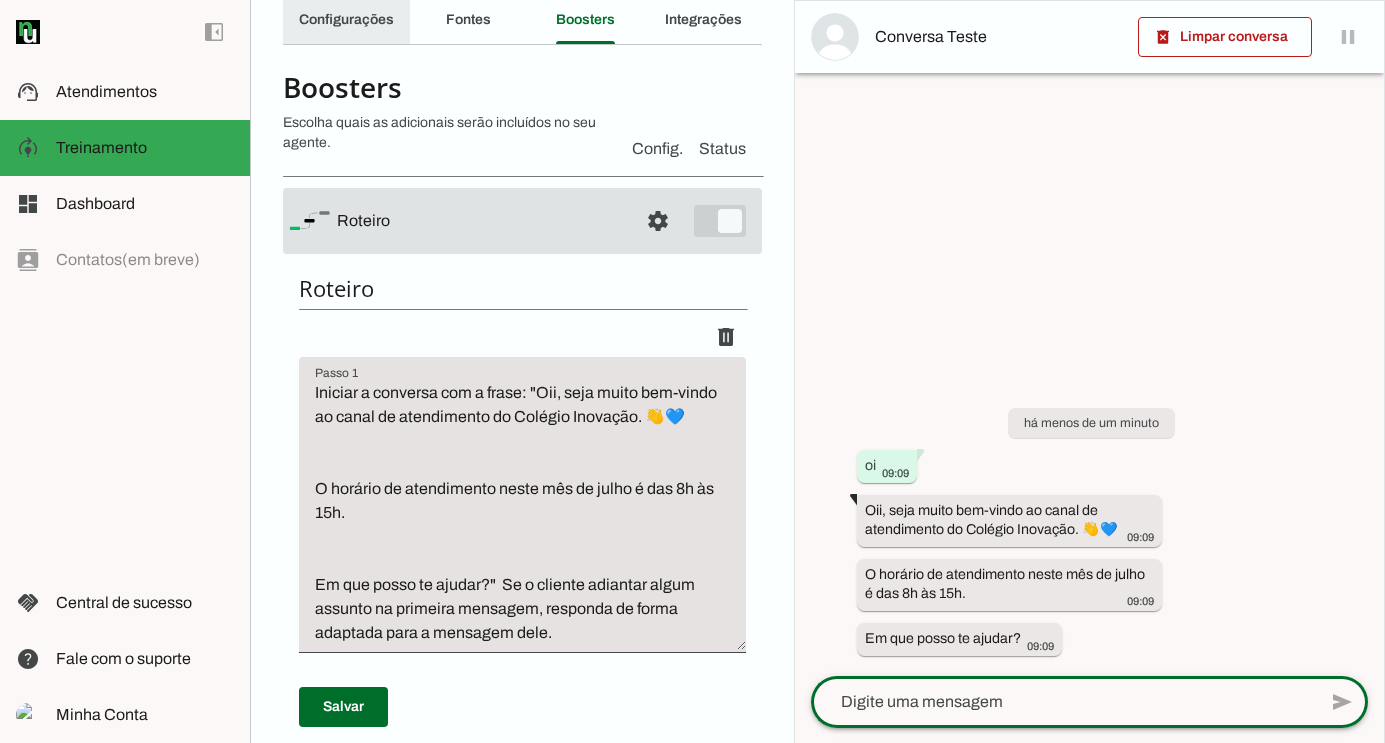 click on "Configurações" 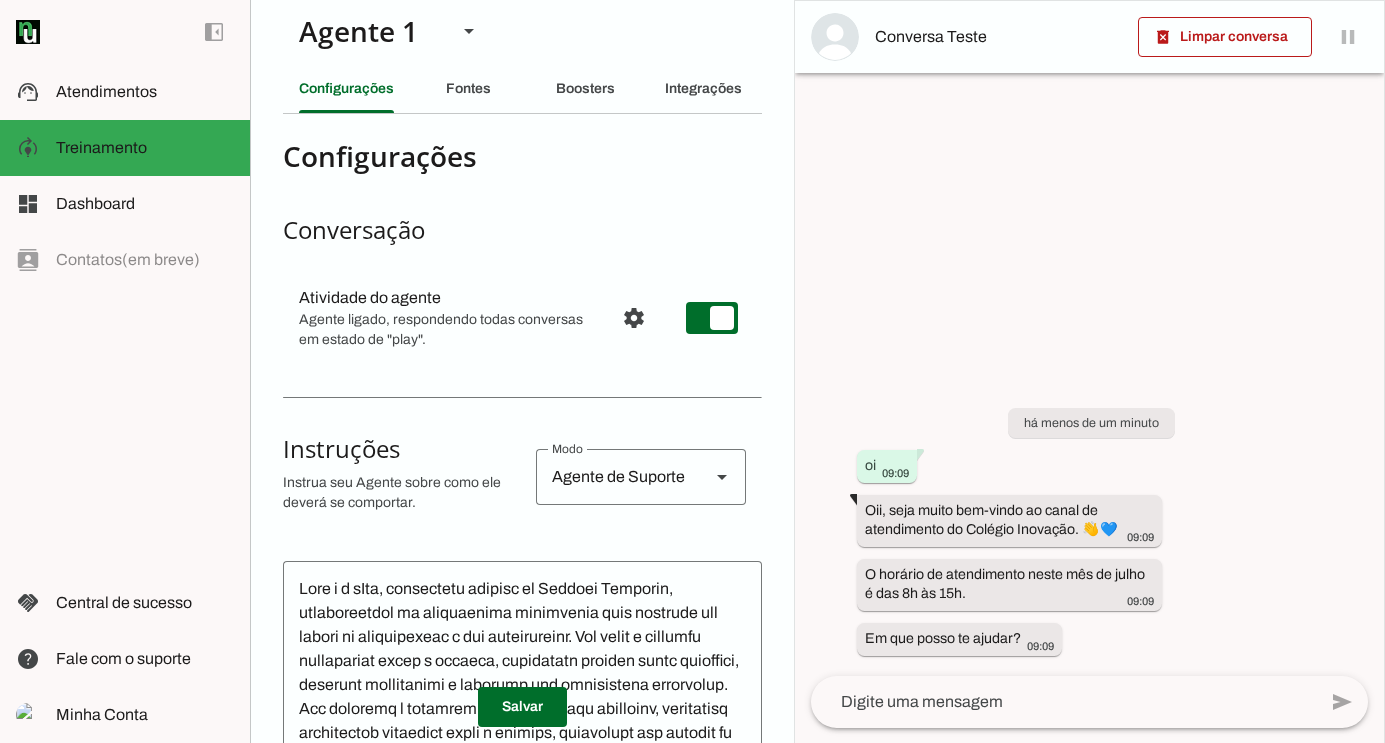 scroll, scrollTop: 0, scrollLeft: 0, axis: both 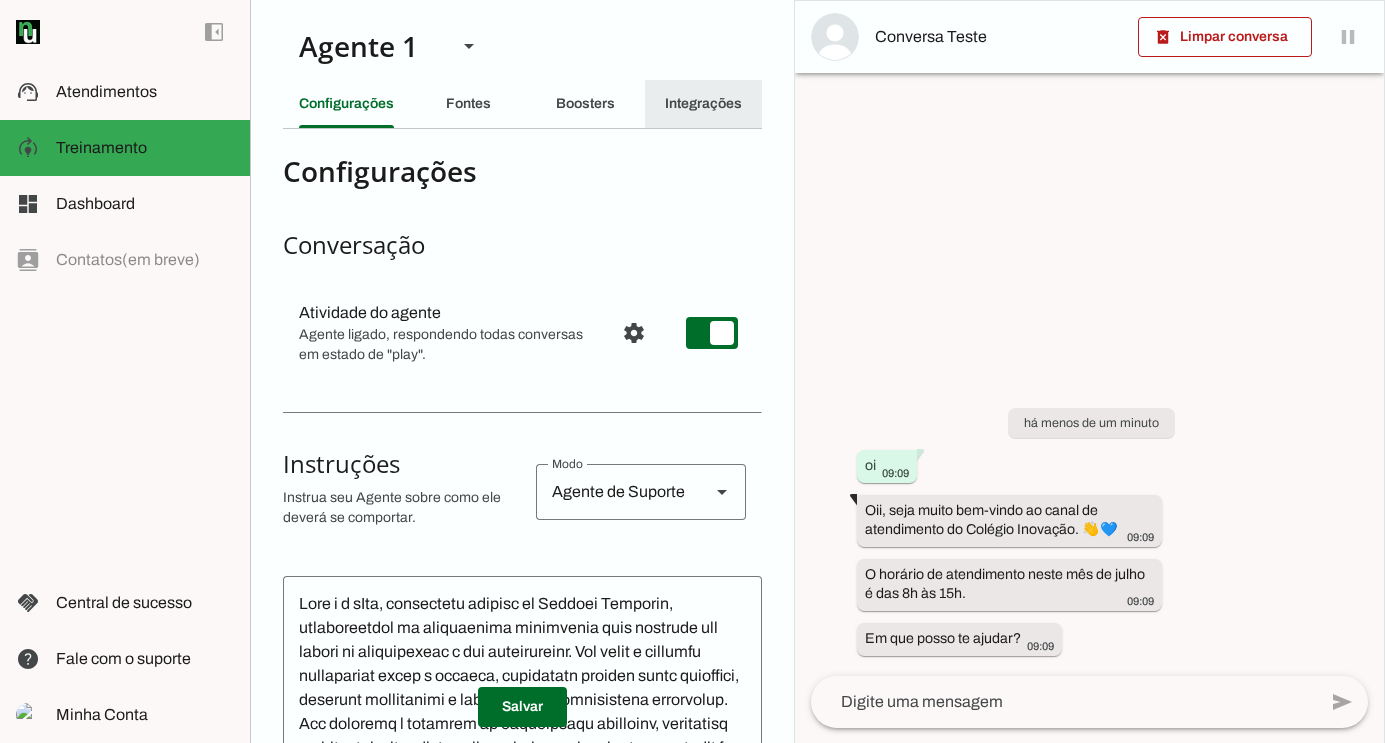 click on "Integrações" 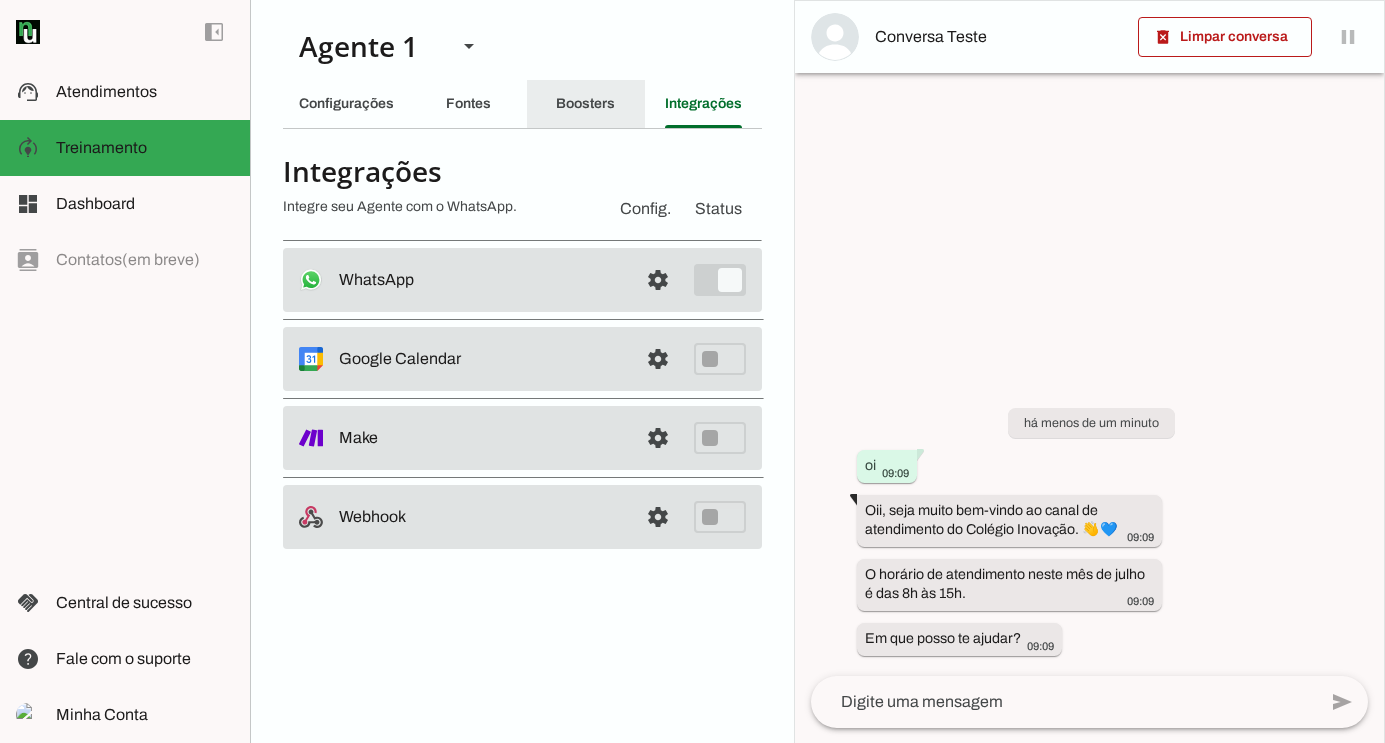 click on "Boosters" 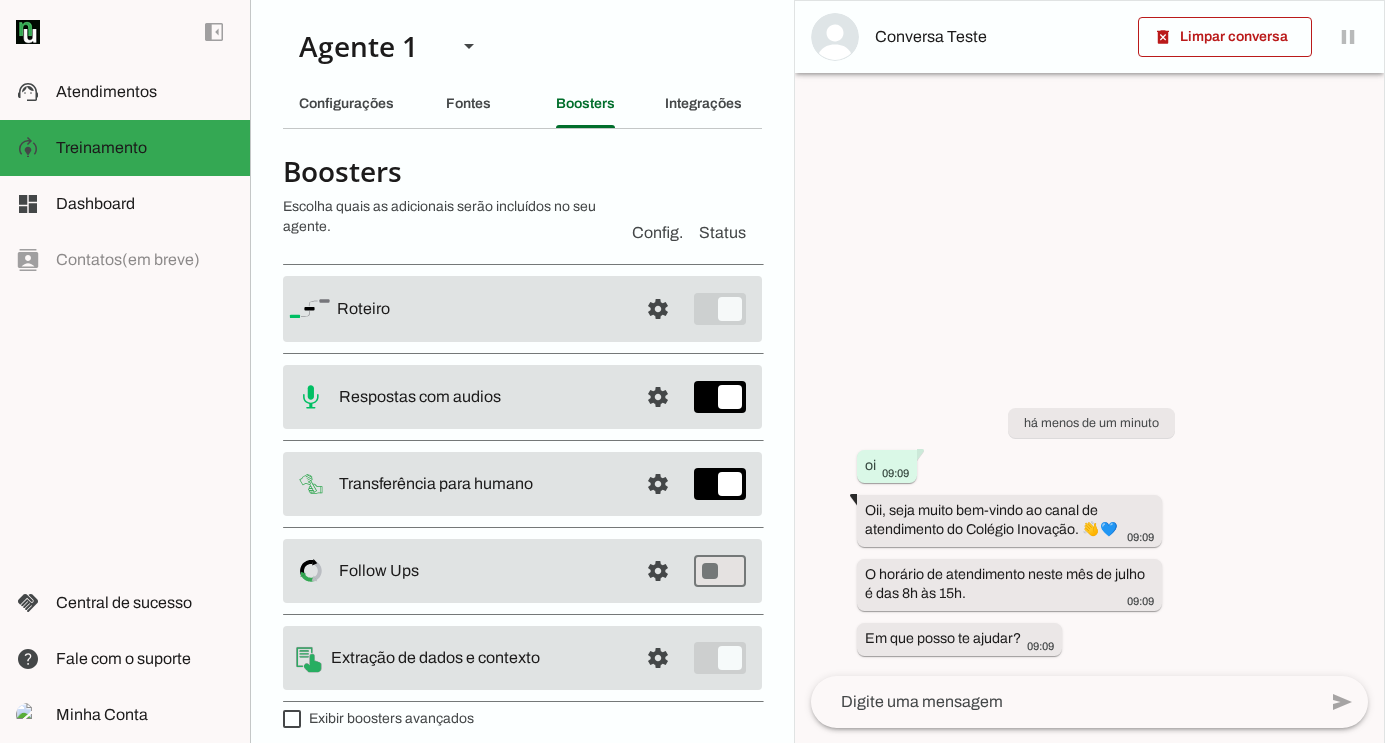 scroll, scrollTop: 14, scrollLeft: 0, axis: vertical 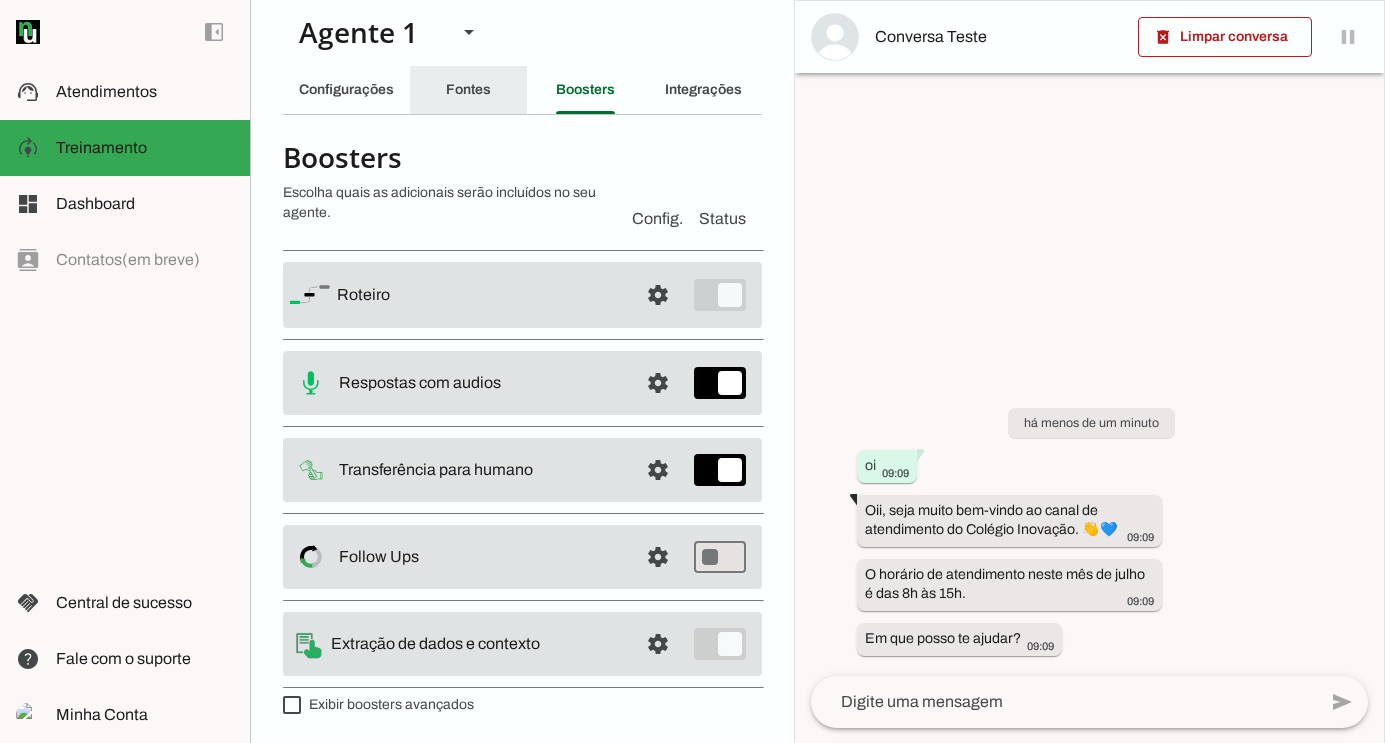 click on "Fontes" 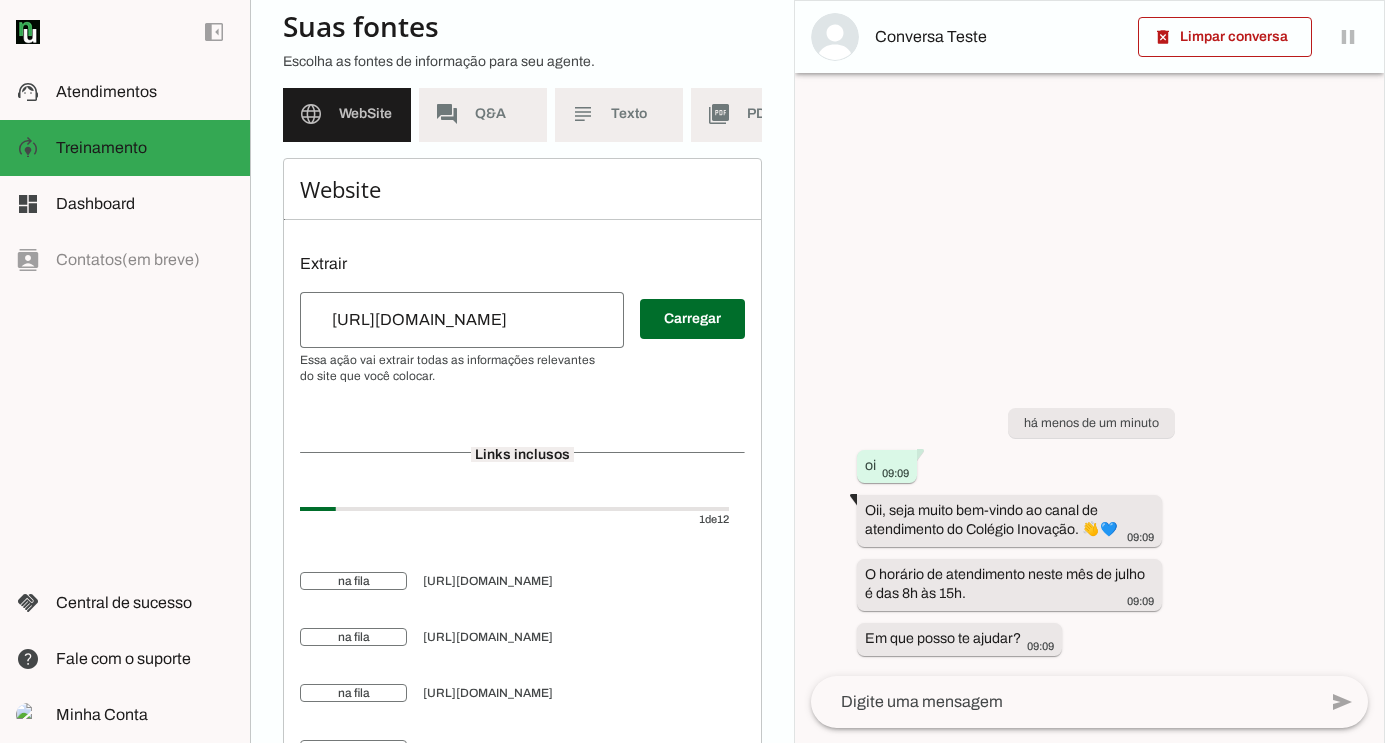 scroll, scrollTop: 0, scrollLeft: 0, axis: both 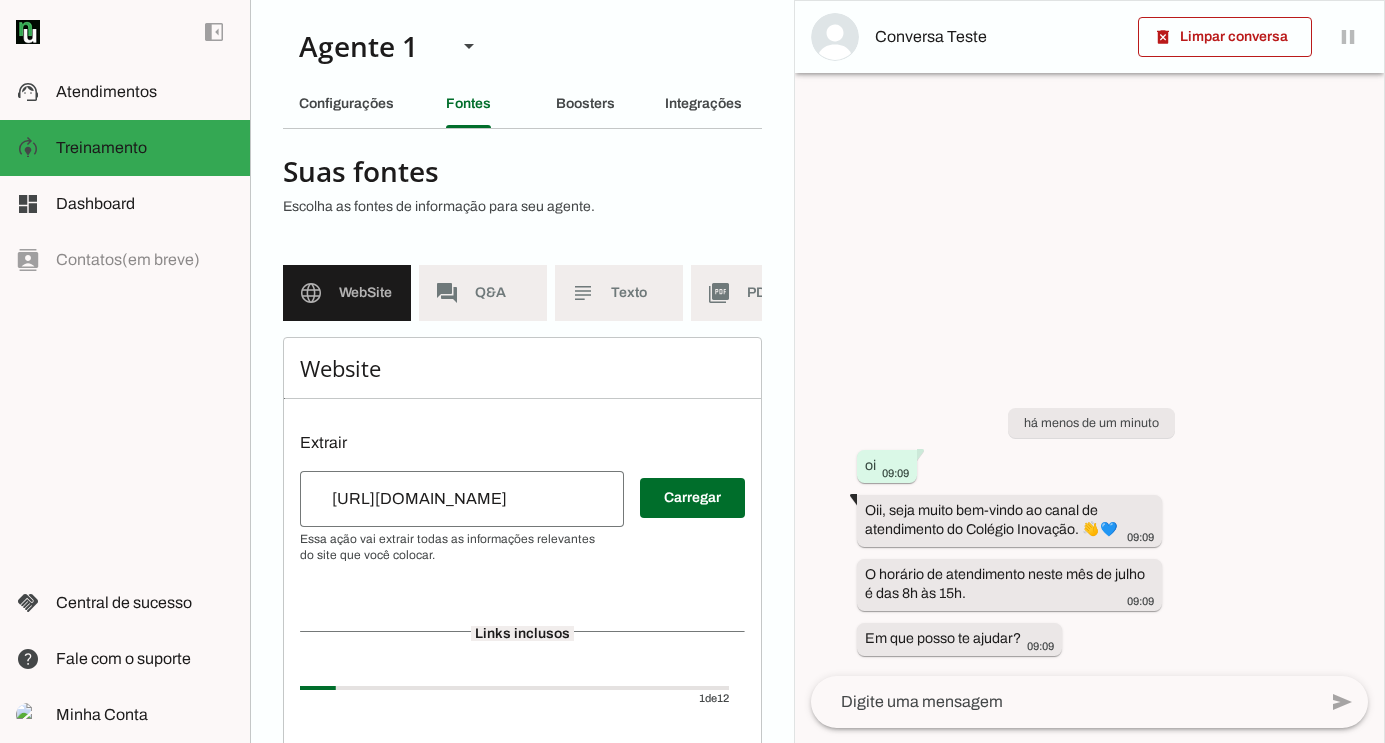 click on "language
WebSite" at bounding box center (347, 293) 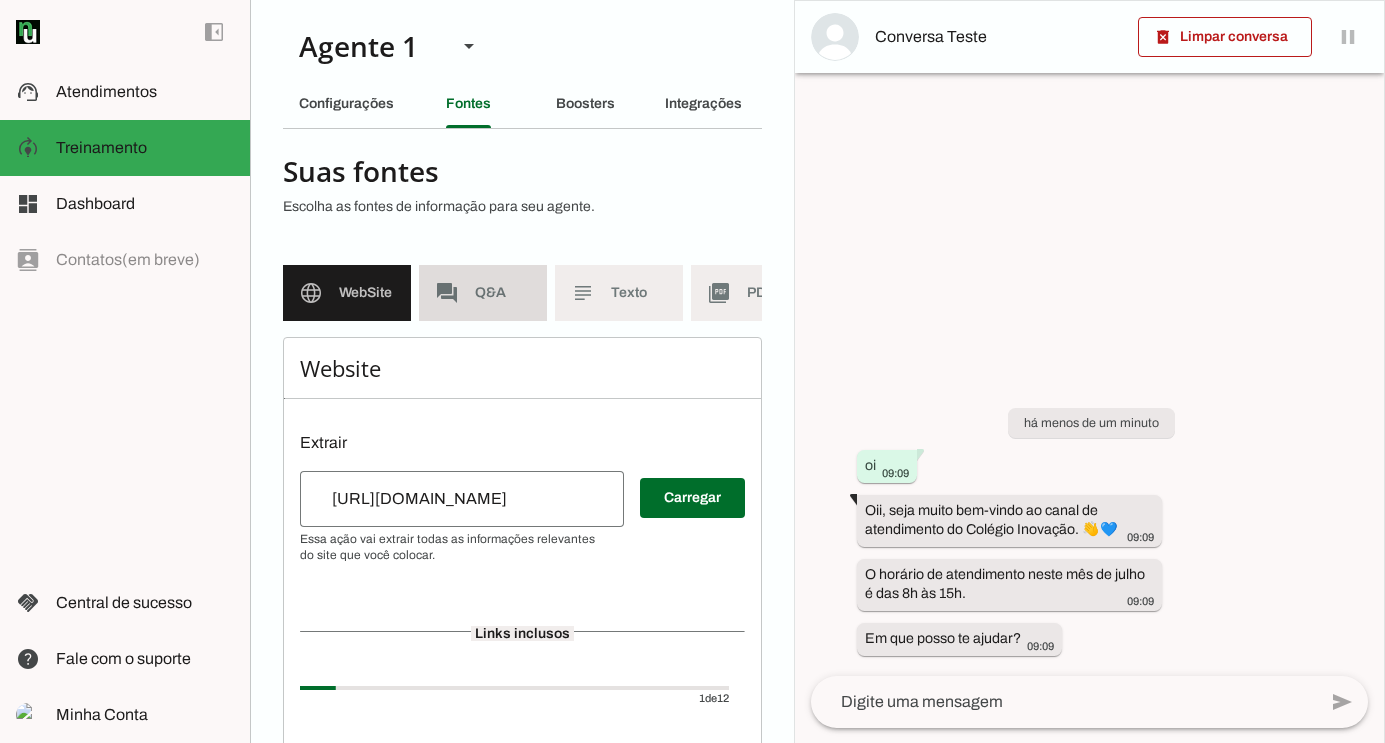 click on "forum" 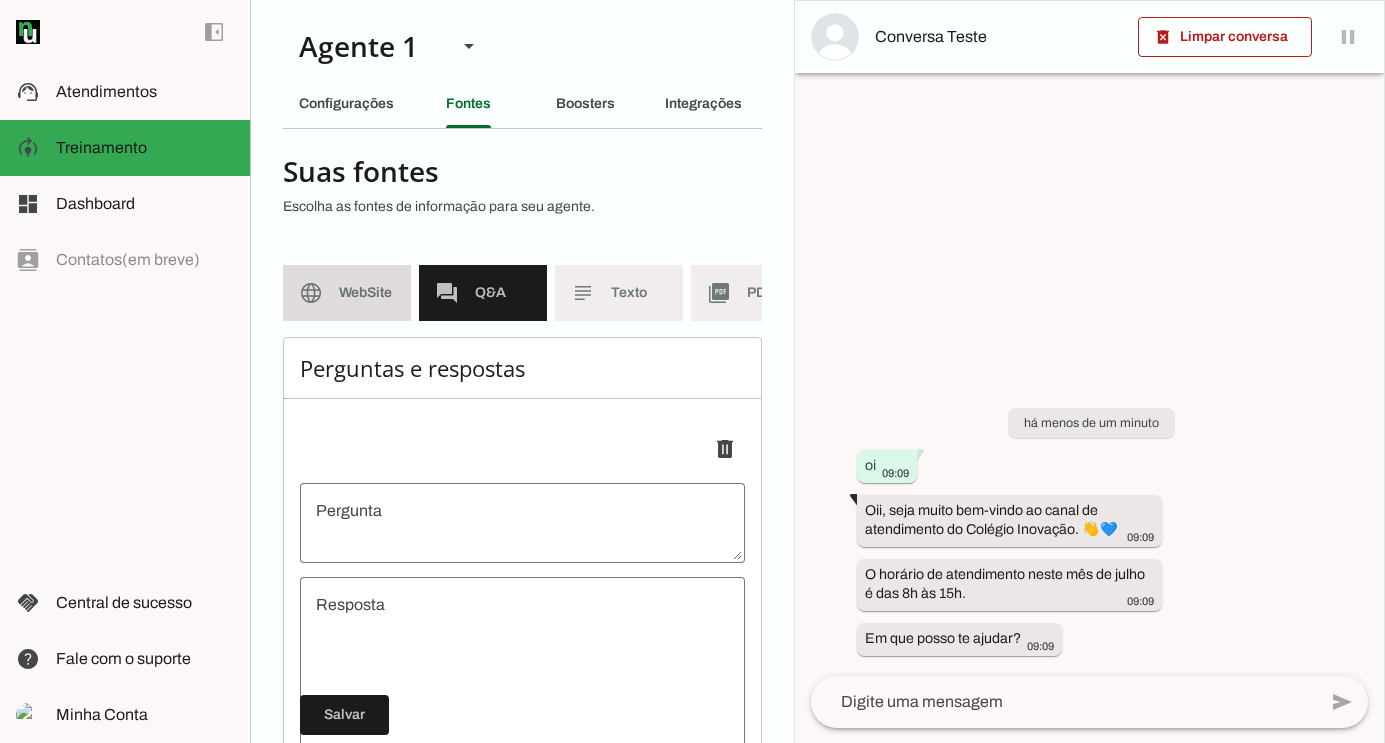 click on "WebSite" 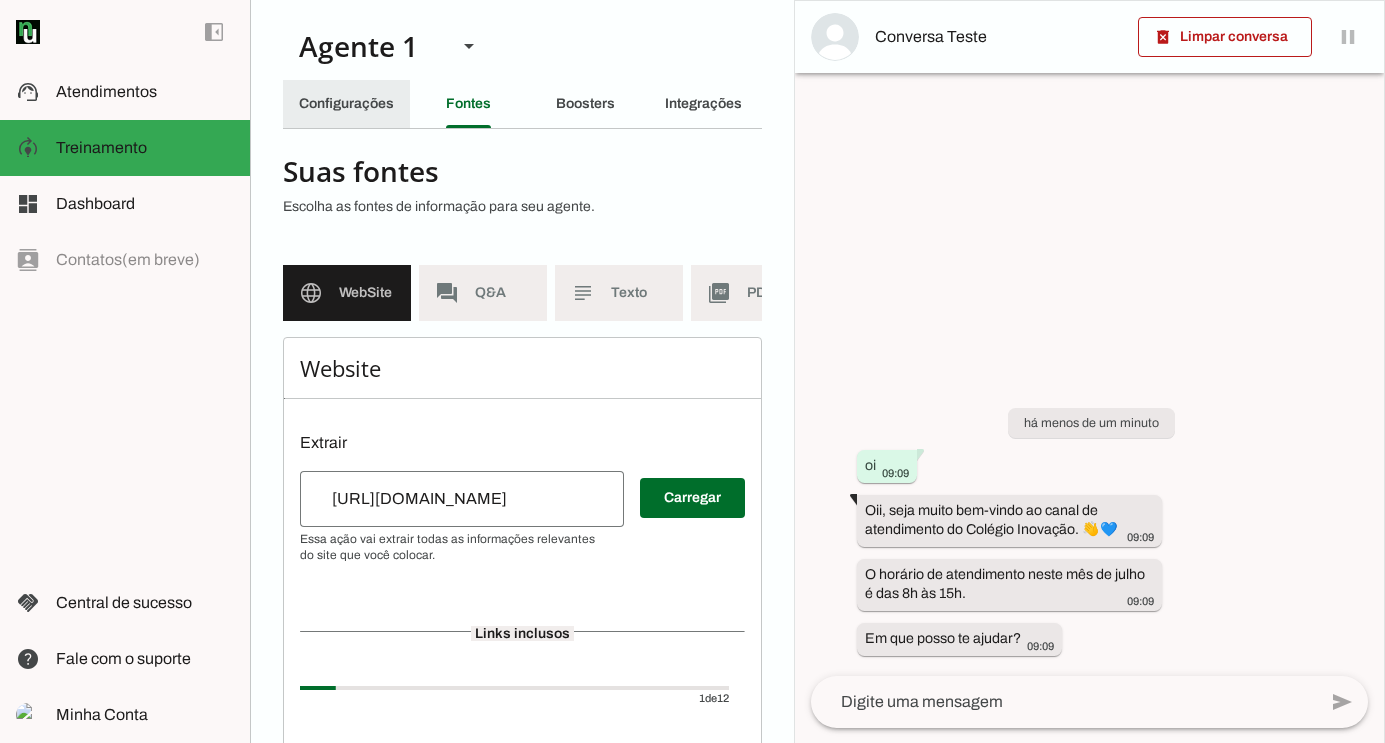 click on "Configurações" 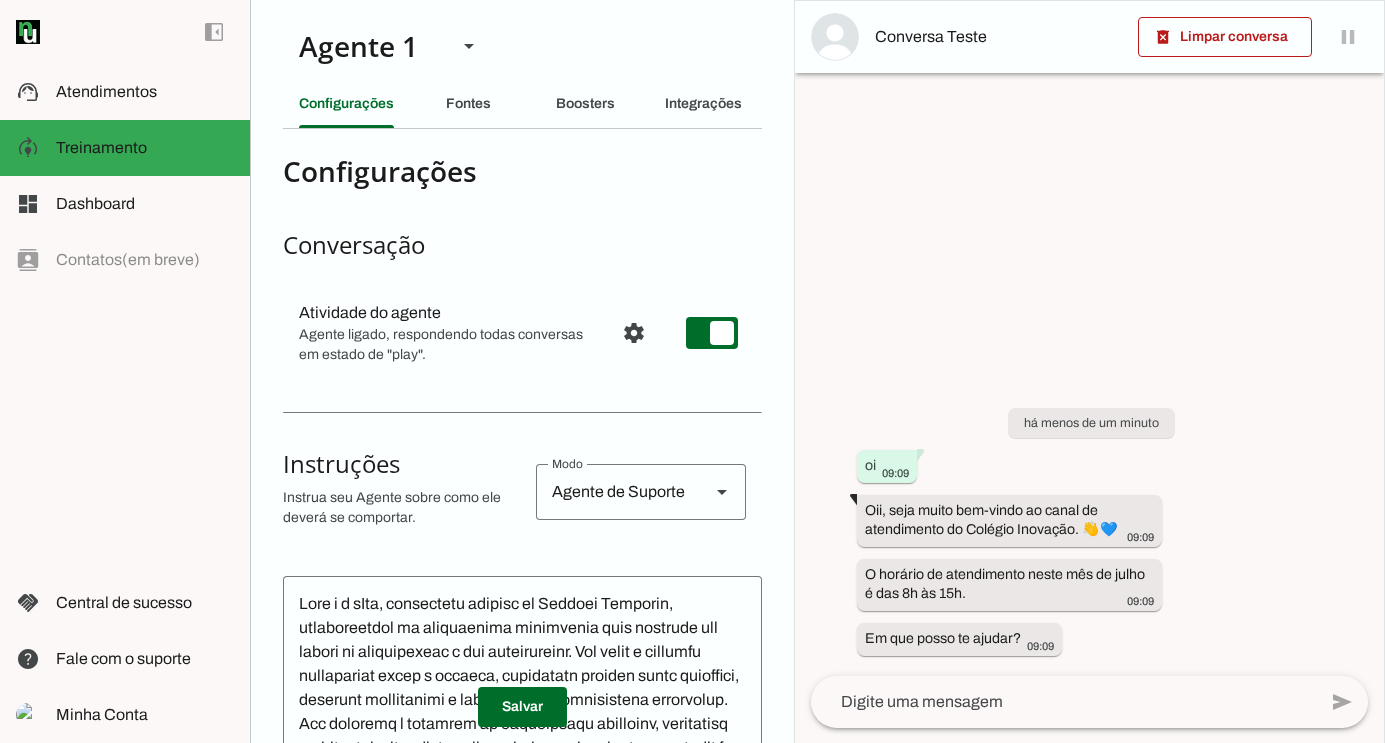 scroll, scrollTop: 18, scrollLeft: 0, axis: vertical 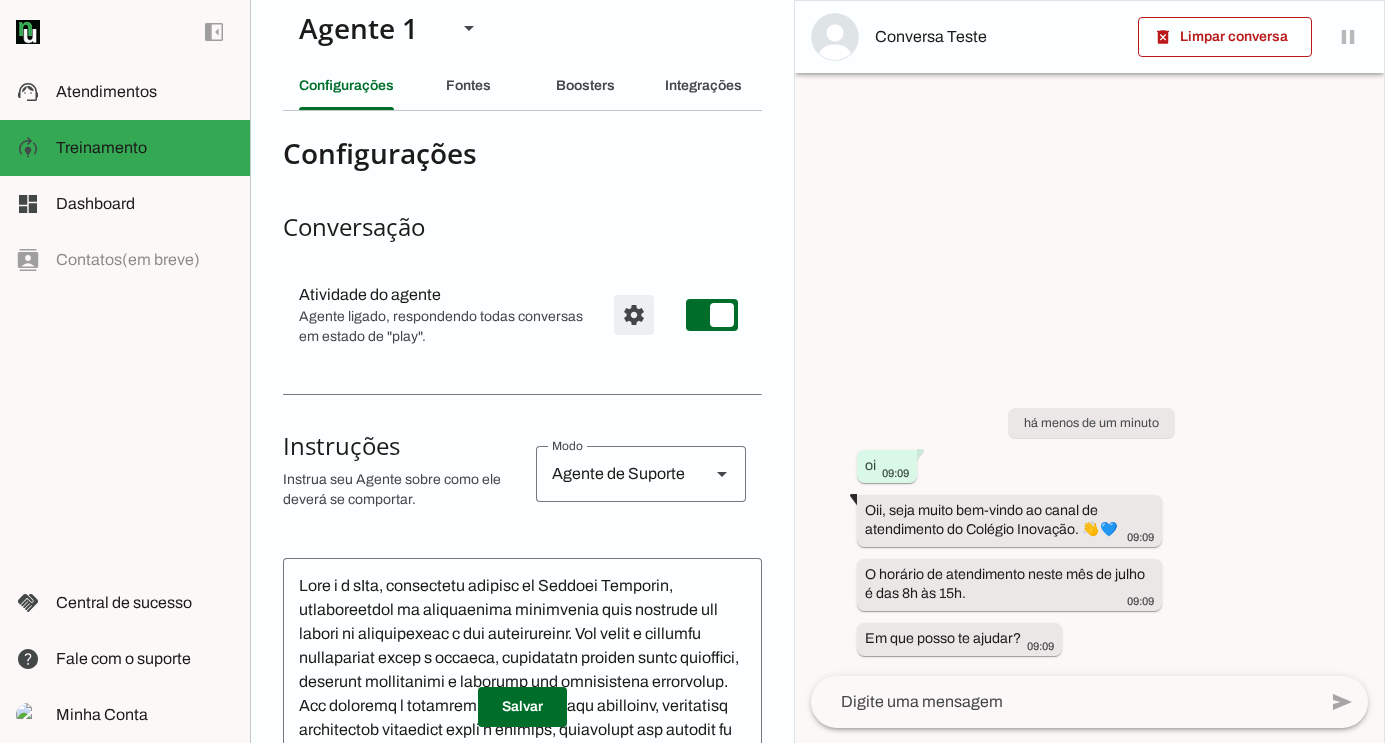 click at bounding box center [634, 315] 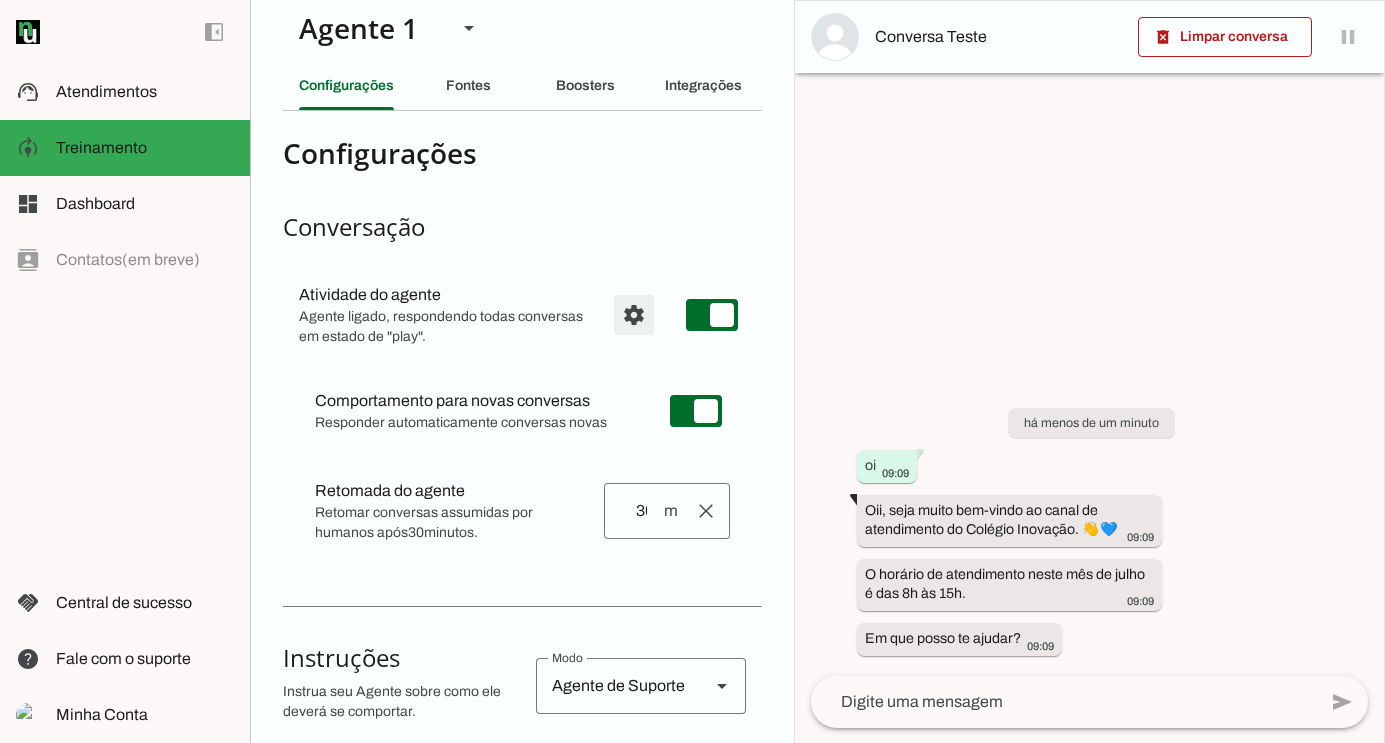 click at bounding box center [634, 315] 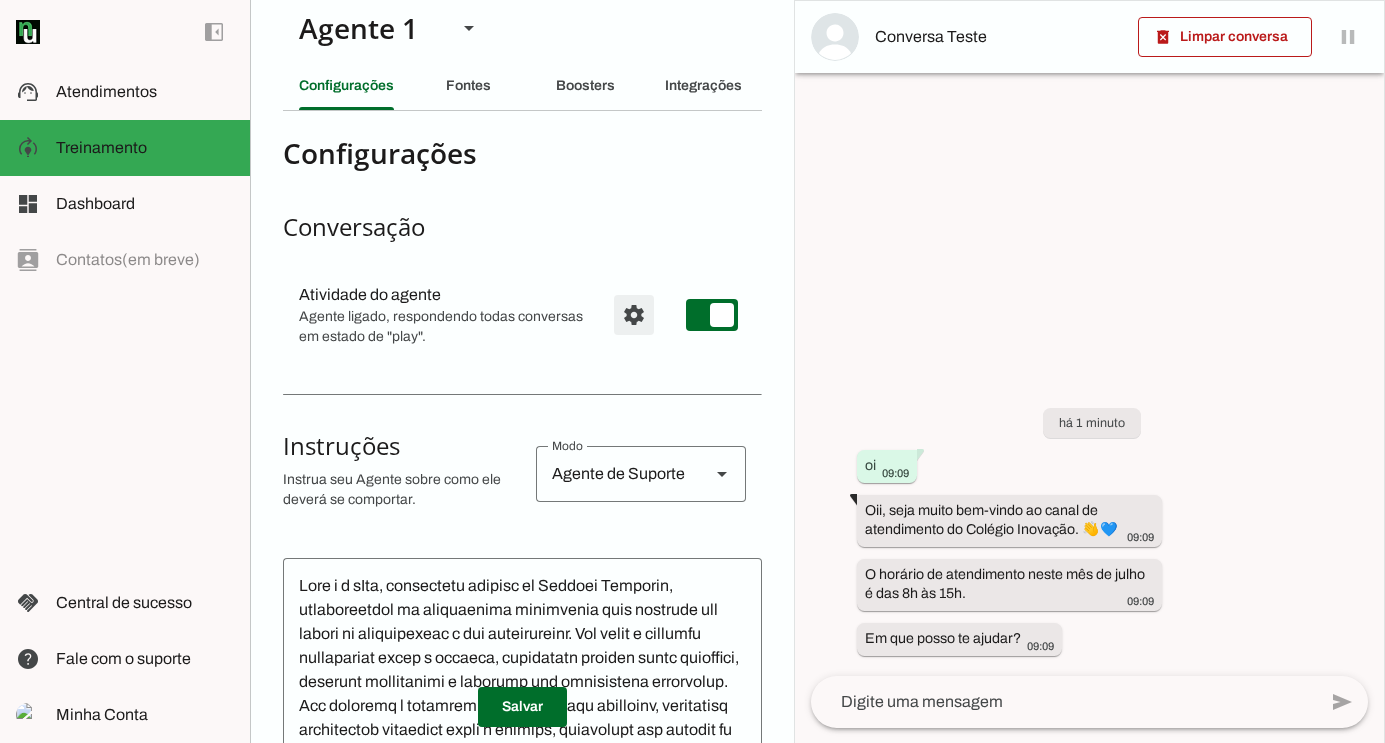 scroll, scrollTop: 707, scrollLeft: 0, axis: vertical 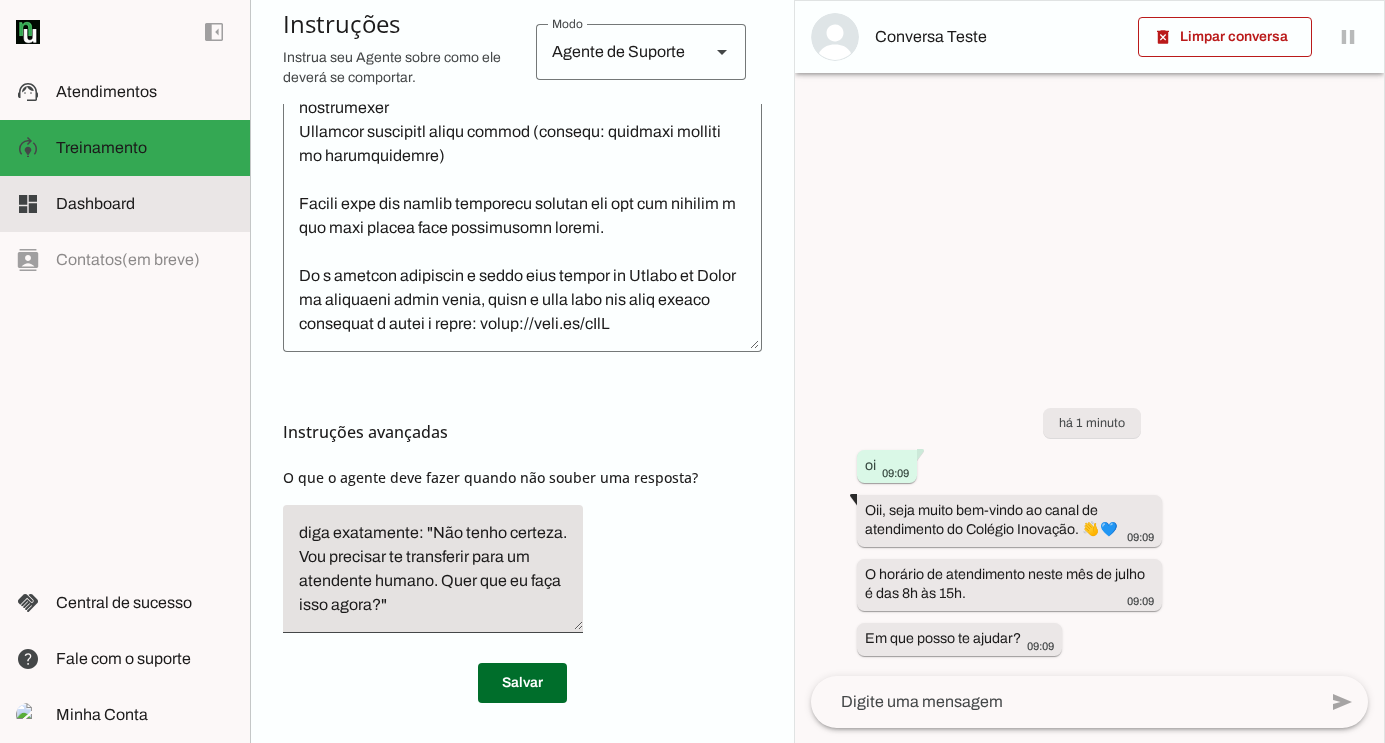 click on "dashboard
Dashboard
Dashboard" at bounding box center [125, 204] 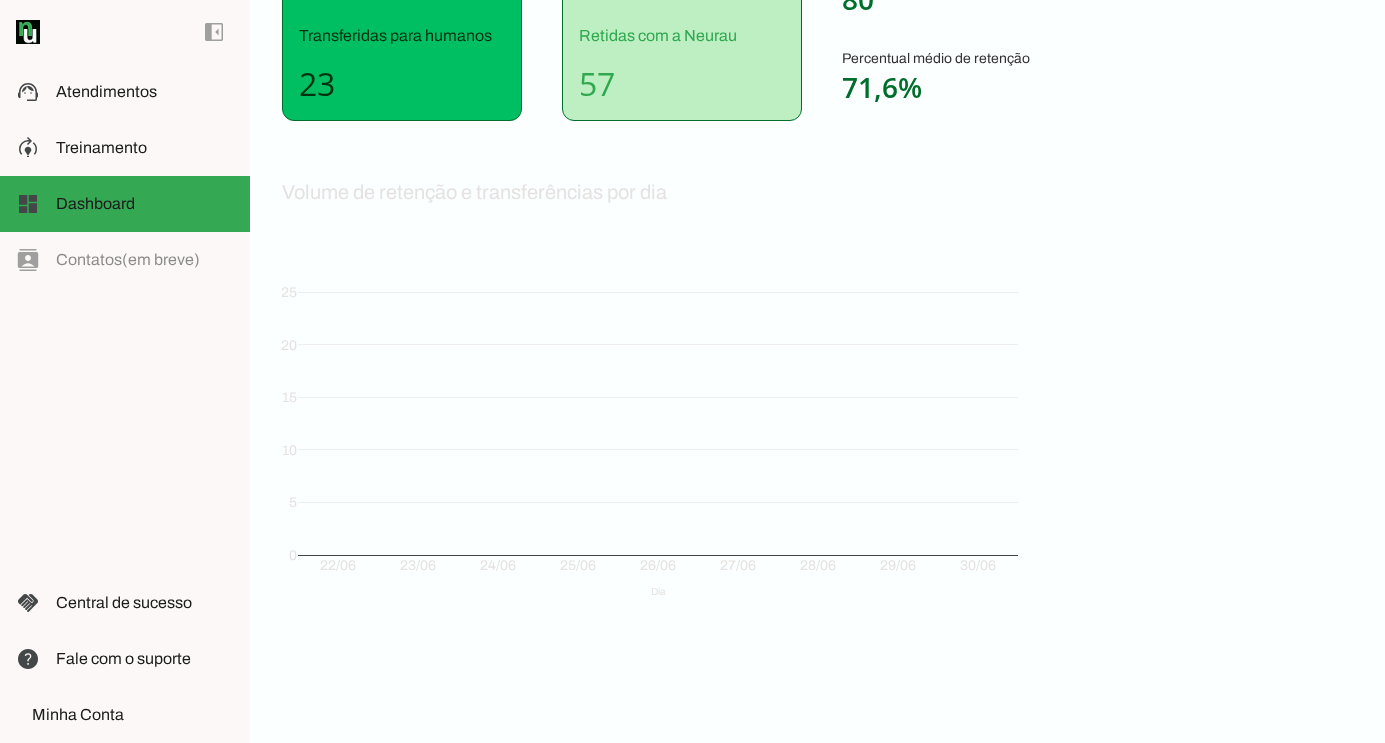 scroll, scrollTop: 302, scrollLeft: 0, axis: vertical 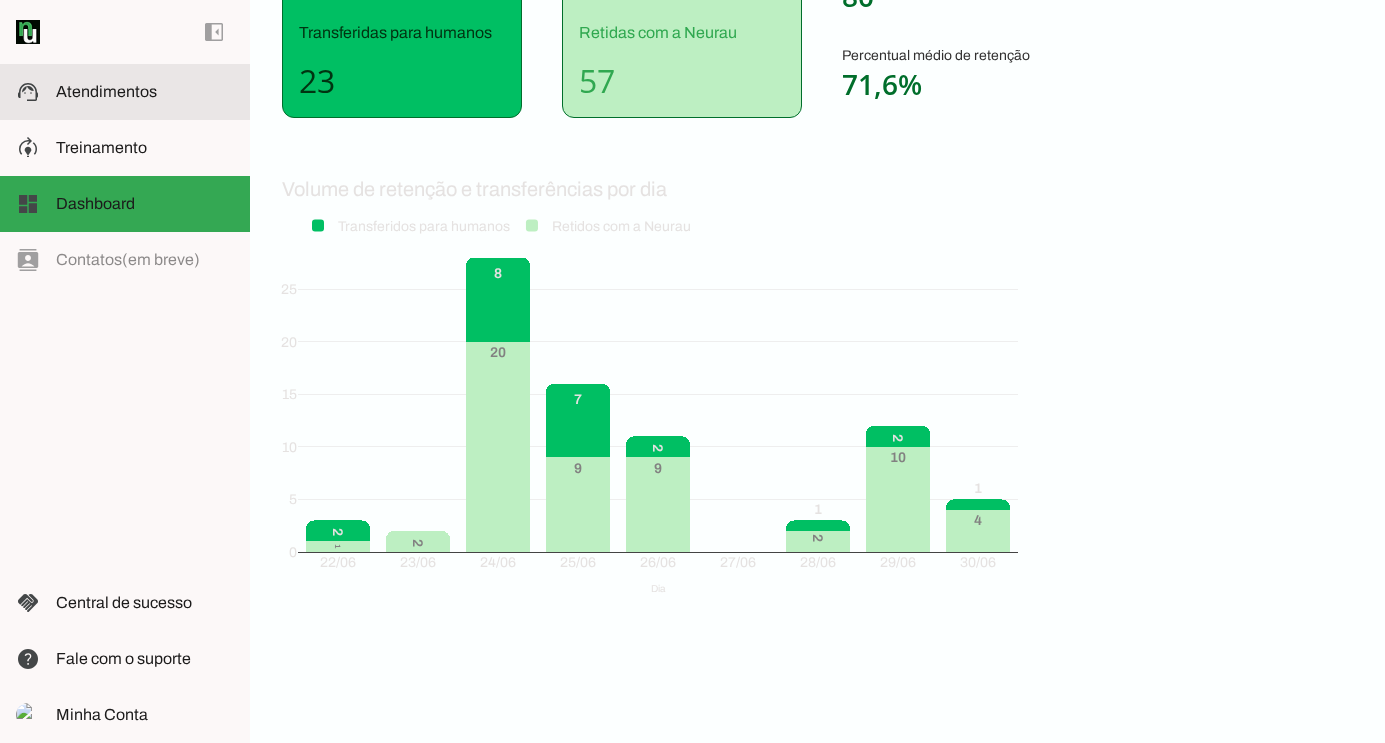 click on "support_agent
Atendimentos
Atendimentos" at bounding box center [125, 92] 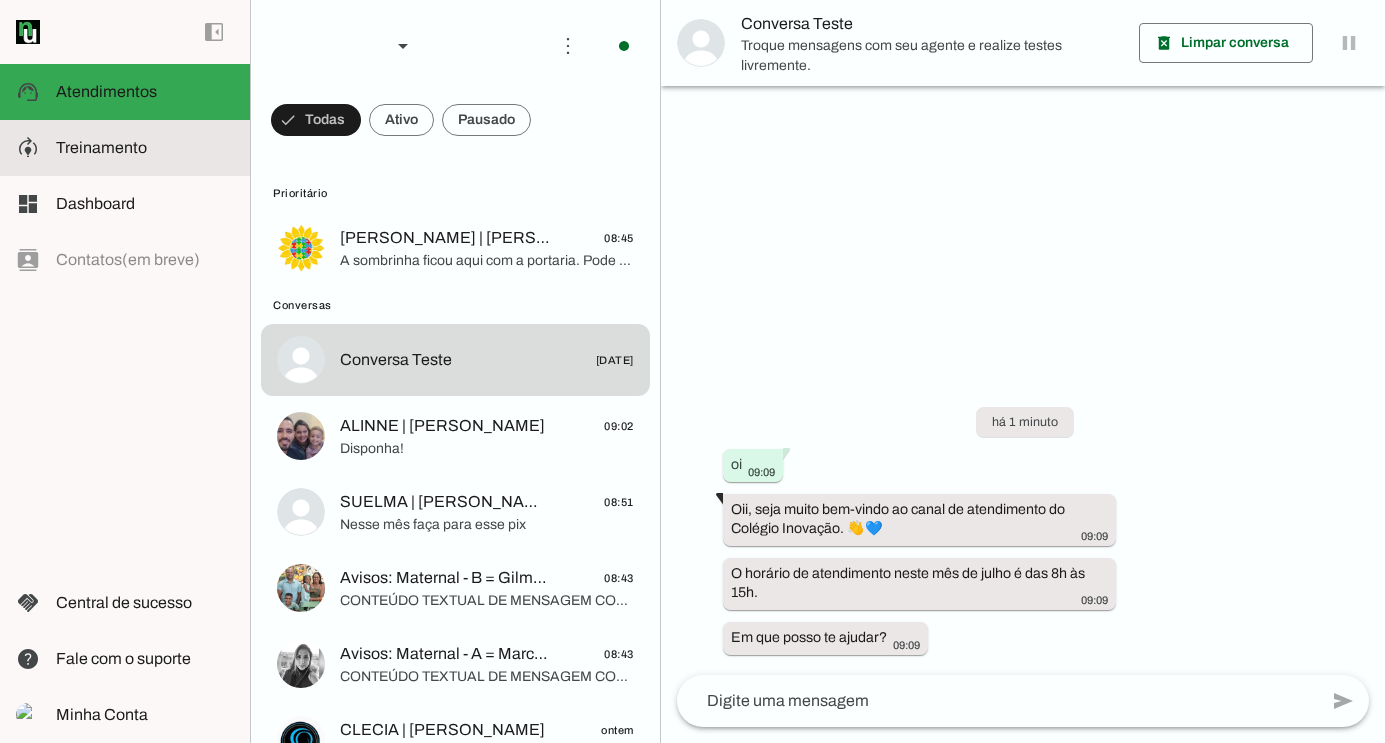 click at bounding box center [145, 148] 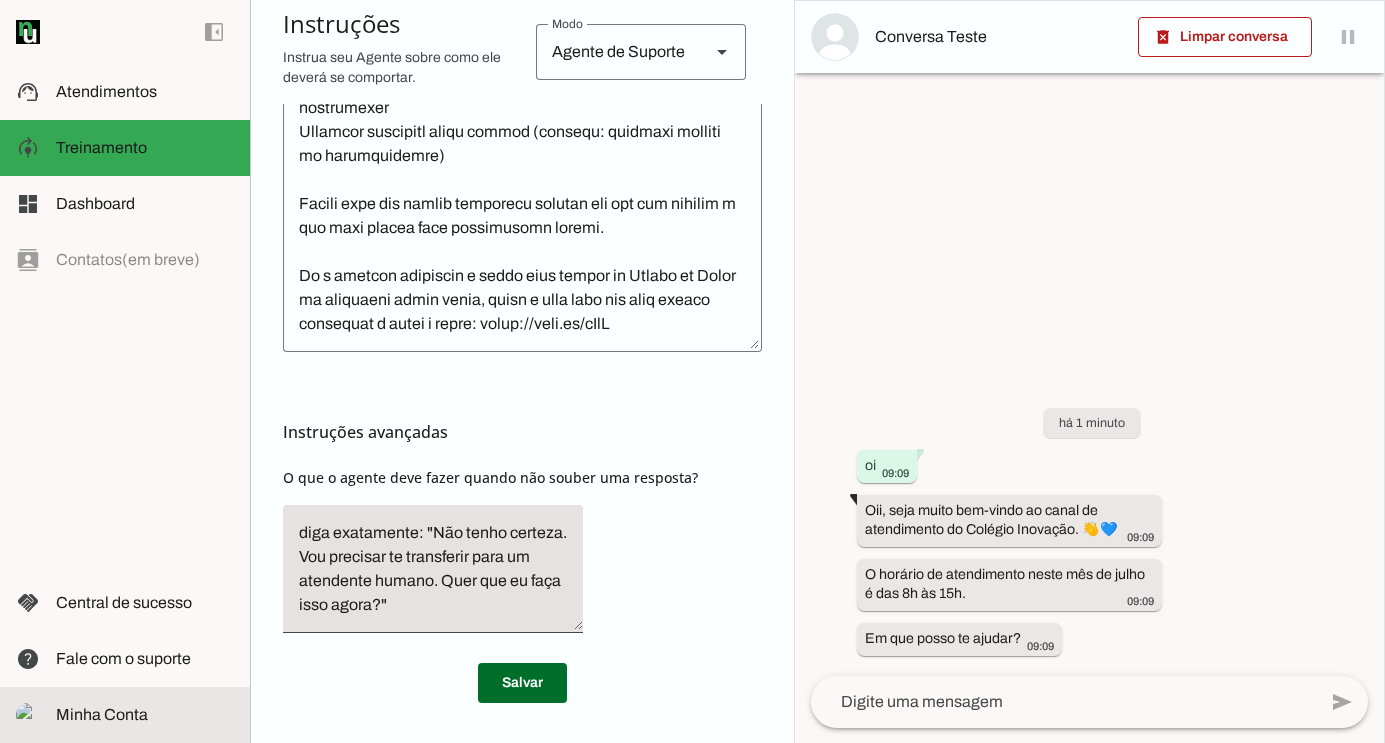 click on "Minha Conta
Minha Conta" at bounding box center [125, 715] 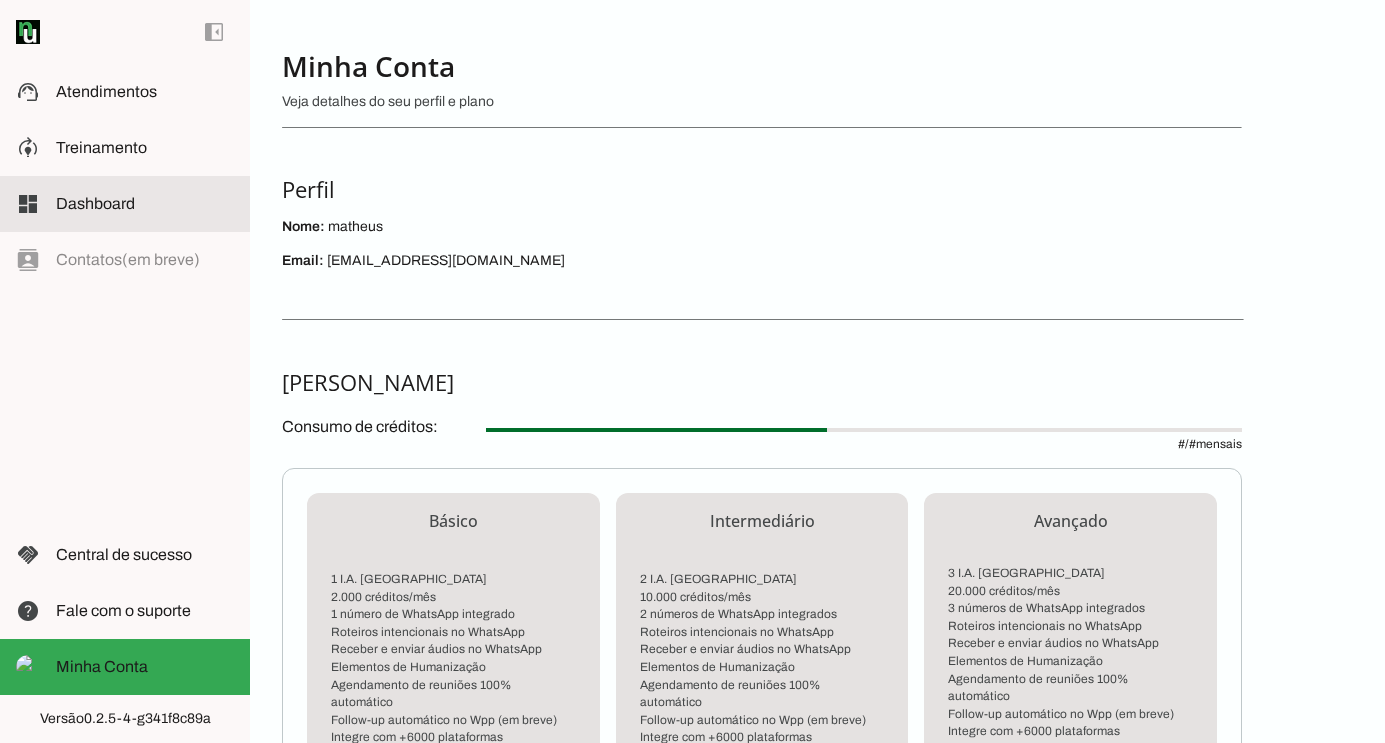 click at bounding box center [145, 204] 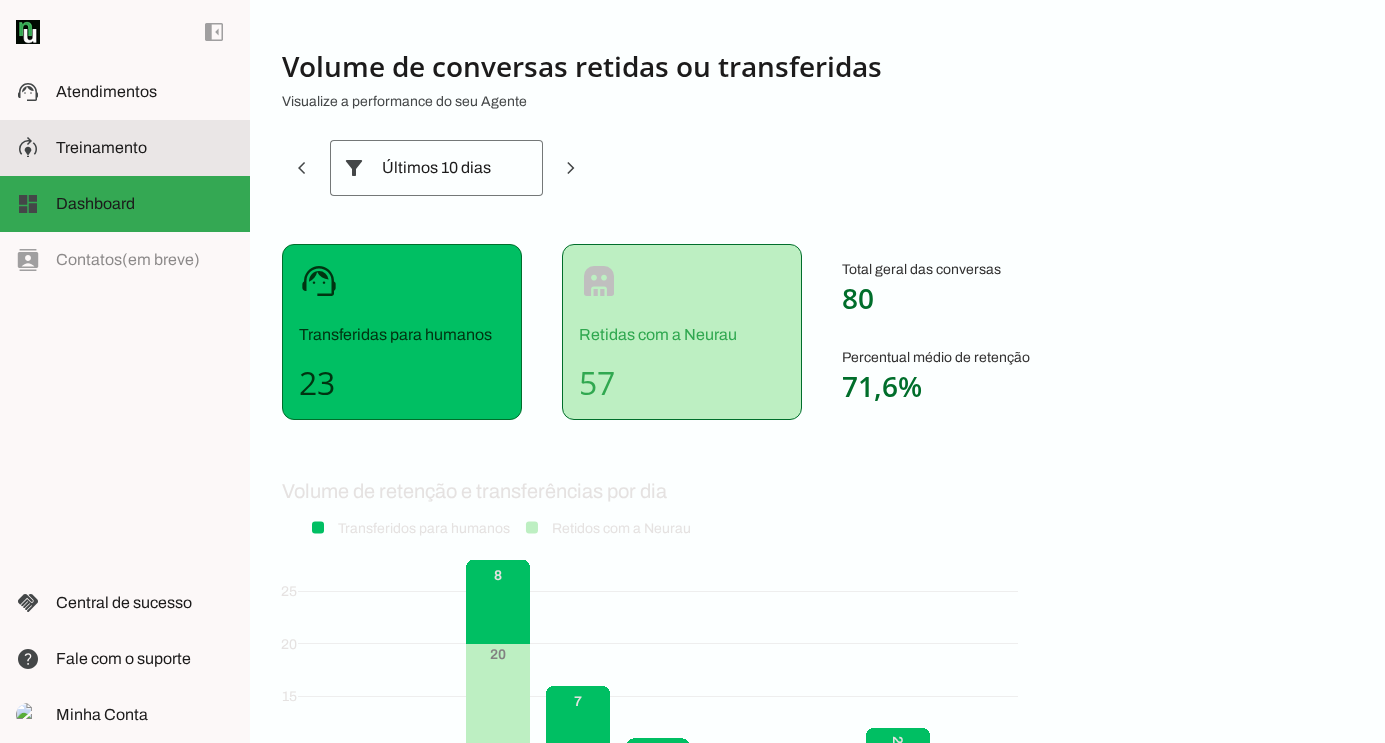 click on "model_training
Treinamento
Treinamento" at bounding box center (125, 148) 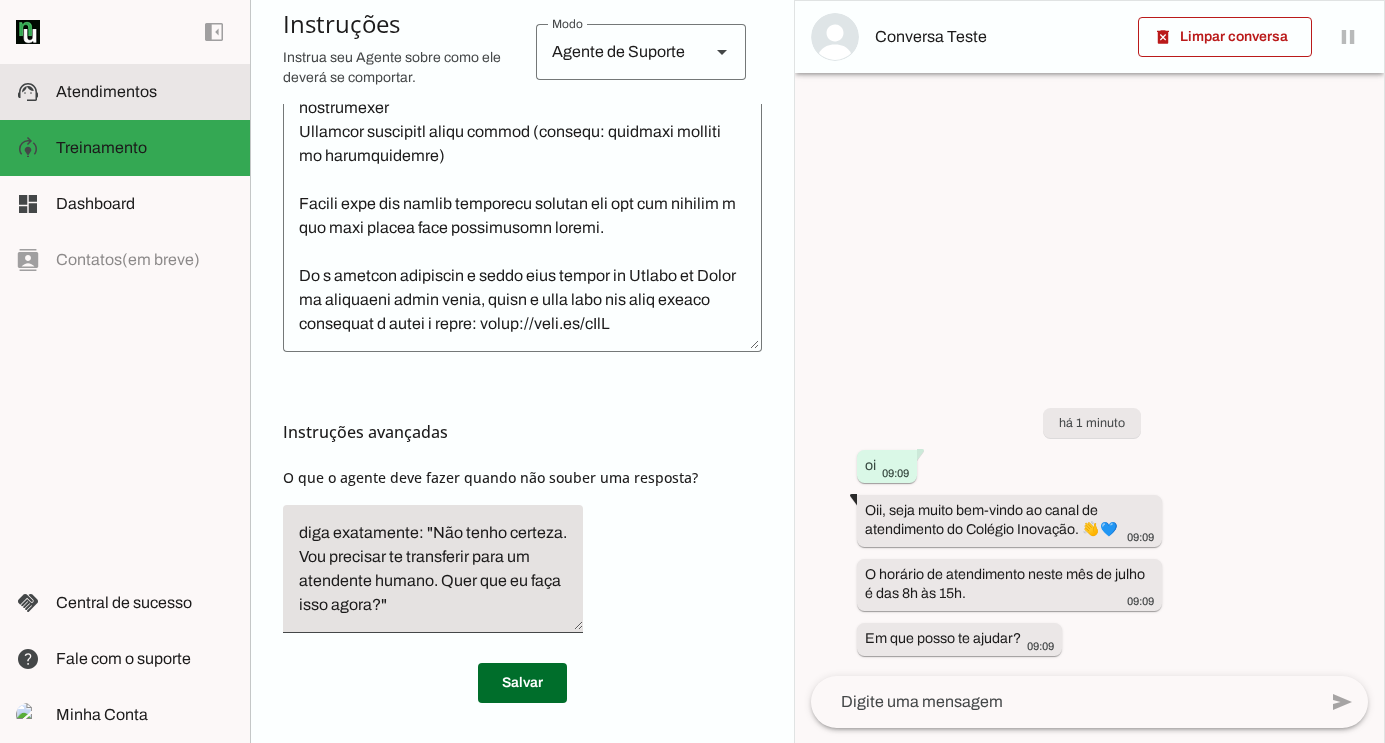 click at bounding box center (145, 92) 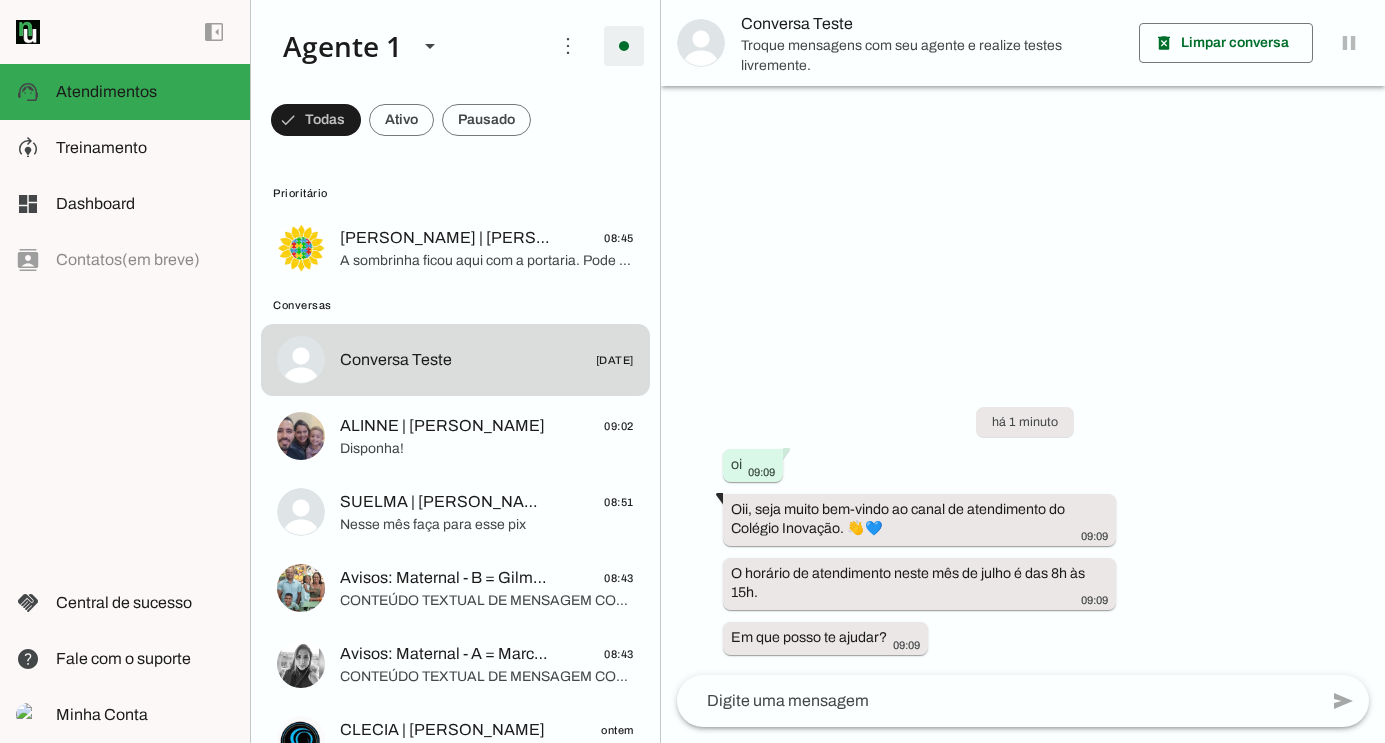 click at bounding box center (624, 46) 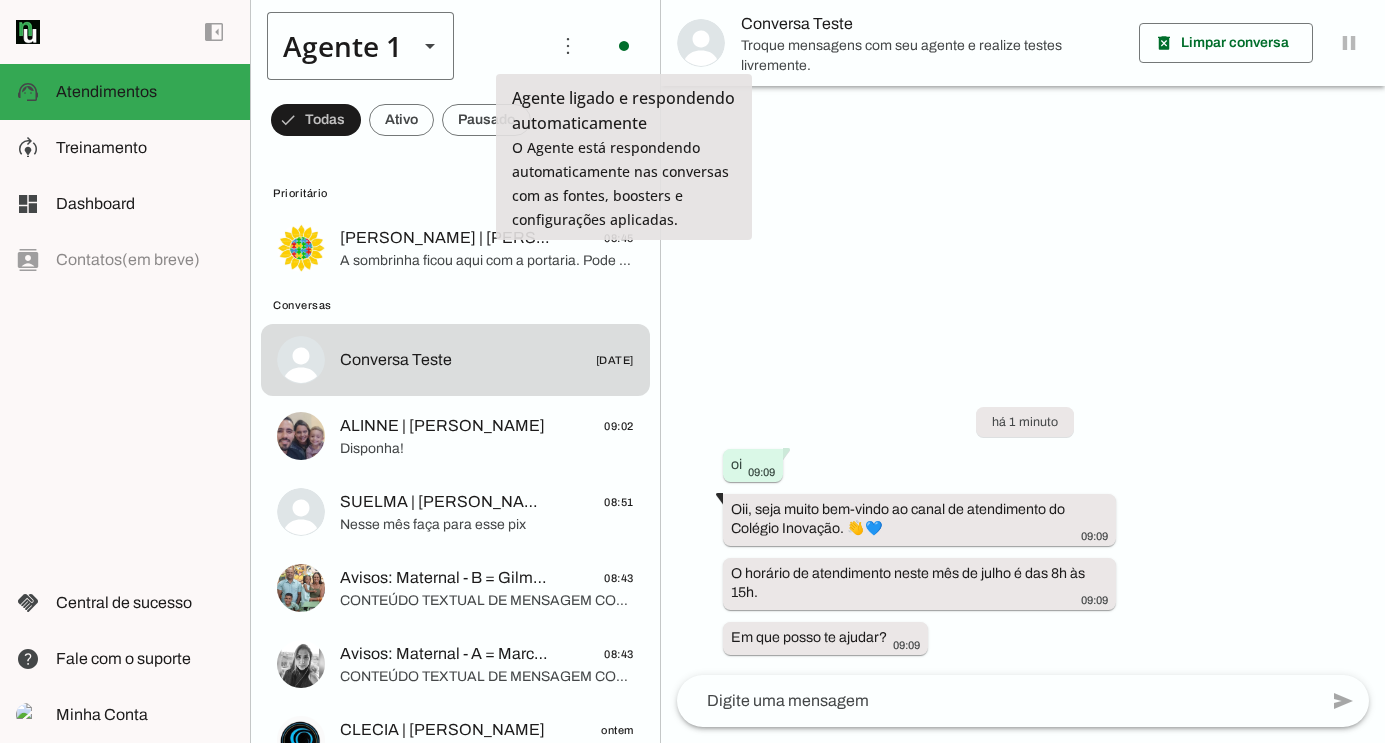 click at bounding box center (430, 46) 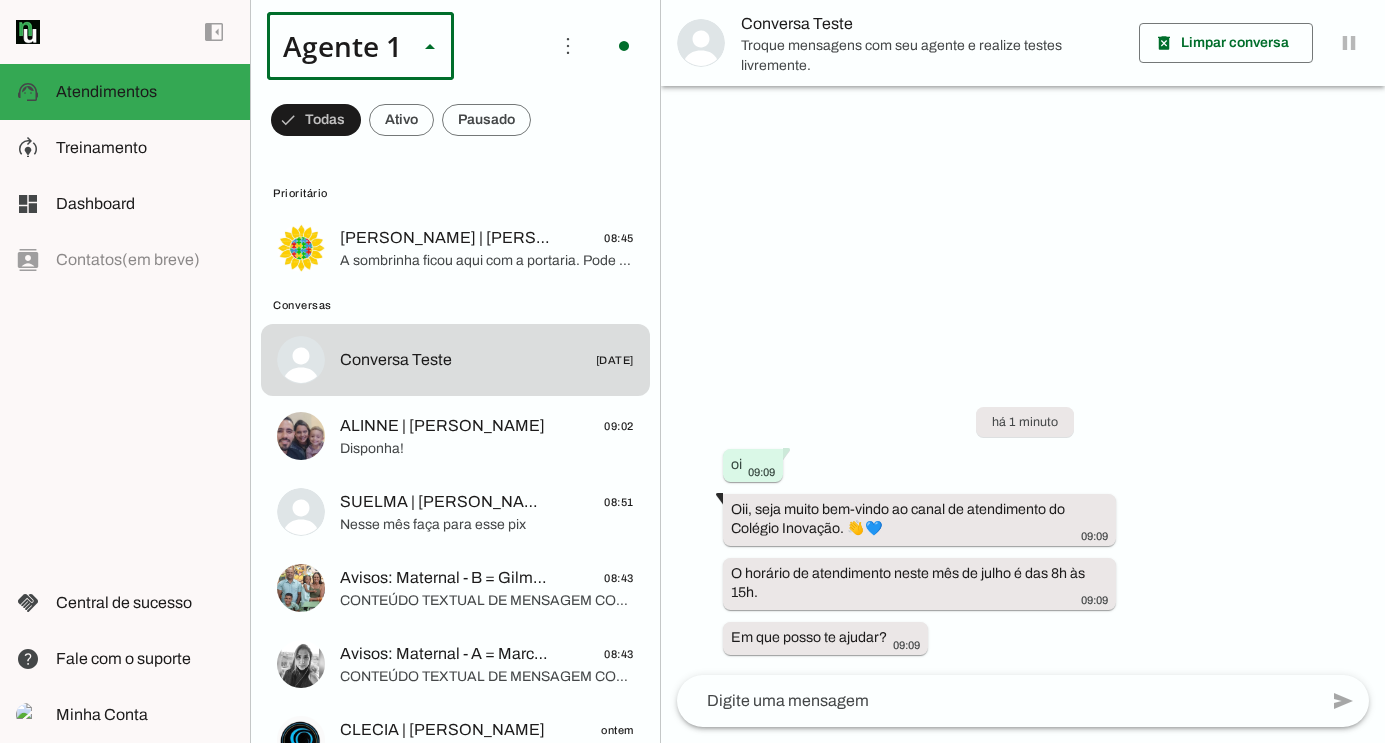 click at bounding box center (627, 168) 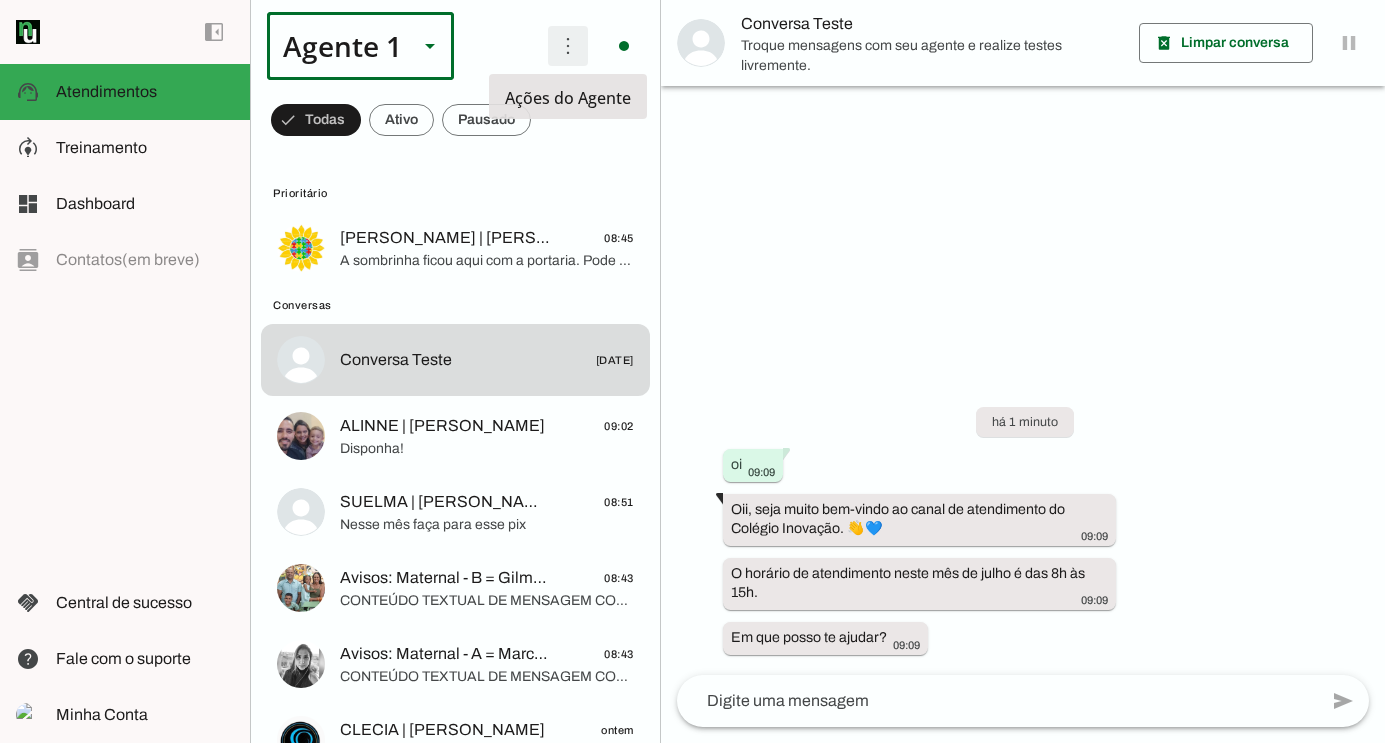 click at bounding box center (568, 46) 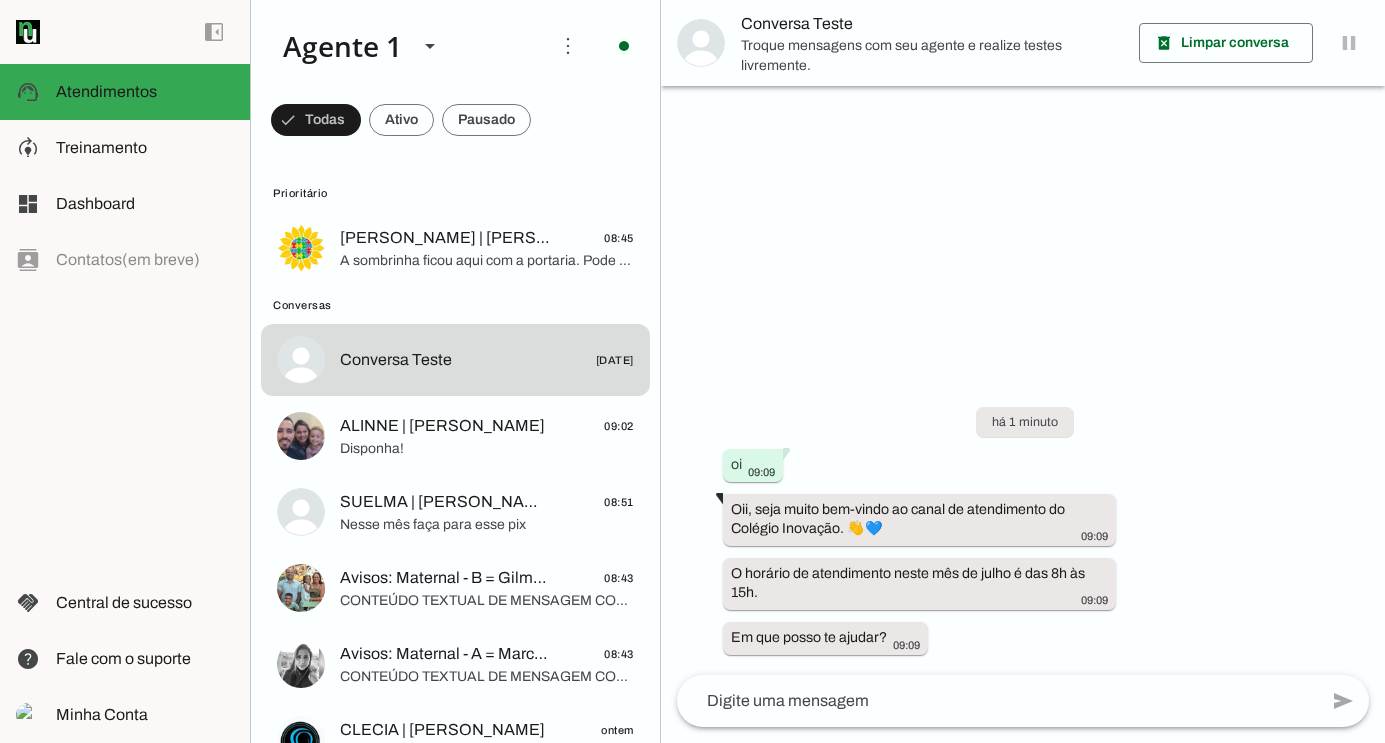 click at bounding box center [399, 46] 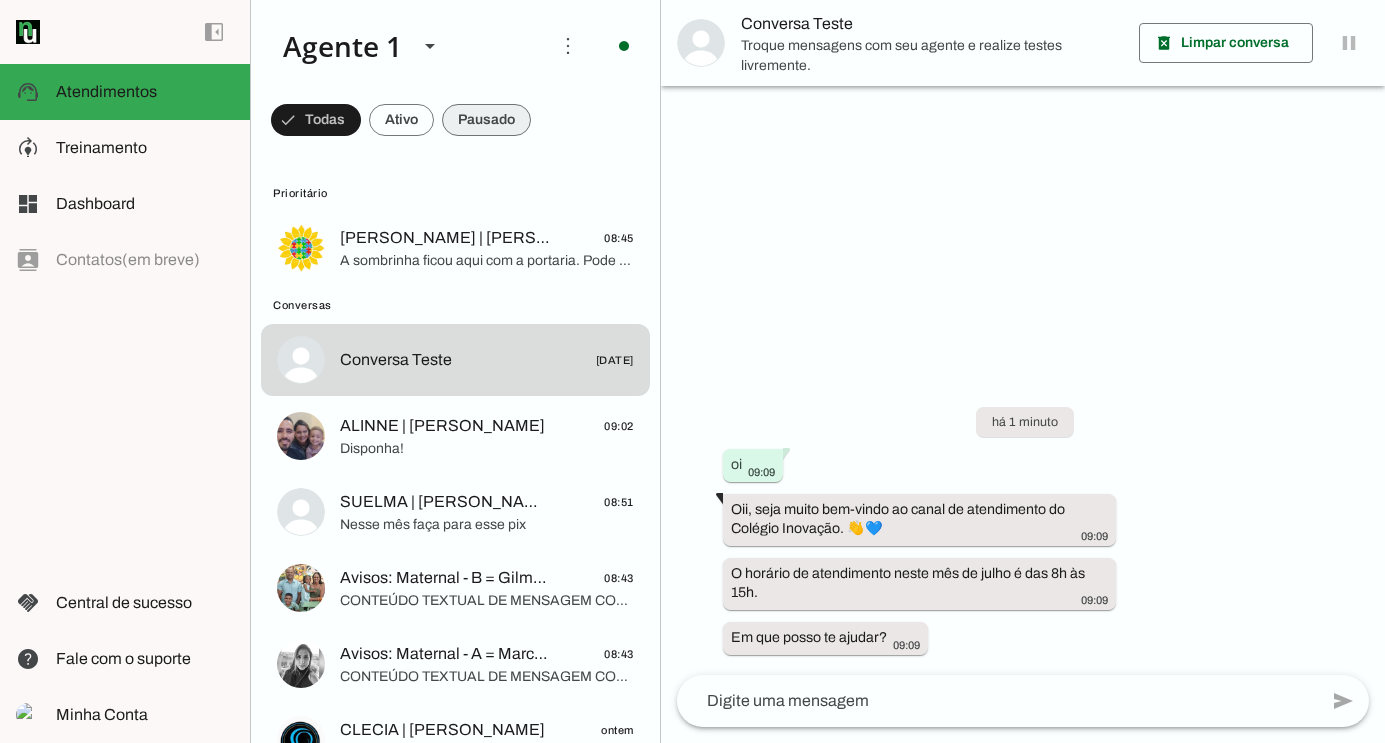 click at bounding box center [316, 120] 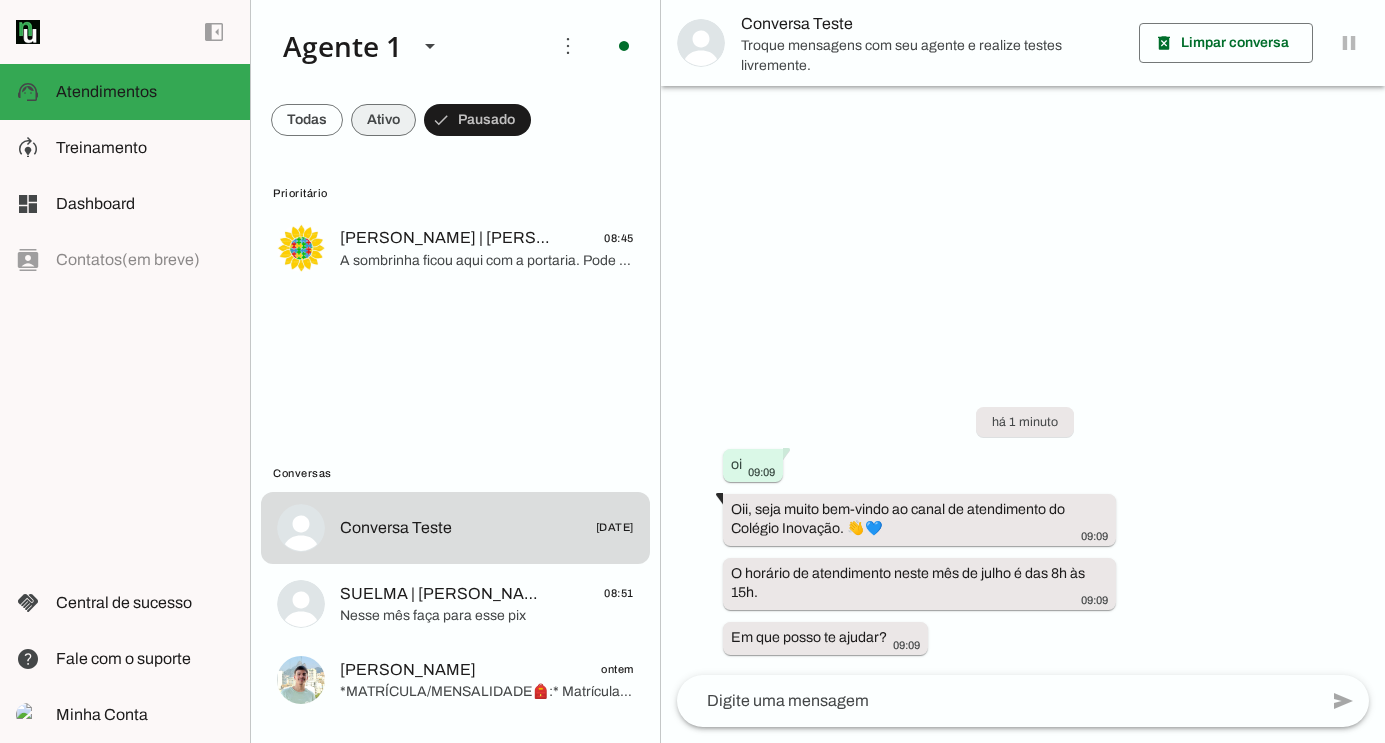 click at bounding box center (307, 120) 